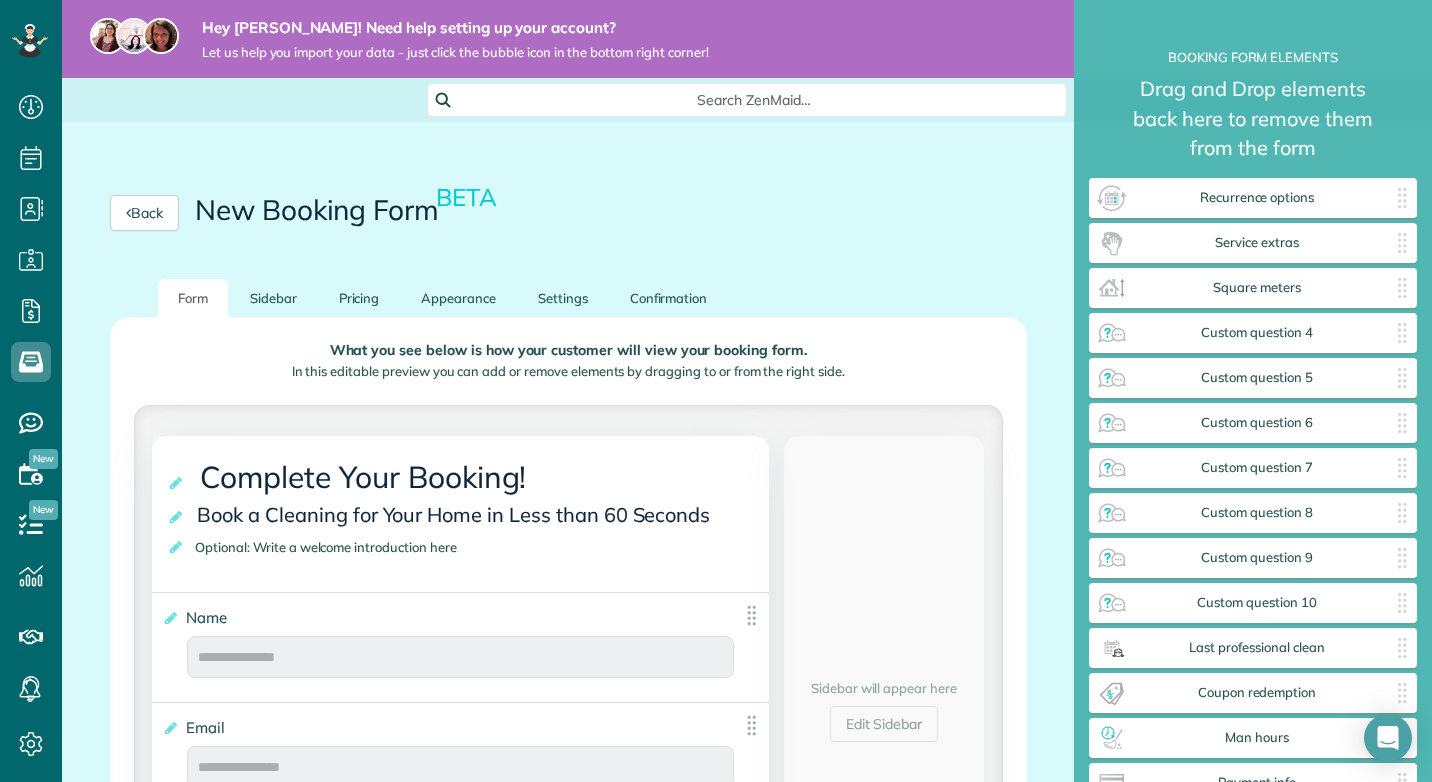 scroll, scrollTop: 0, scrollLeft: 0, axis: both 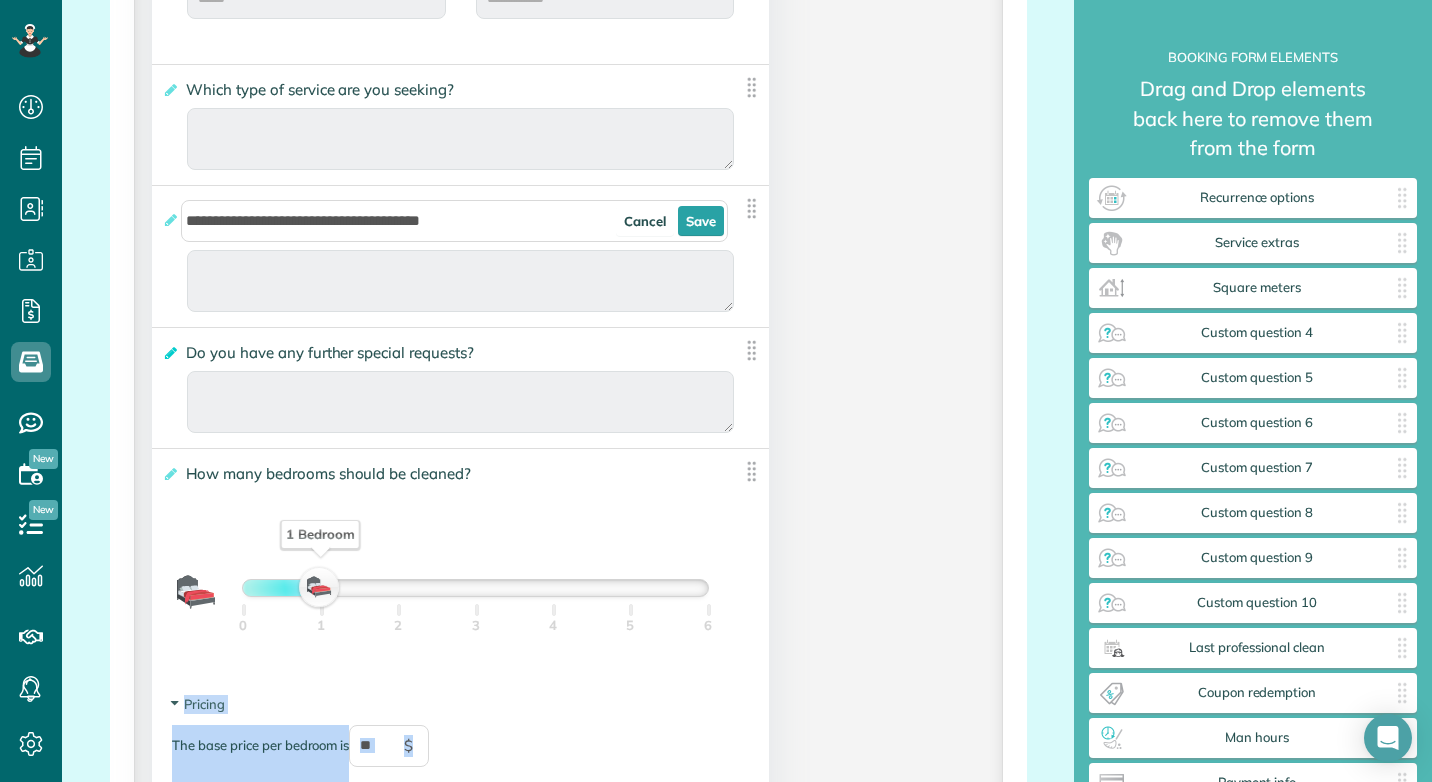 click at bounding box center [169, 353] 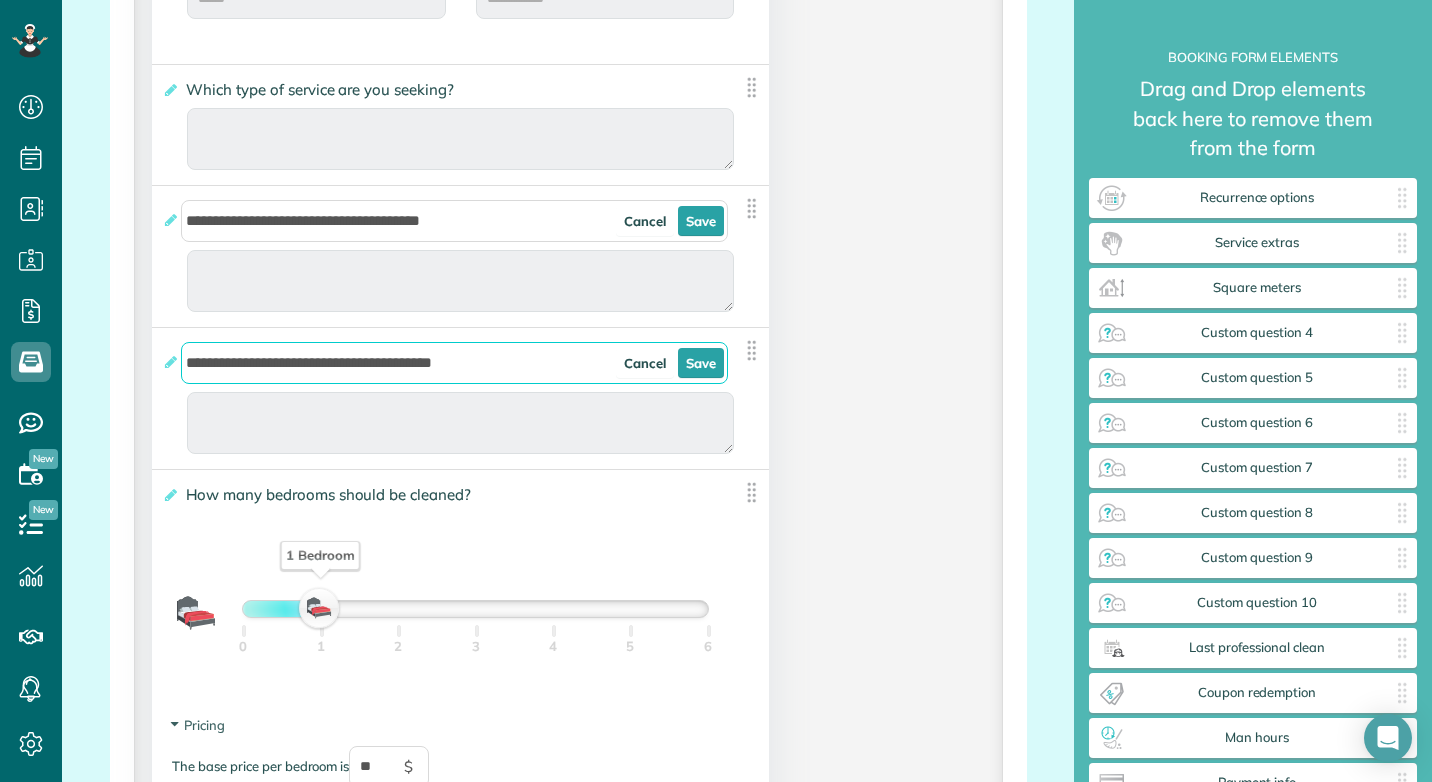 drag, startPoint x: 468, startPoint y: 362, endPoint x: 238, endPoint y: 381, distance: 230.78345 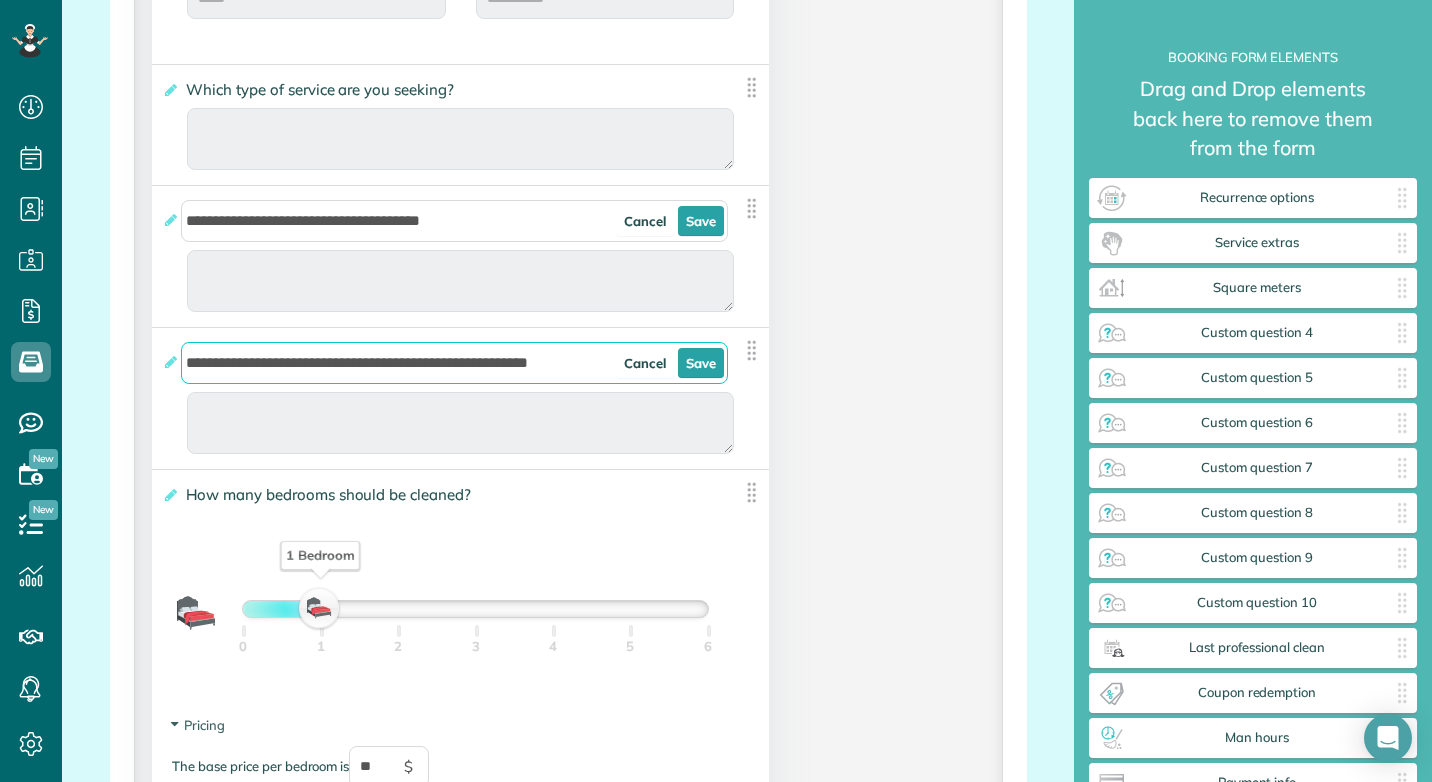 type on "**********" 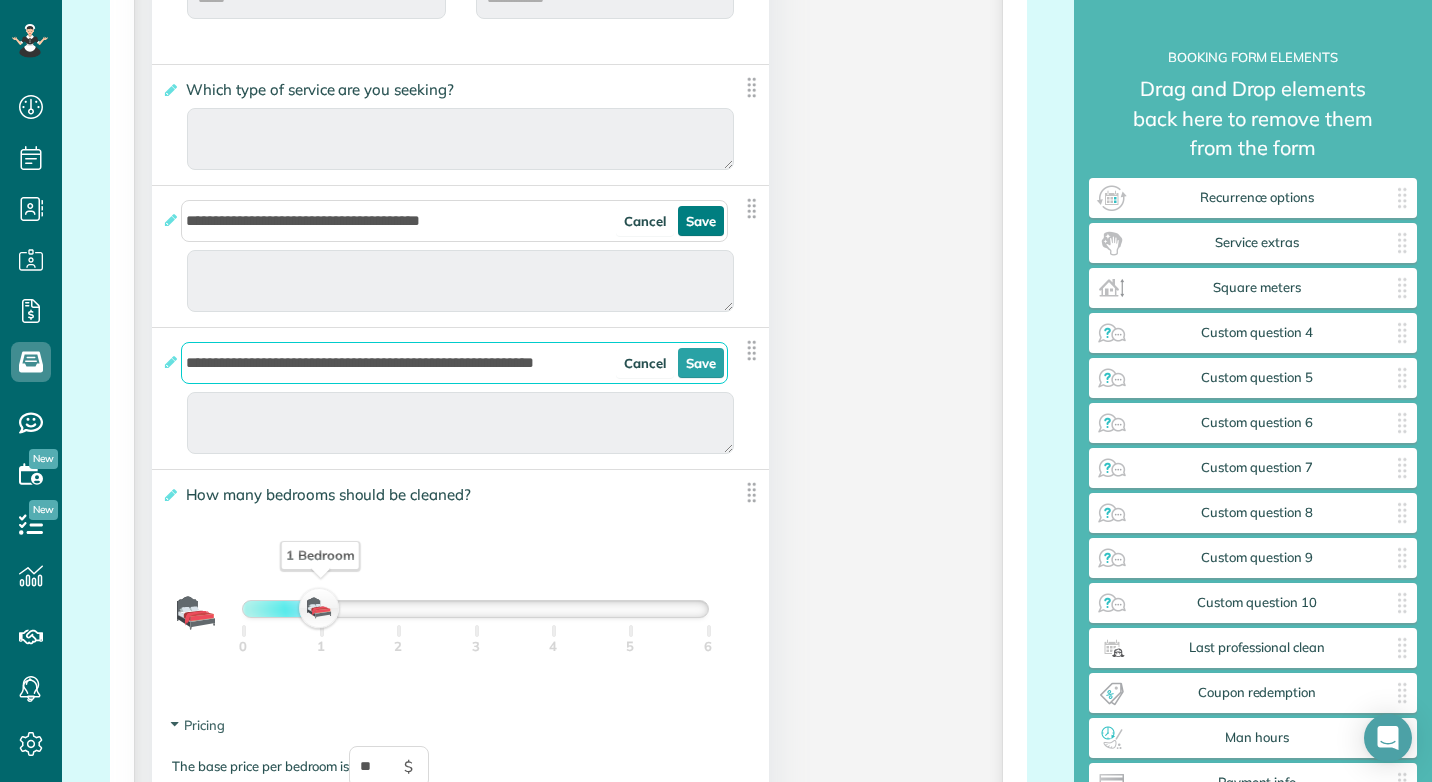 click on "Save" at bounding box center (701, 221) 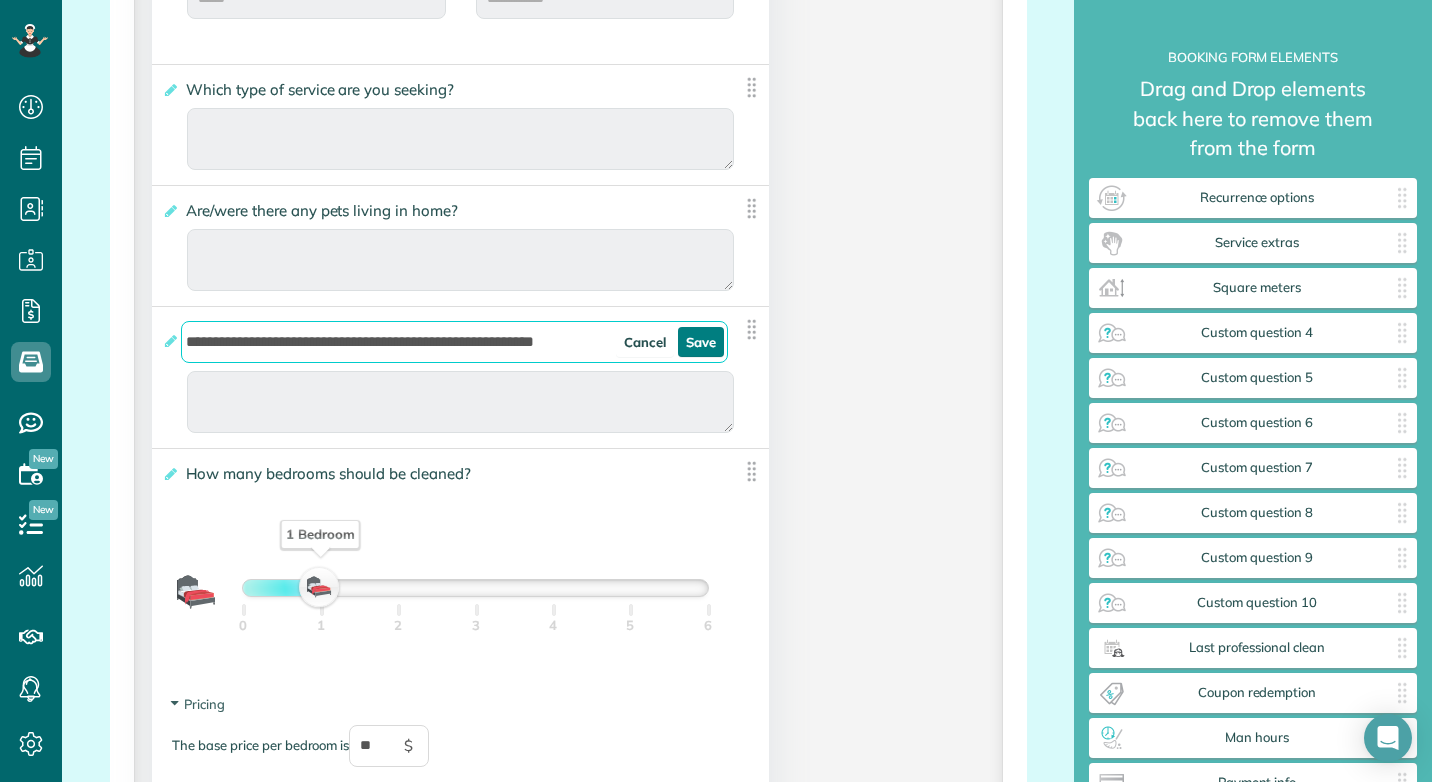 click on "Save" at bounding box center (701, 342) 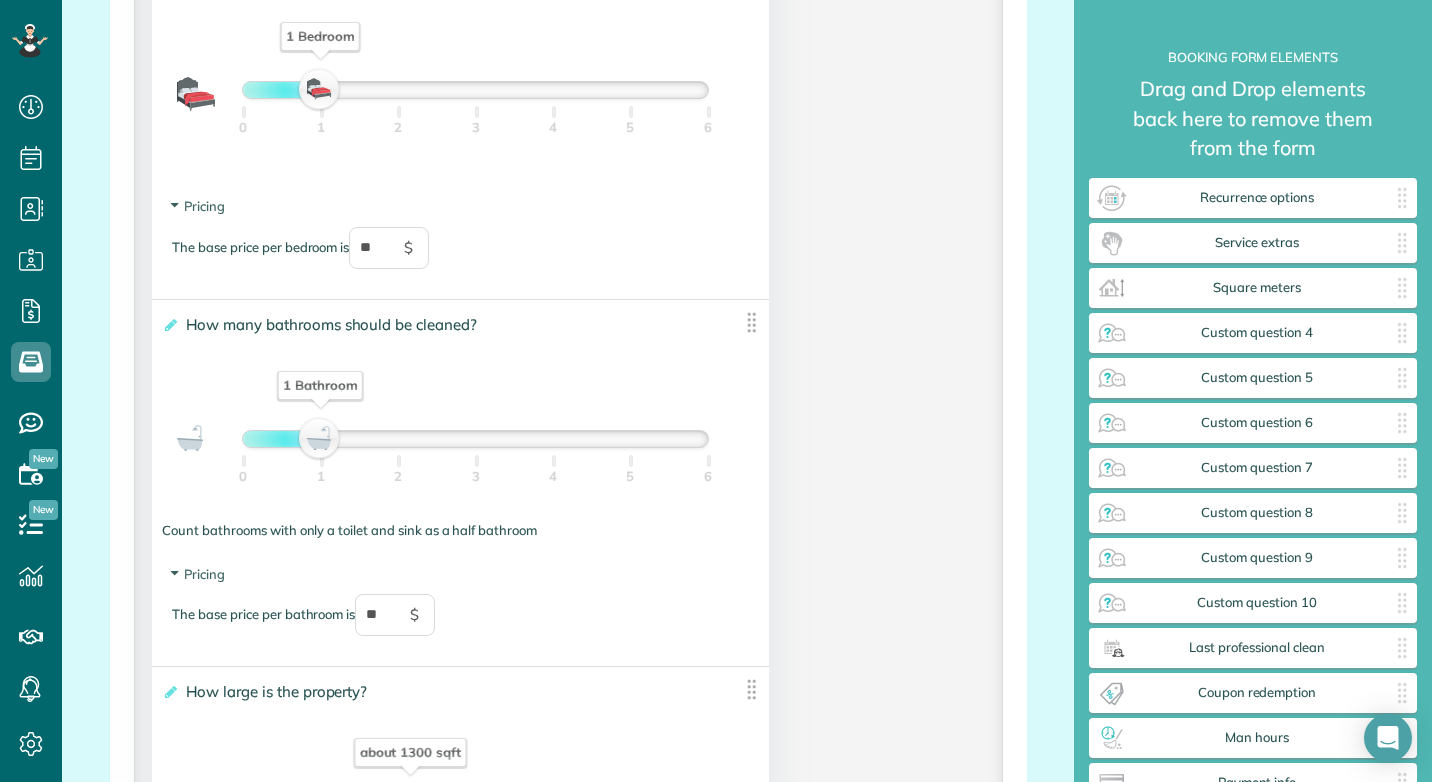 scroll, scrollTop: 1838, scrollLeft: 0, axis: vertical 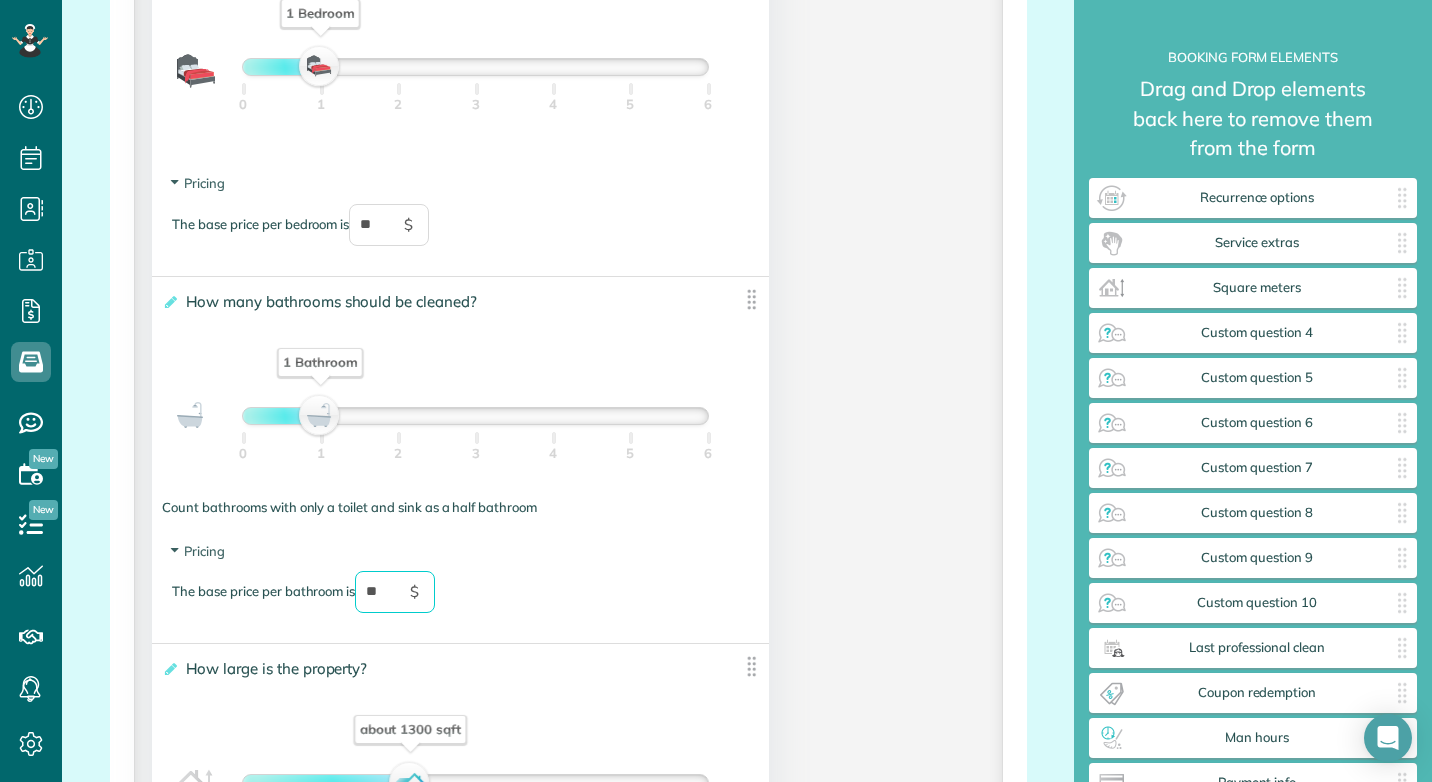 drag, startPoint x: 389, startPoint y: 595, endPoint x: 366, endPoint y: 600, distance: 23.537205 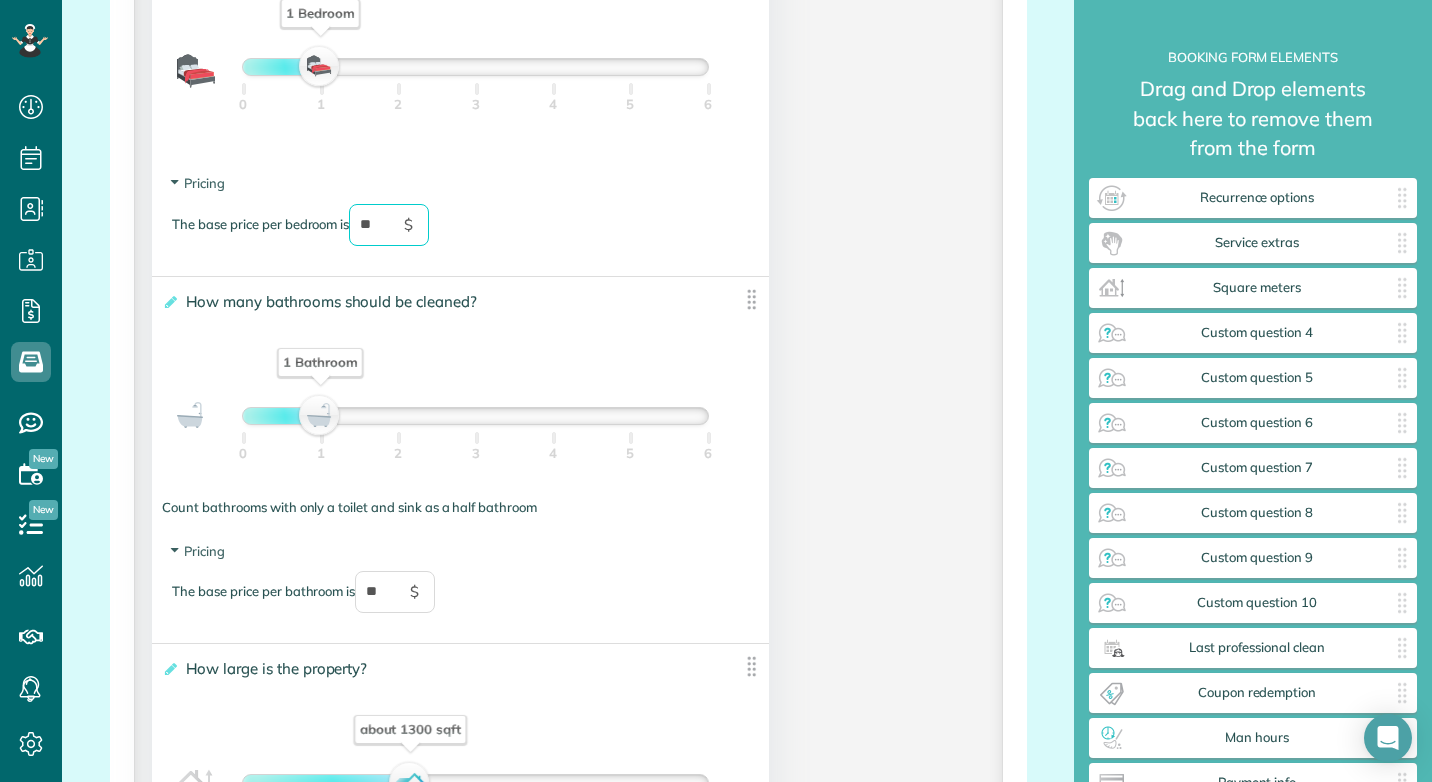 click on "**" at bounding box center [389, 225] 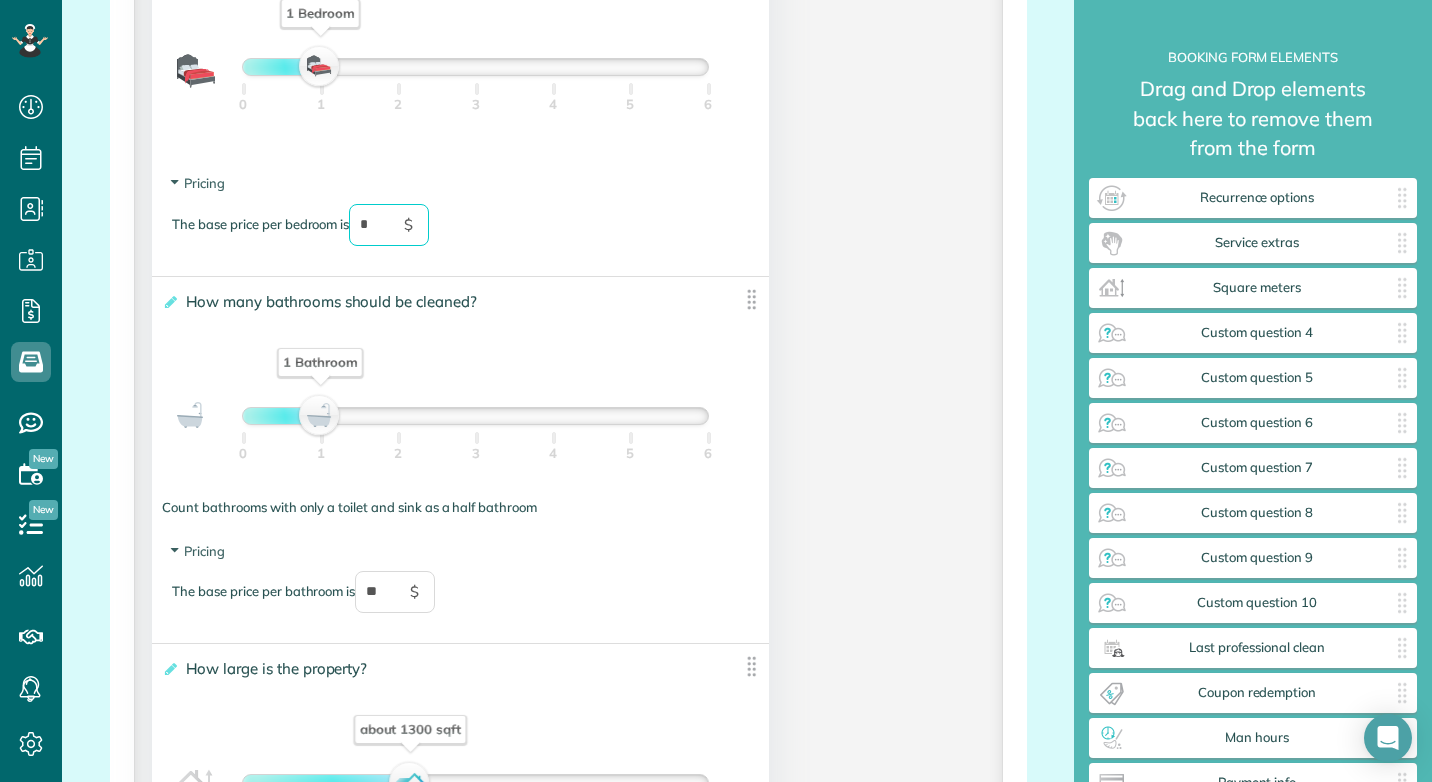type on "**" 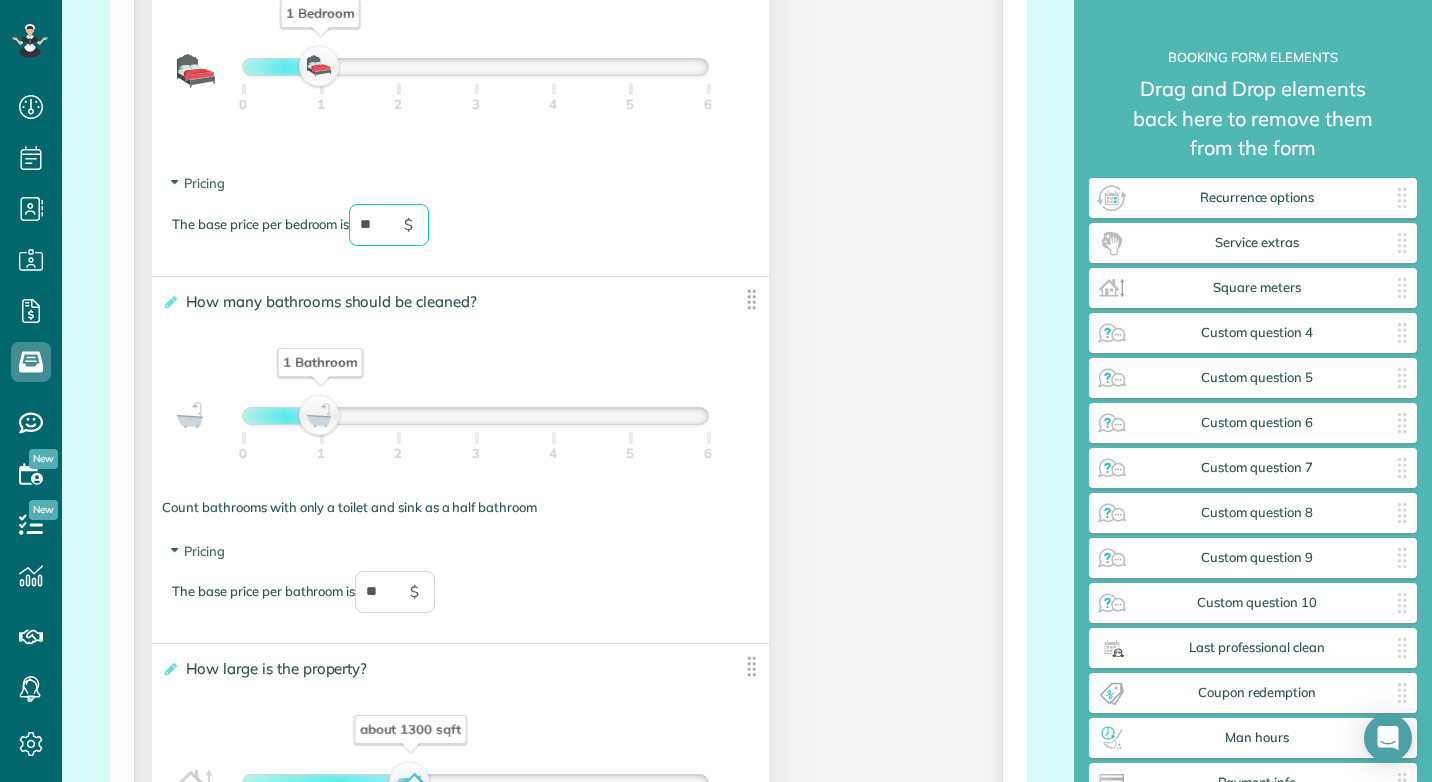 type on "2025-07-27" 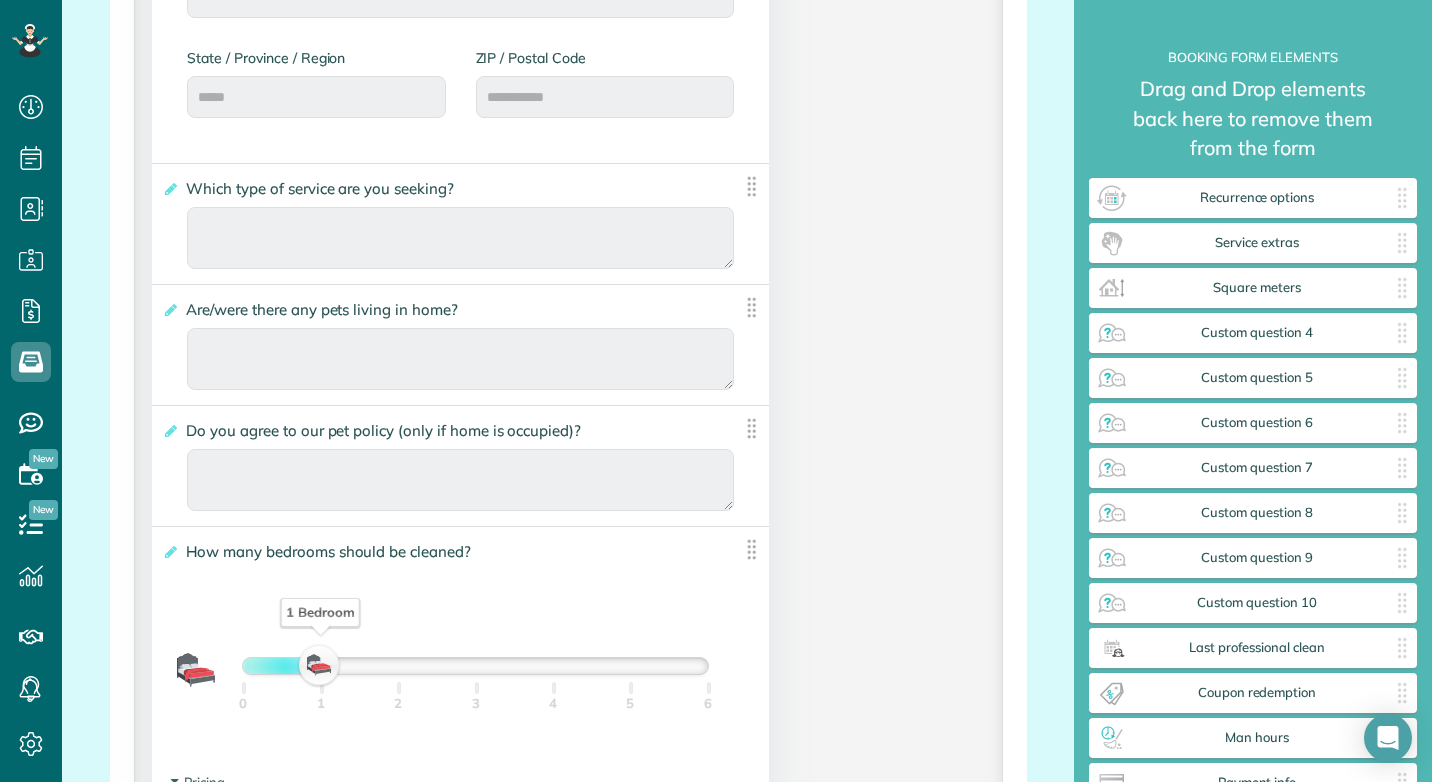 scroll, scrollTop: 1238, scrollLeft: 0, axis: vertical 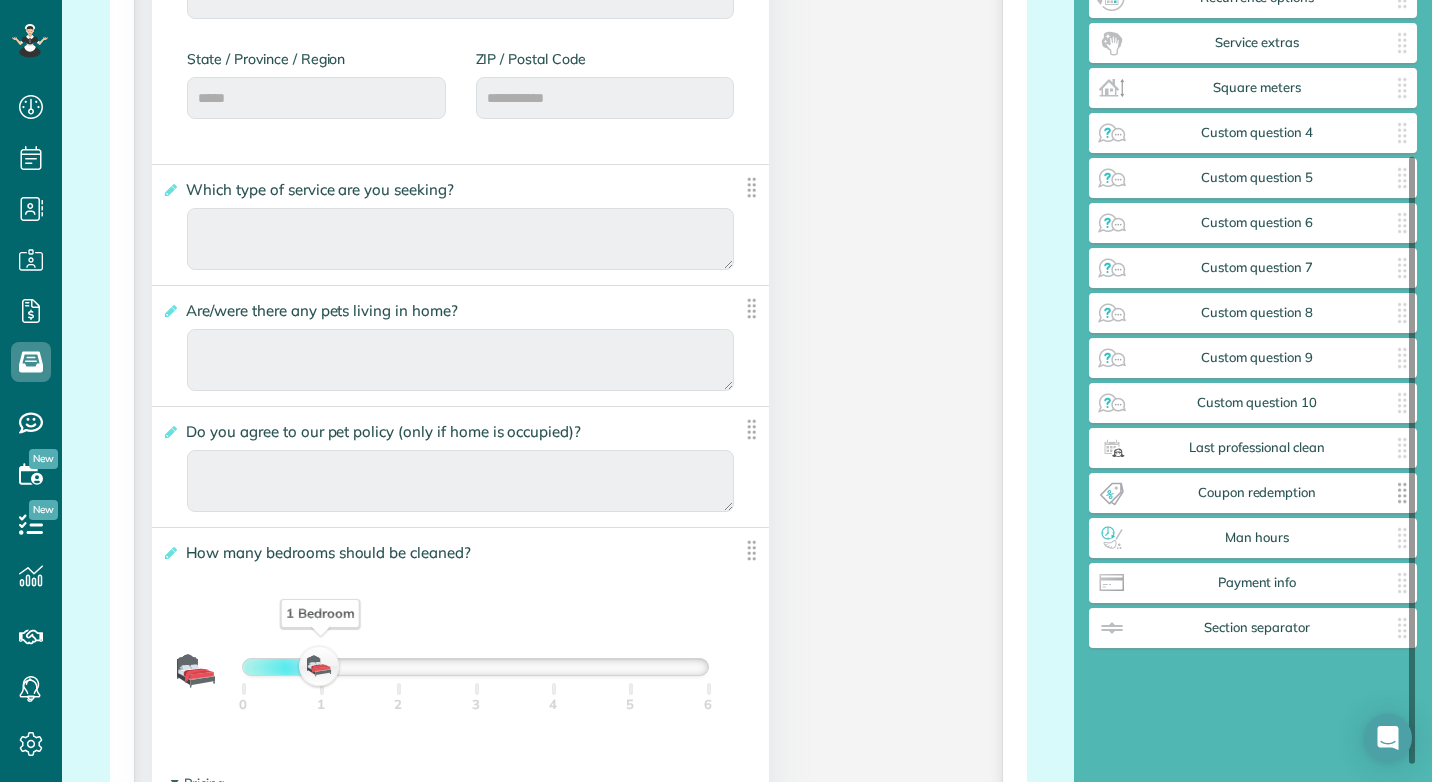 click on "Coupon redemption" at bounding box center [1257, 493] 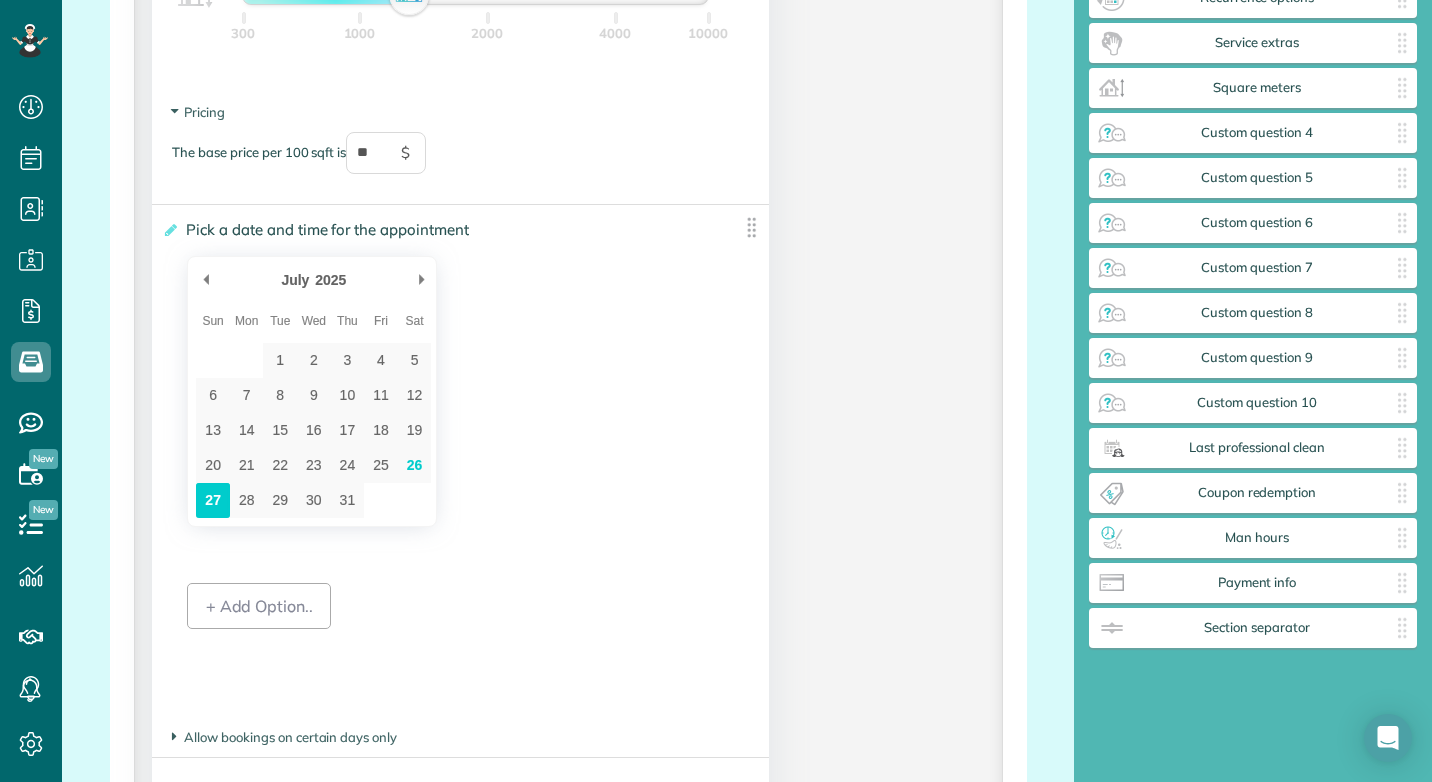 scroll, scrollTop: 2638, scrollLeft: 0, axis: vertical 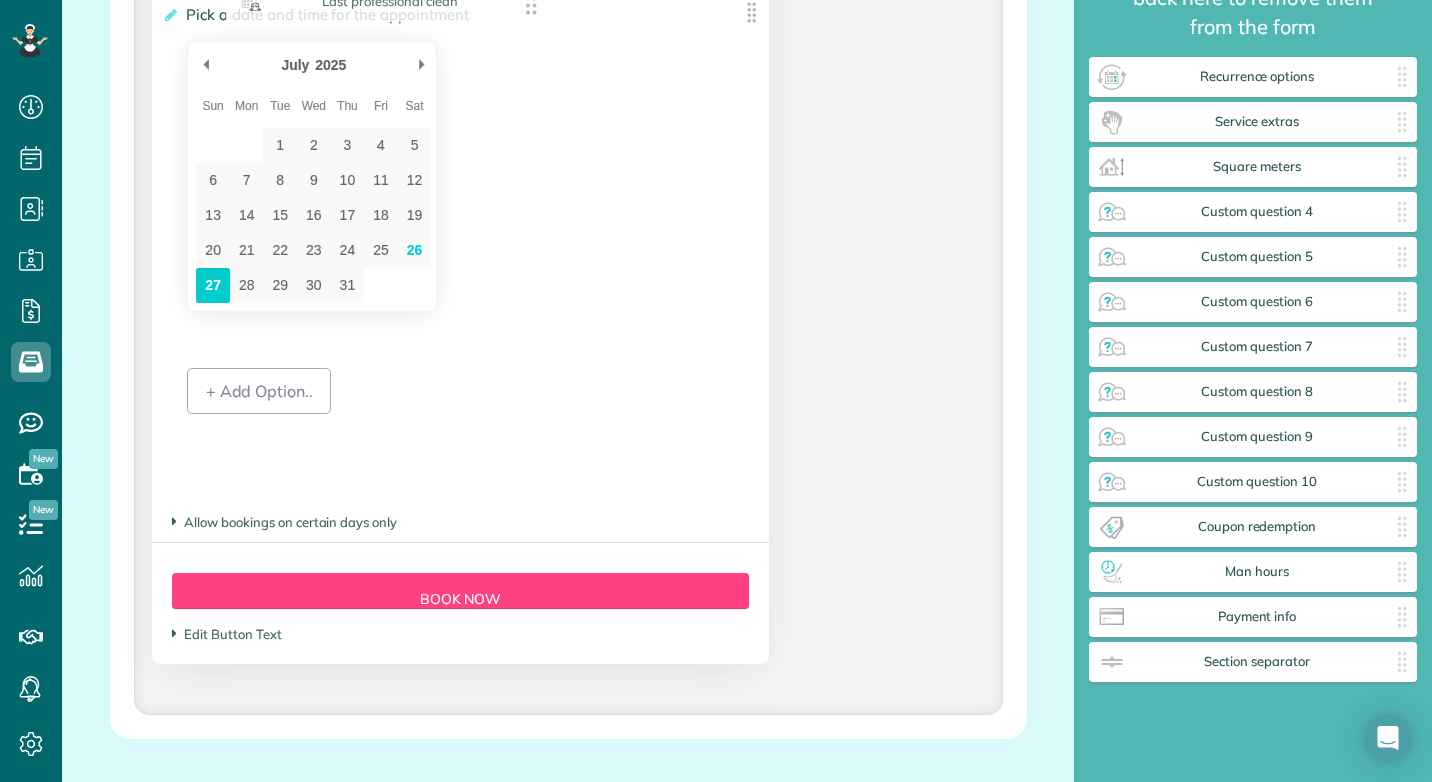 drag, startPoint x: 1327, startPoint y: 527, endPoint x: 464, endPoint y: 3, distance: 1009.62616 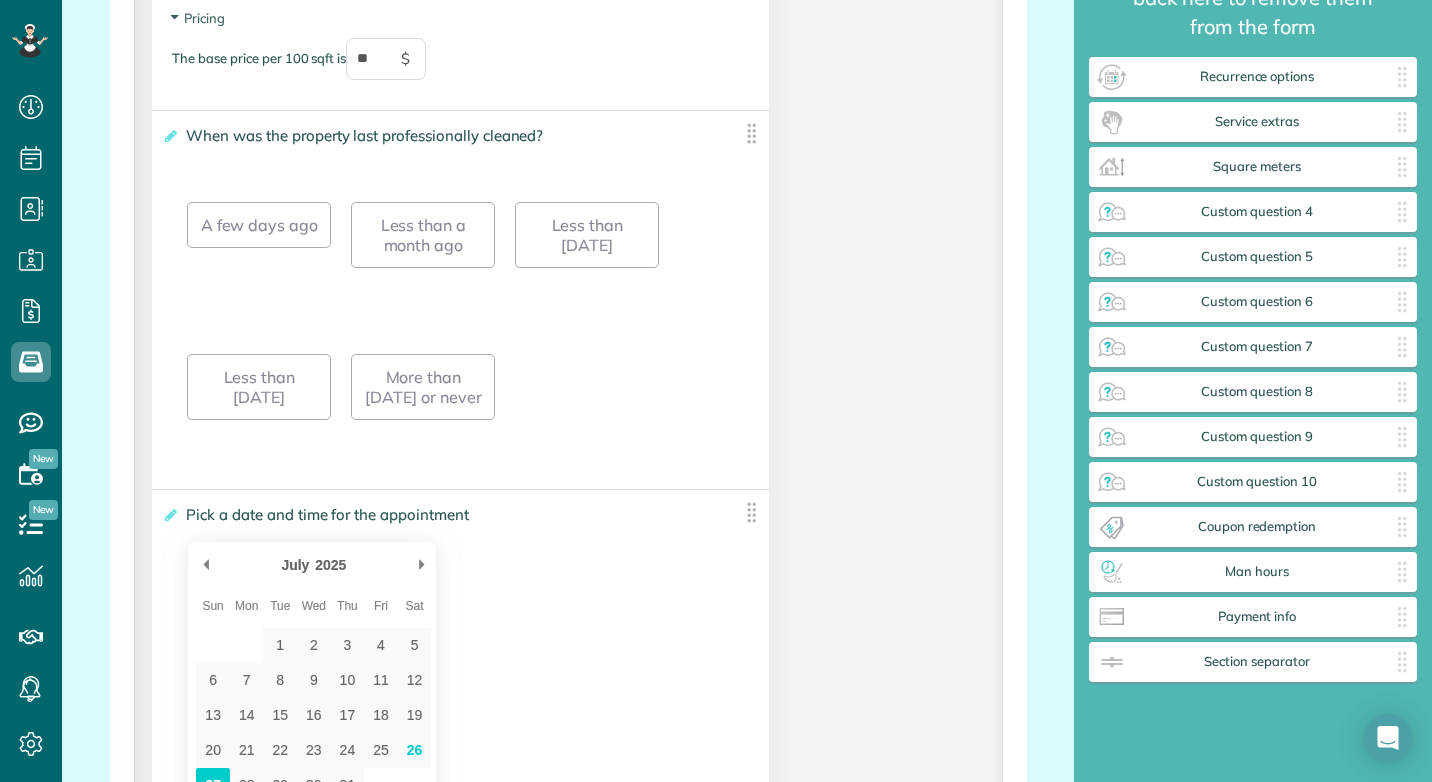 scroll, scrollTop: 2519, scrollLeft: 0, axis: vertical 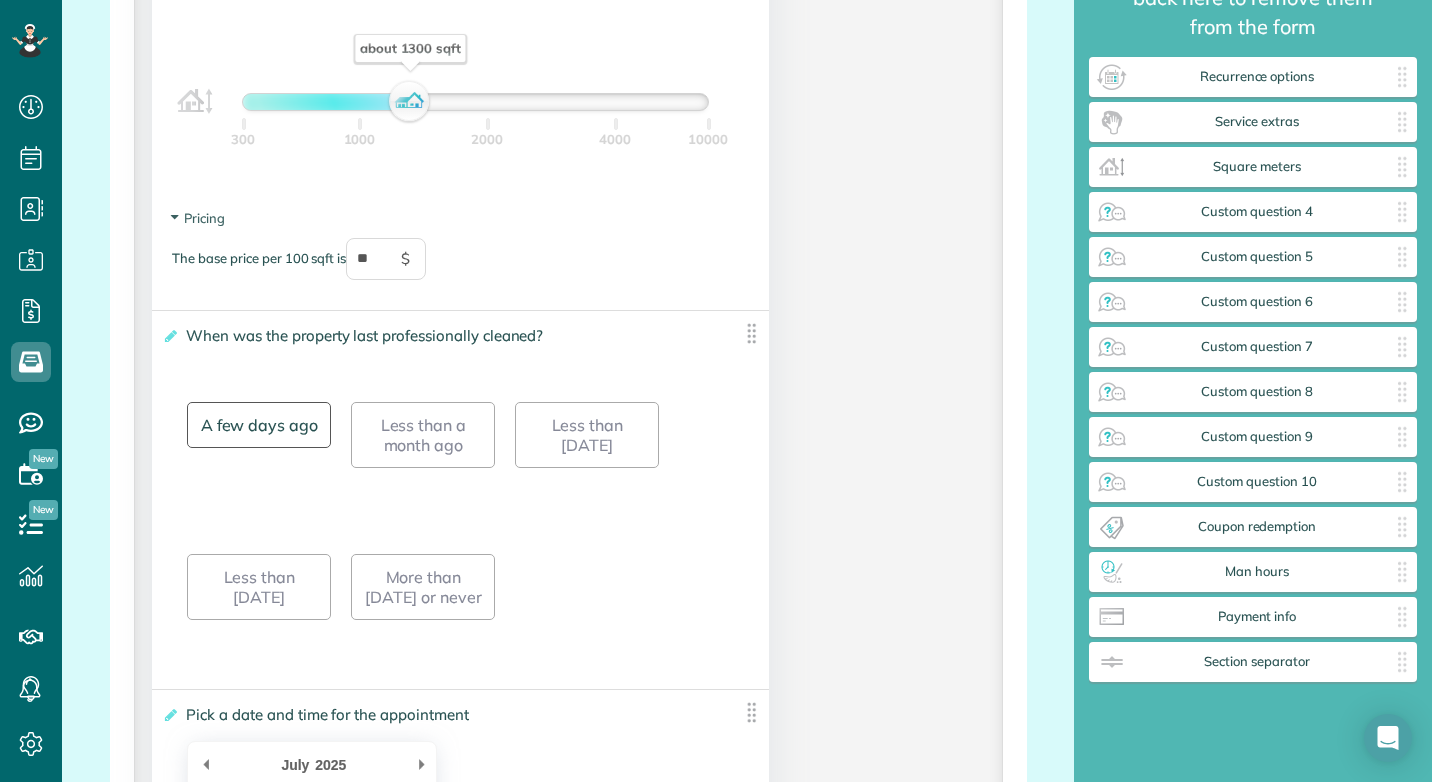 type on "**" 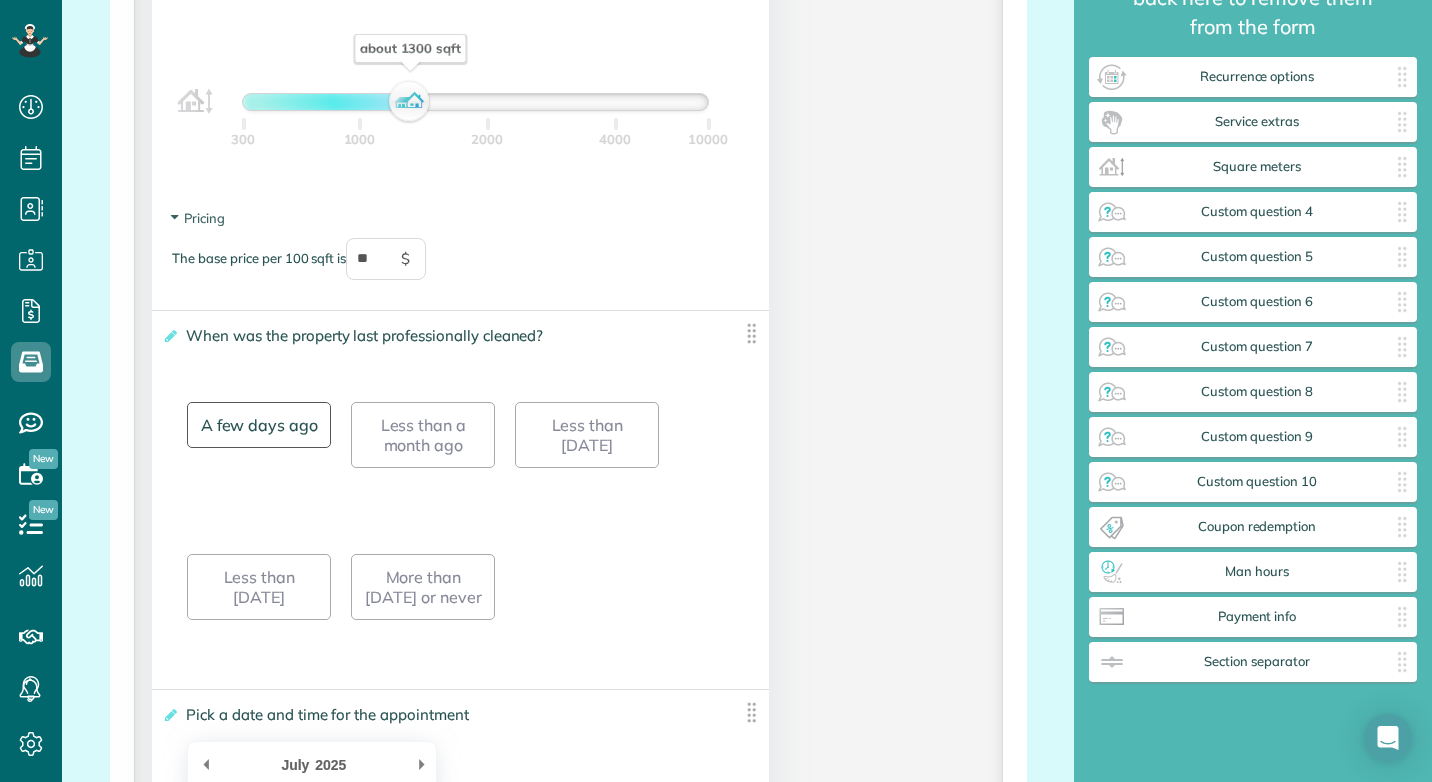 click on "A few days ago" at bounding box center (259, 425) 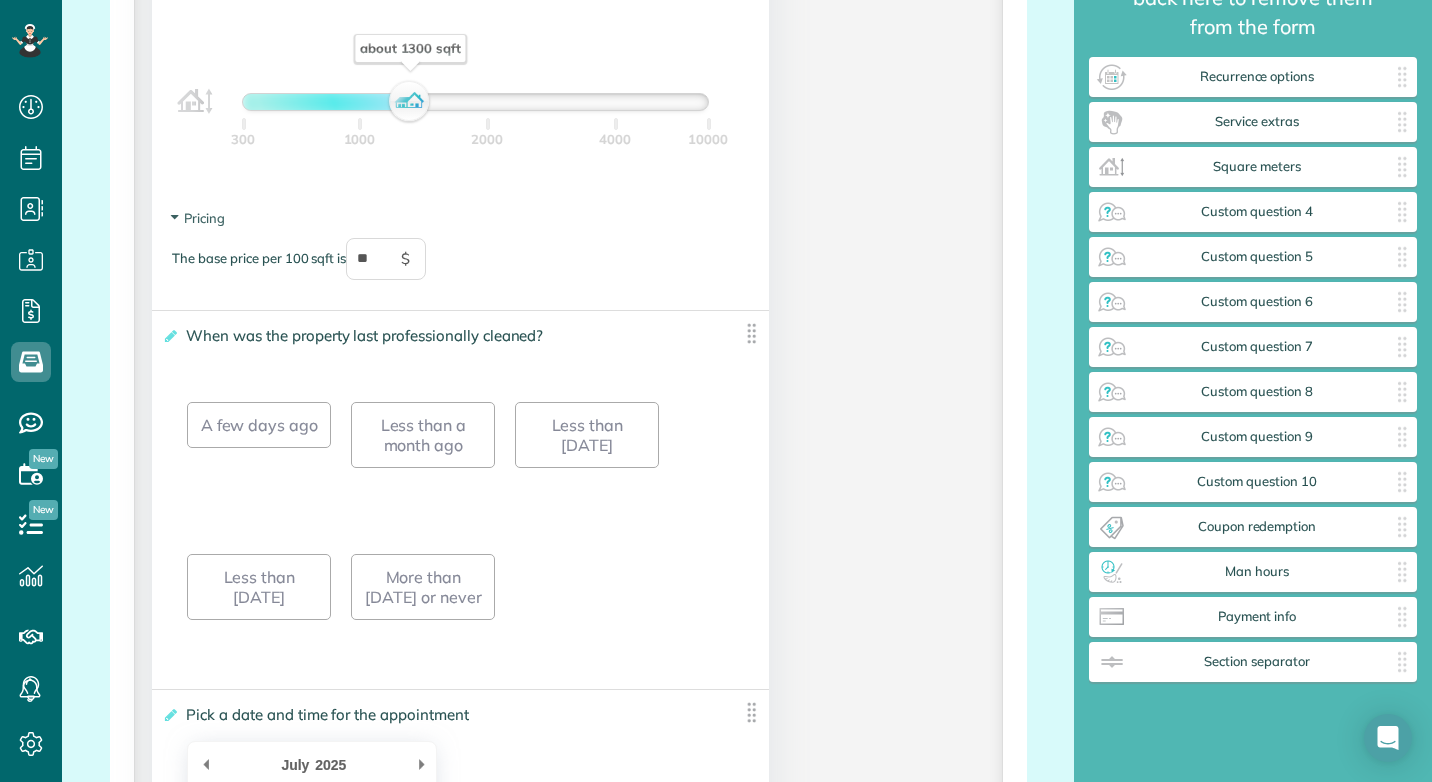 click on "A few days ago
Less than a month ago
Less than 3 months ago
Less than 6 months ago
More than 6 months ago or never" at bounding box center [460, 522] 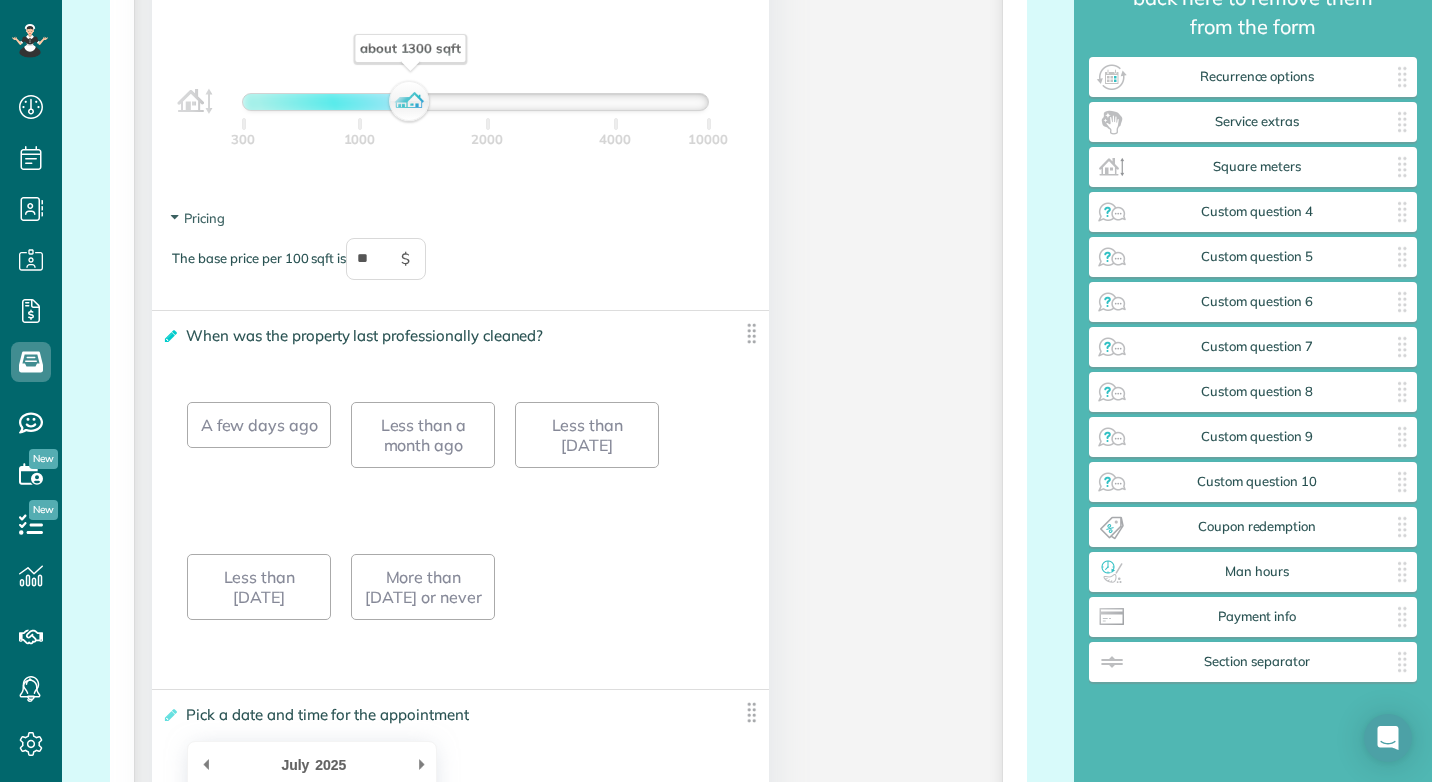 click at bounding box center [169, 336] 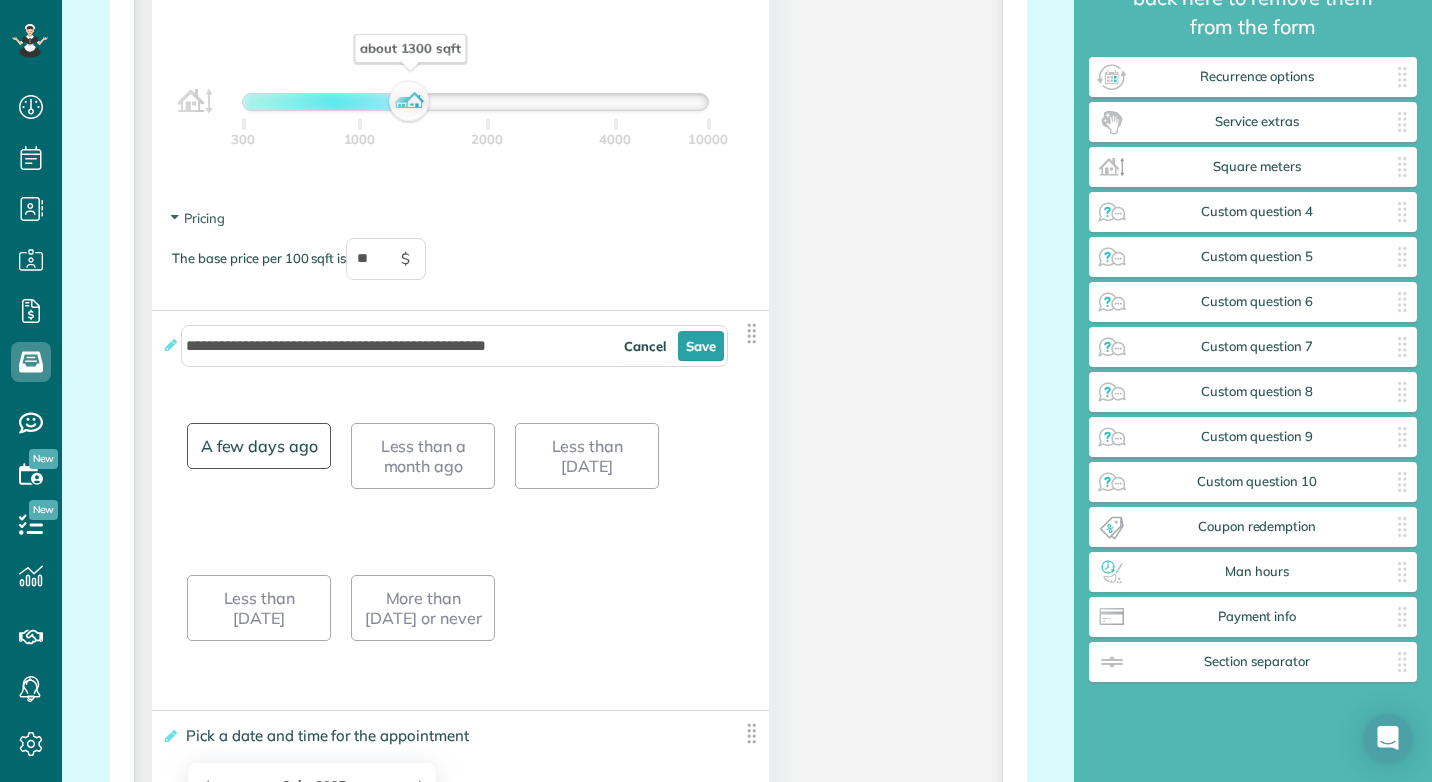click on "A few days ago" at bounding box center (259, 446) 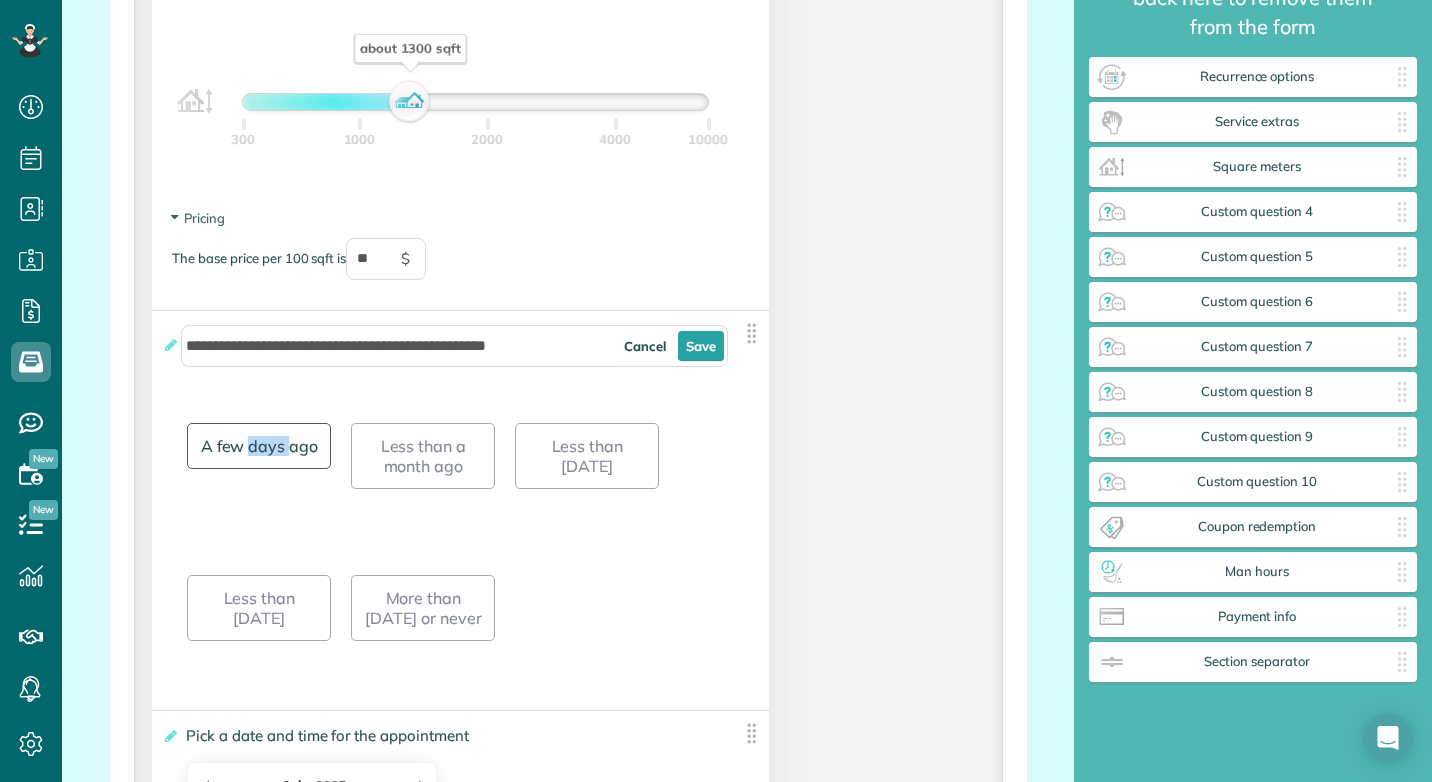 click on "A few days ago" at bounding box center [259, 446] 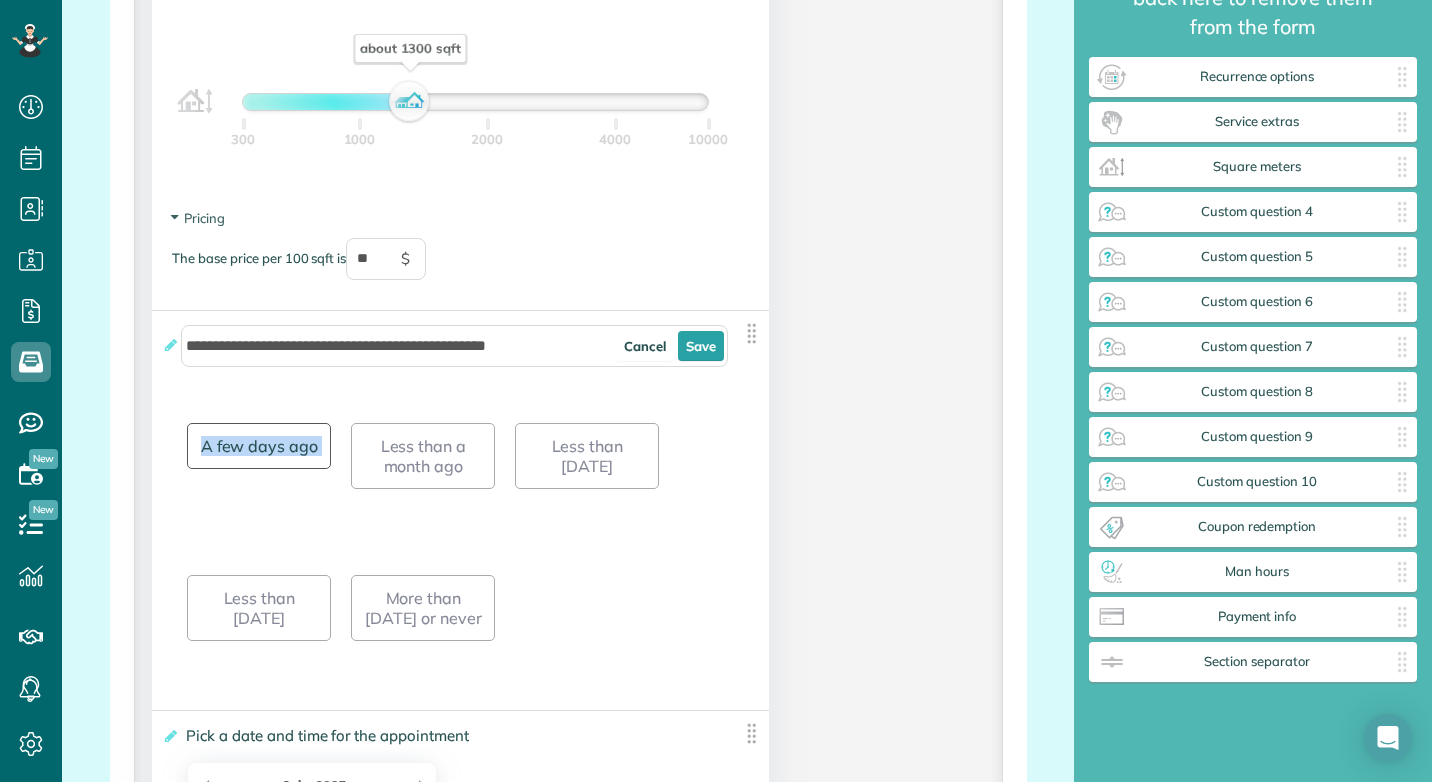 click on "A few days ago" at bounding box center [259, 446] 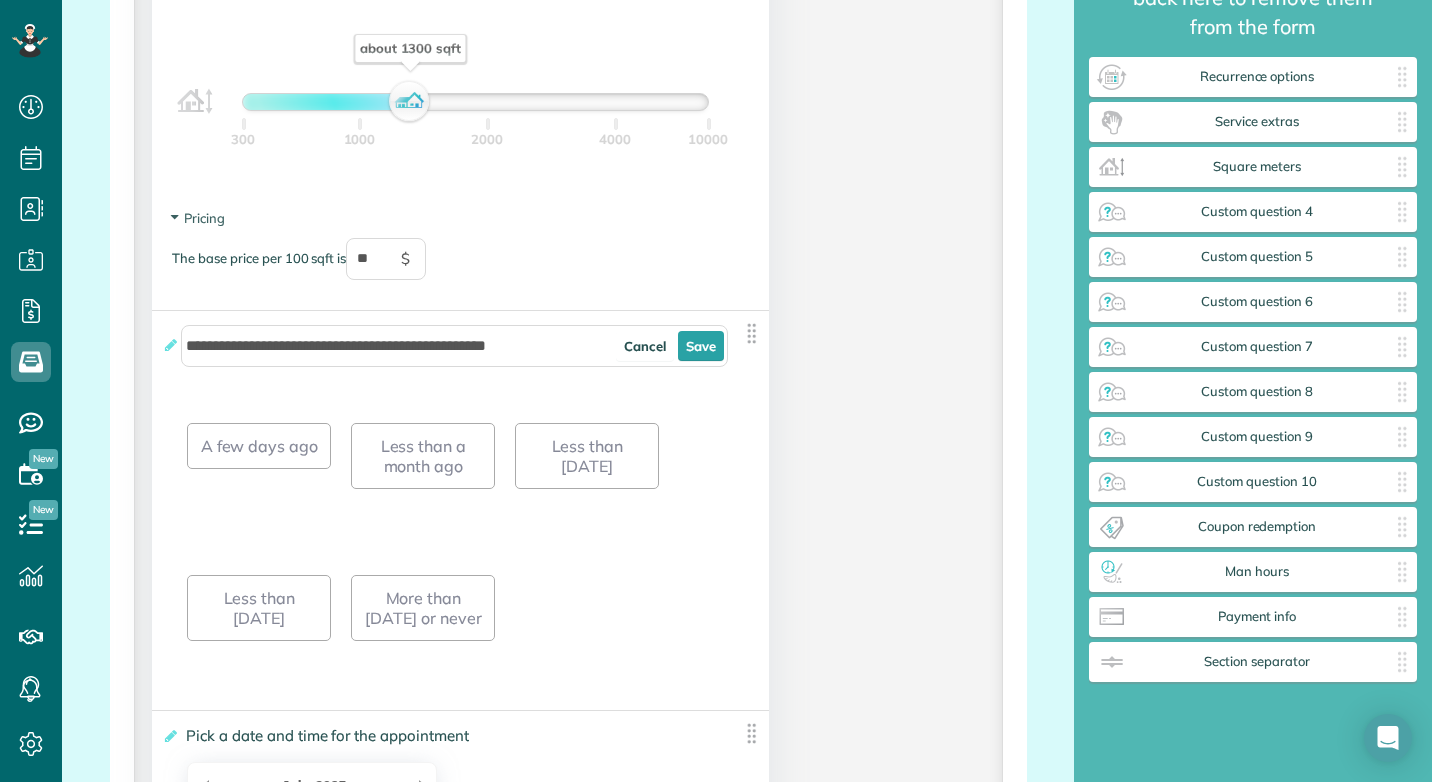 drag, startPoint x: 576, startPoint y: 567, endPoint x: 518, endPoint y: 551, distance: 60.166435 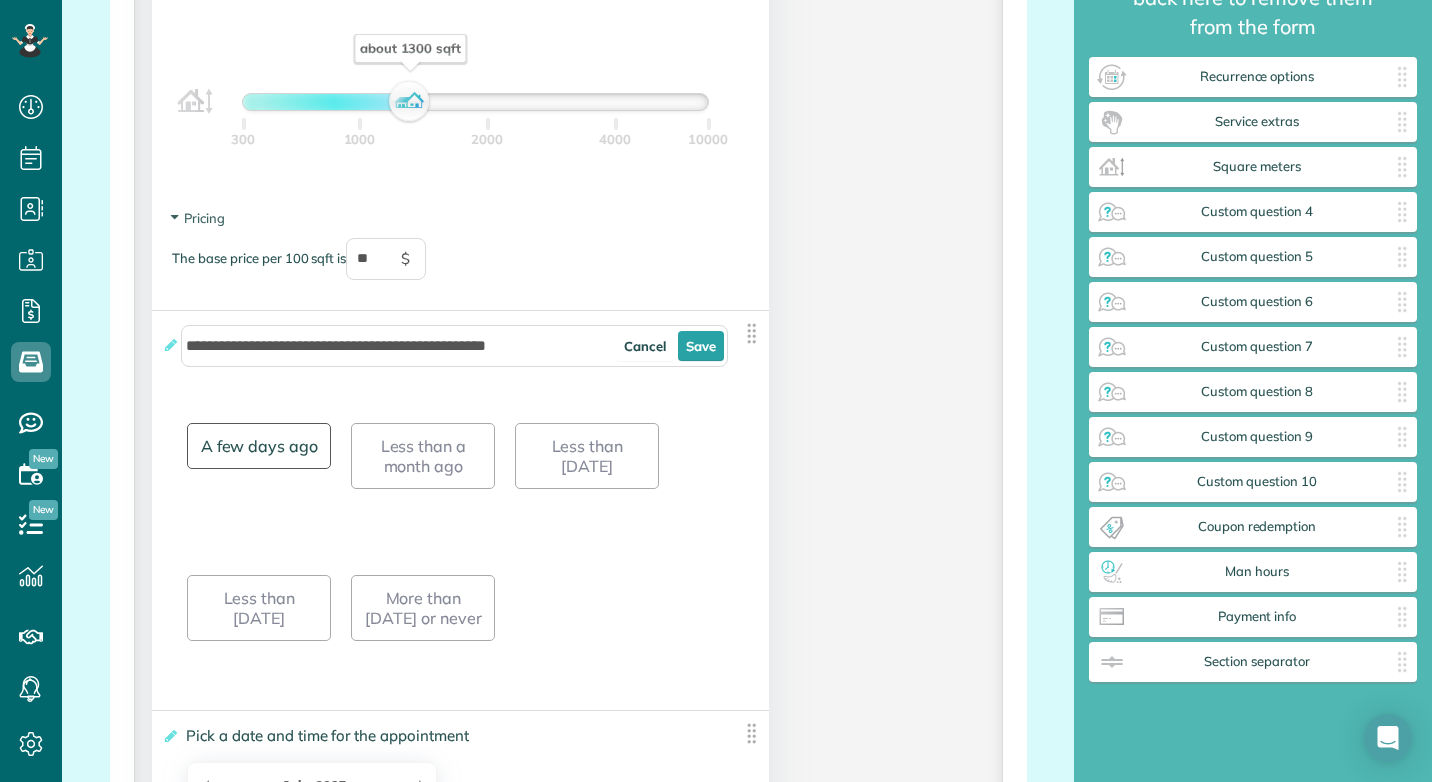 click on "A few days ago" at bounding box center [259, 446] 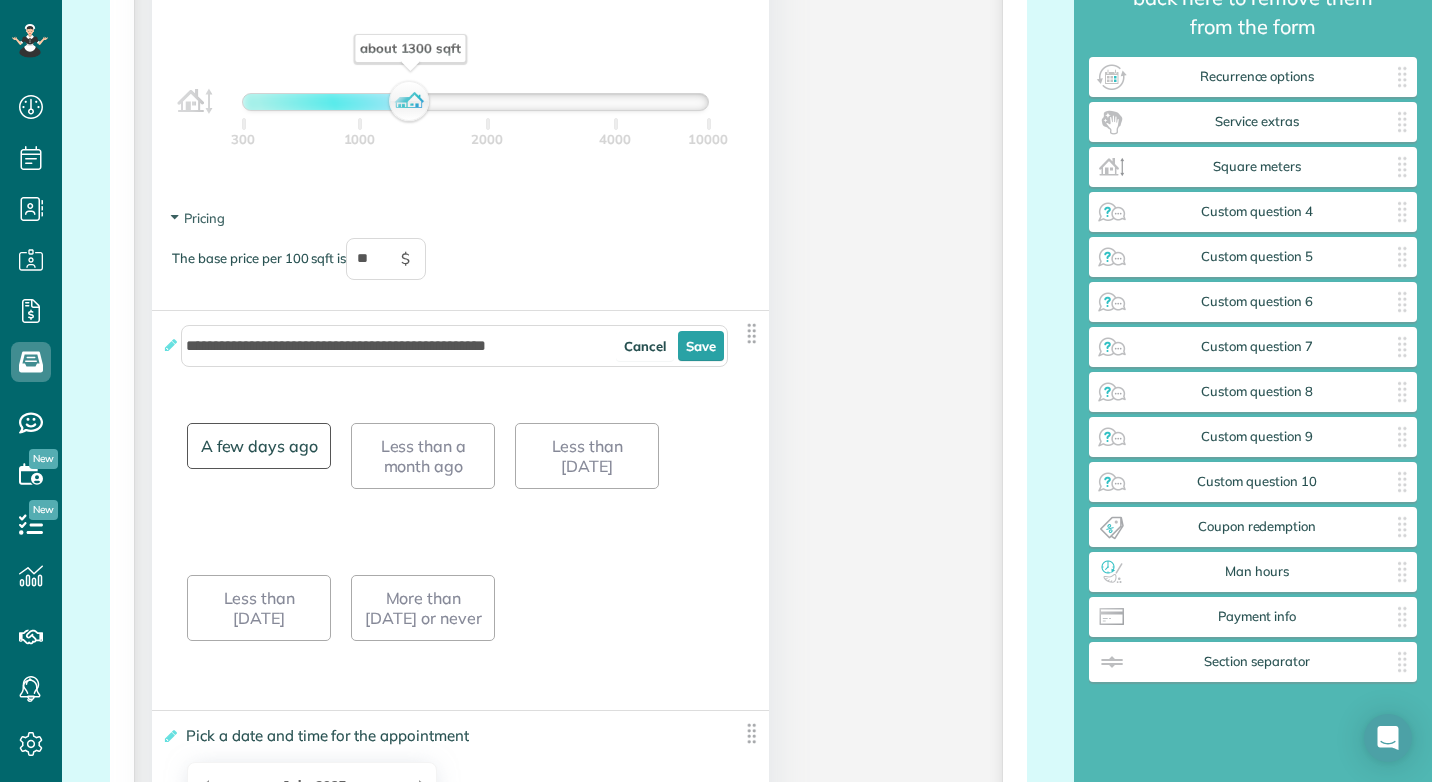click on "A few days ago" at bounding box center (259, 446) 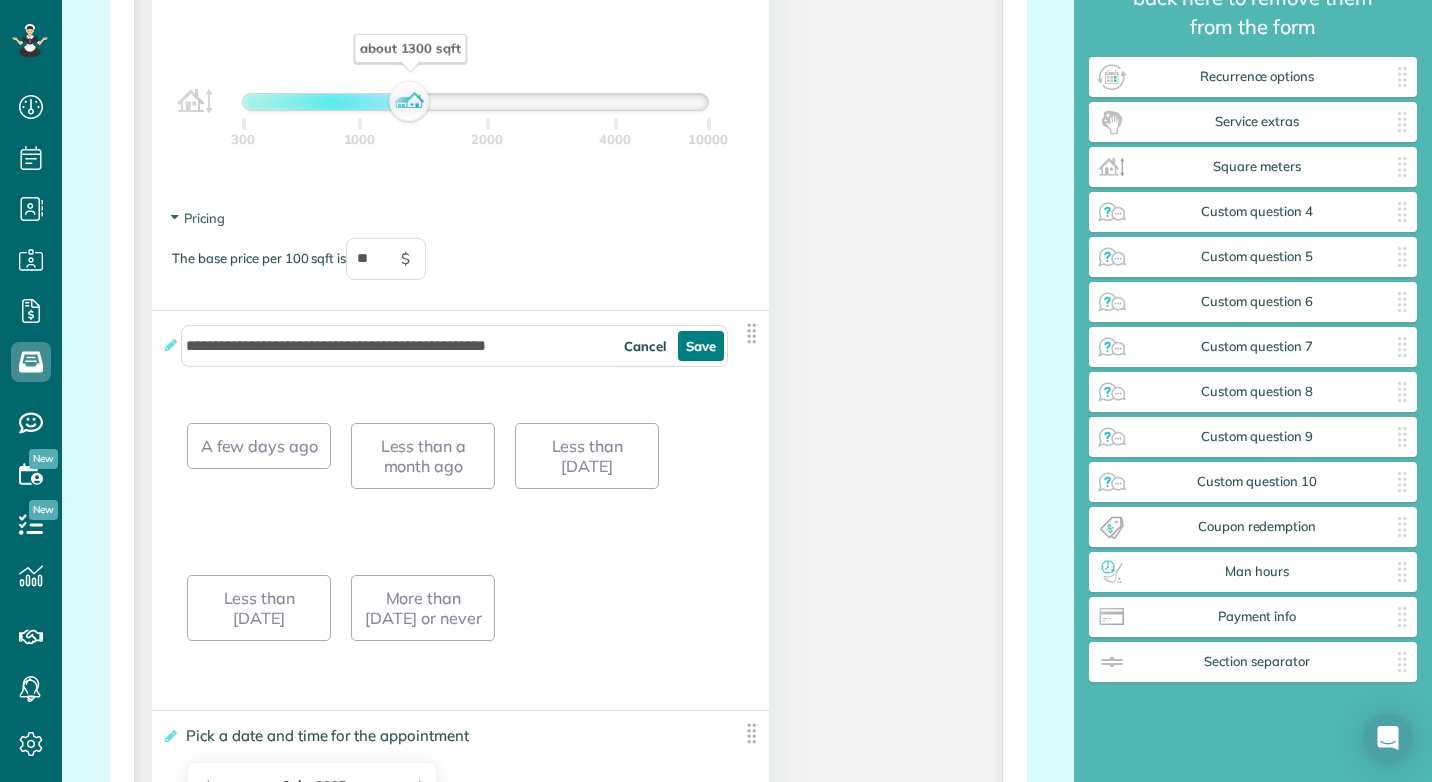 click on "Save" at bounding box center [701, 346] 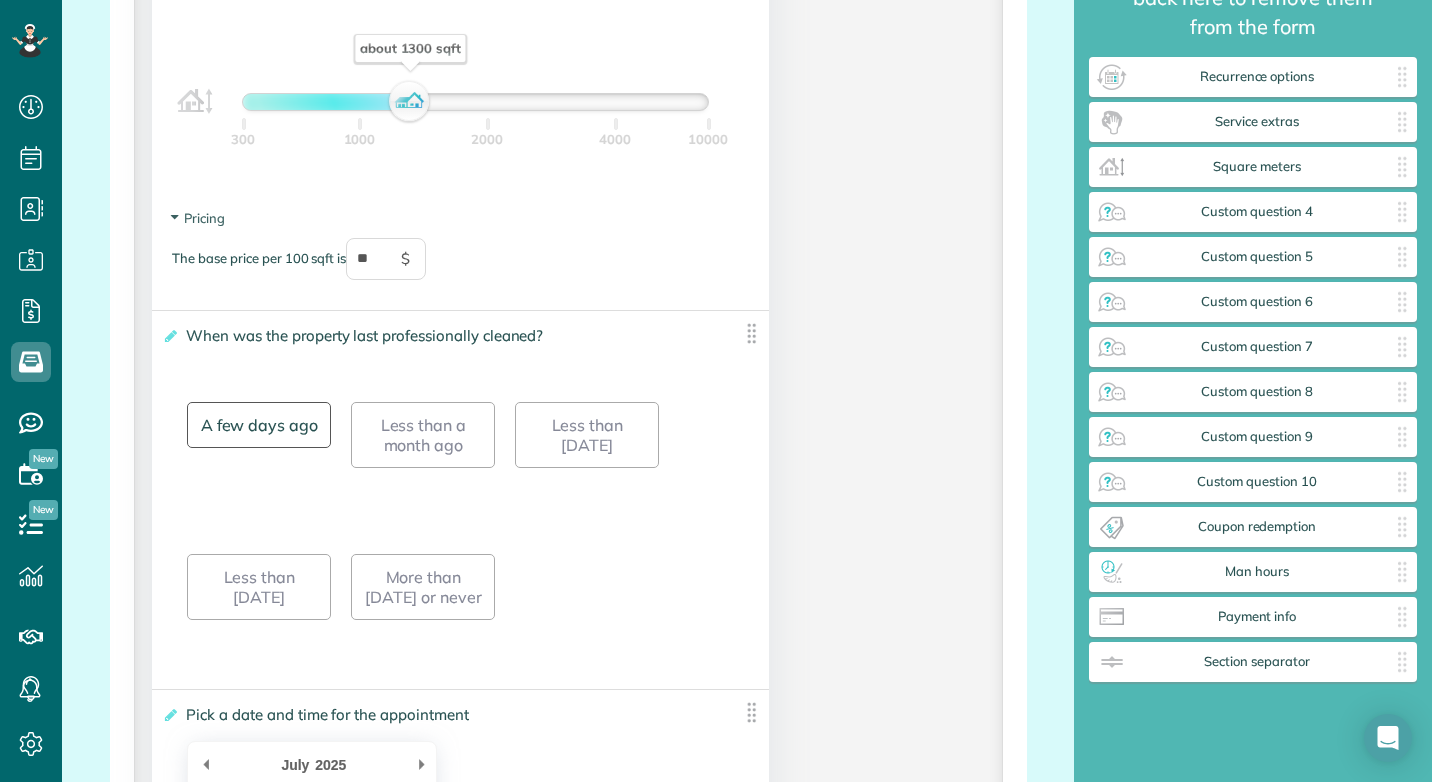 click on "A few days ago" at bounding box center (259, 425) 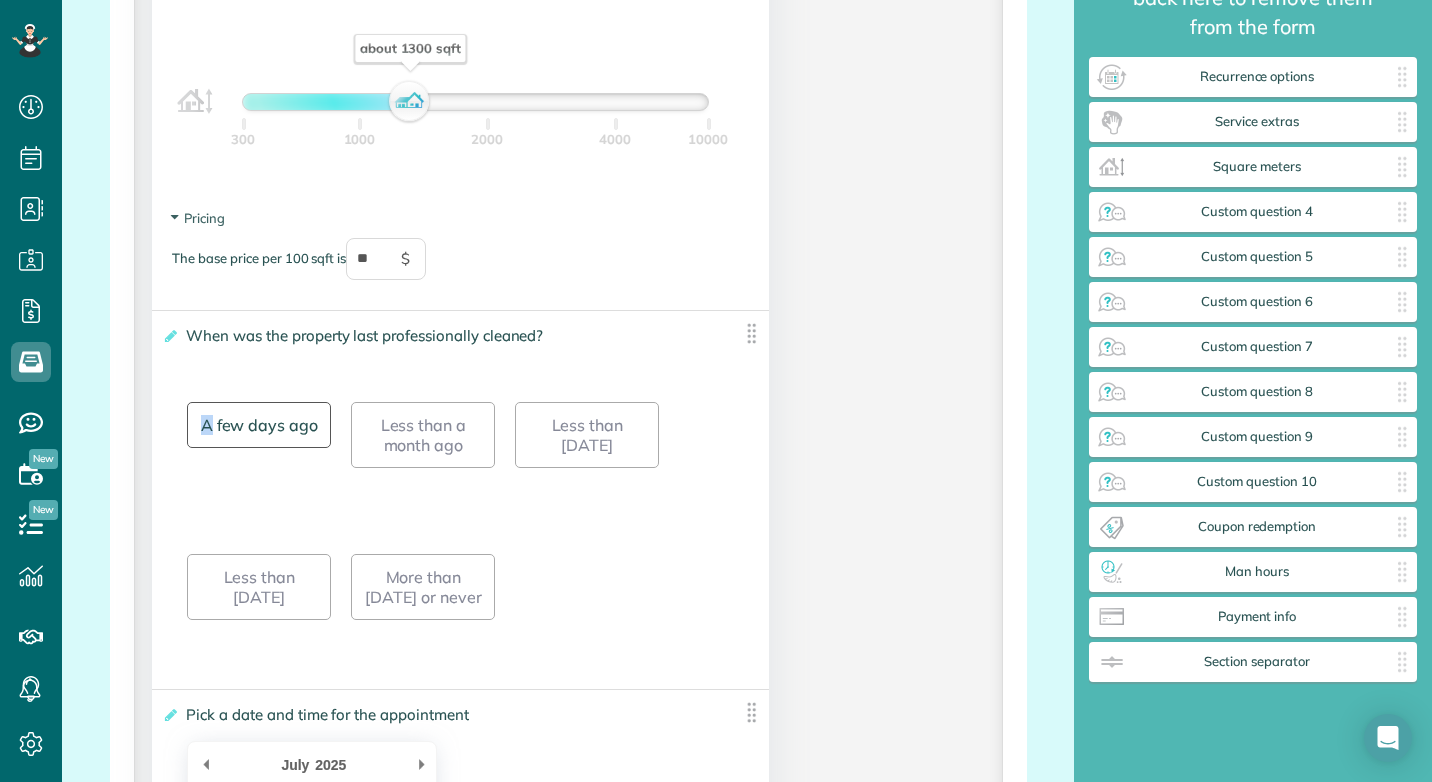 click on "A few days ago" at bounding box center (259, 425) 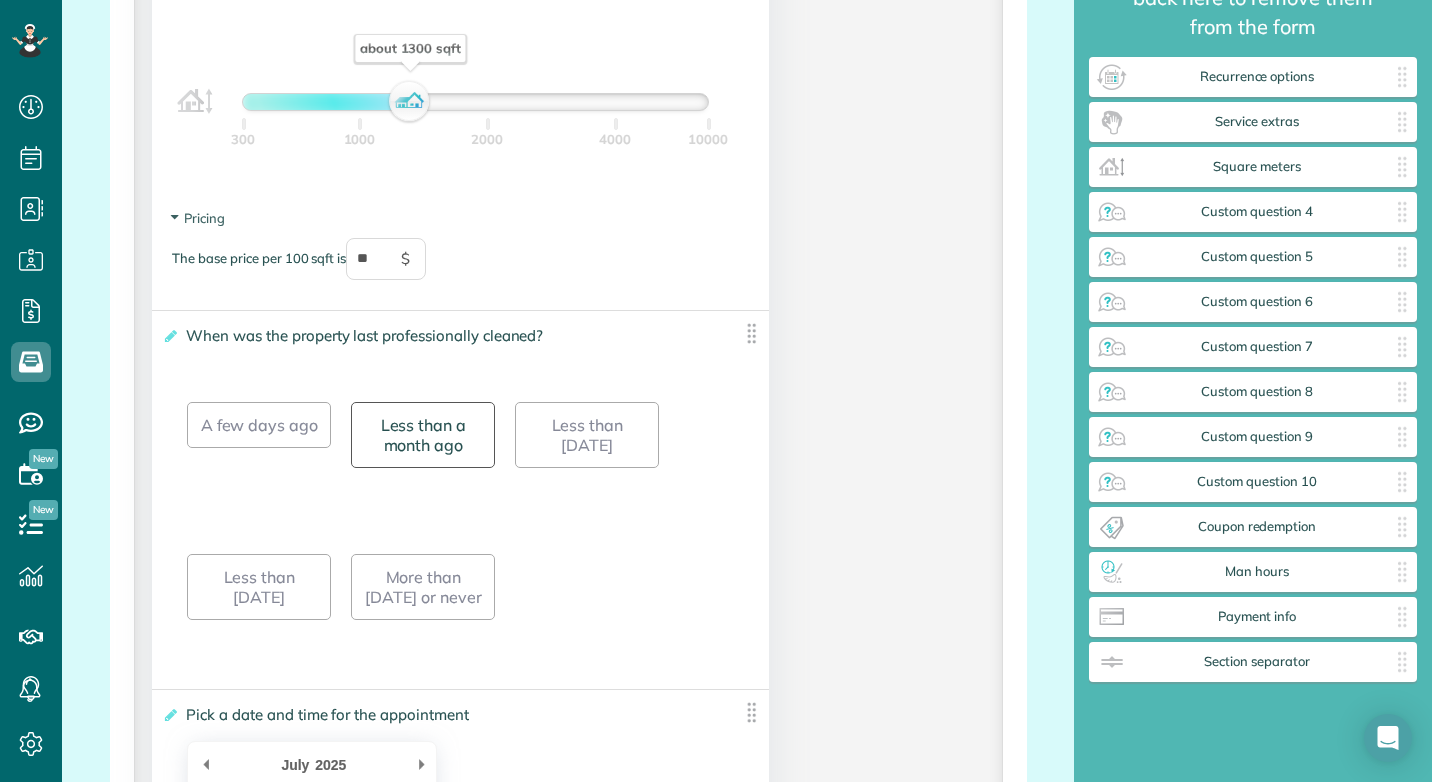 drag, startPoint x: 203, startPoint y: 425, endPoint x: 427, endPoint y: 455, distance: 226 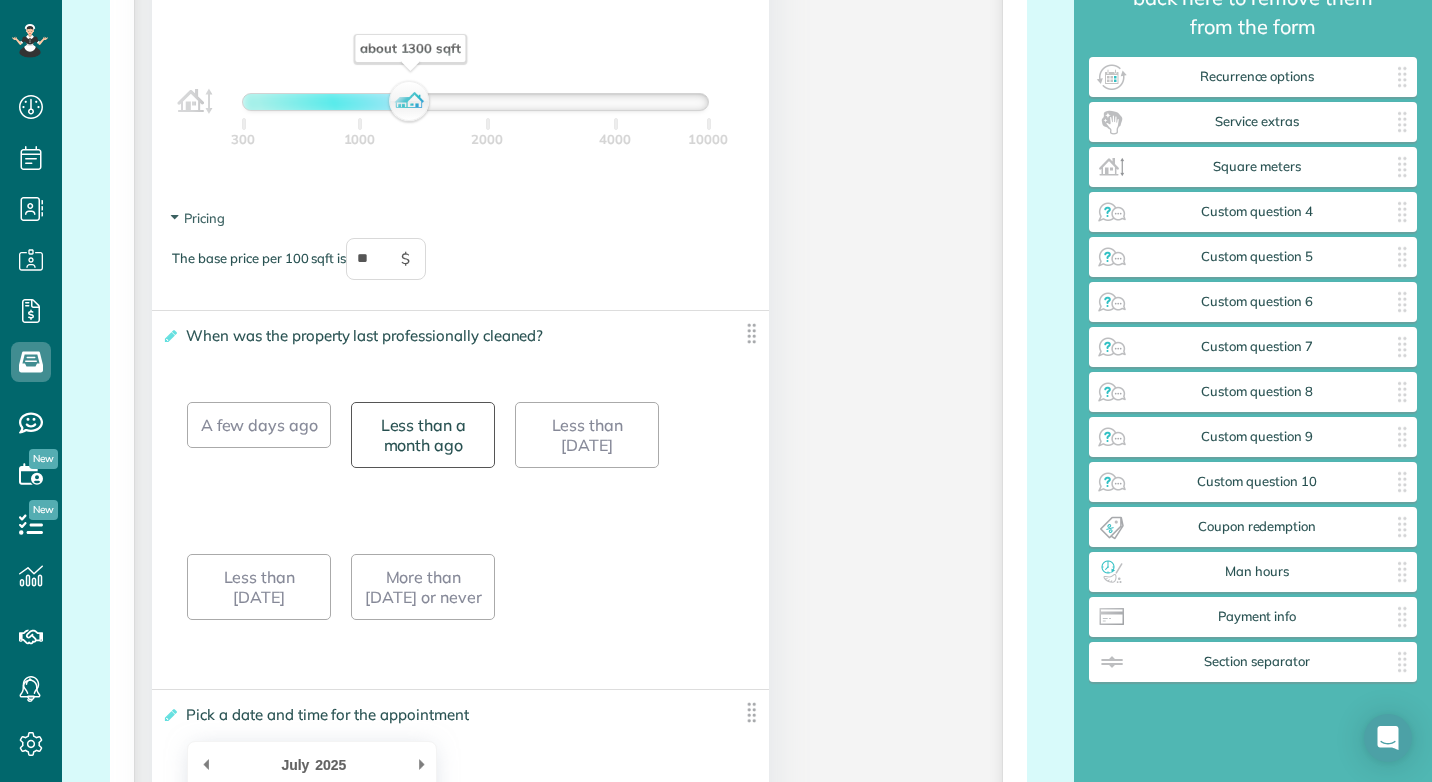 click on "Less than a month ago" at bounding box center (423, 435) 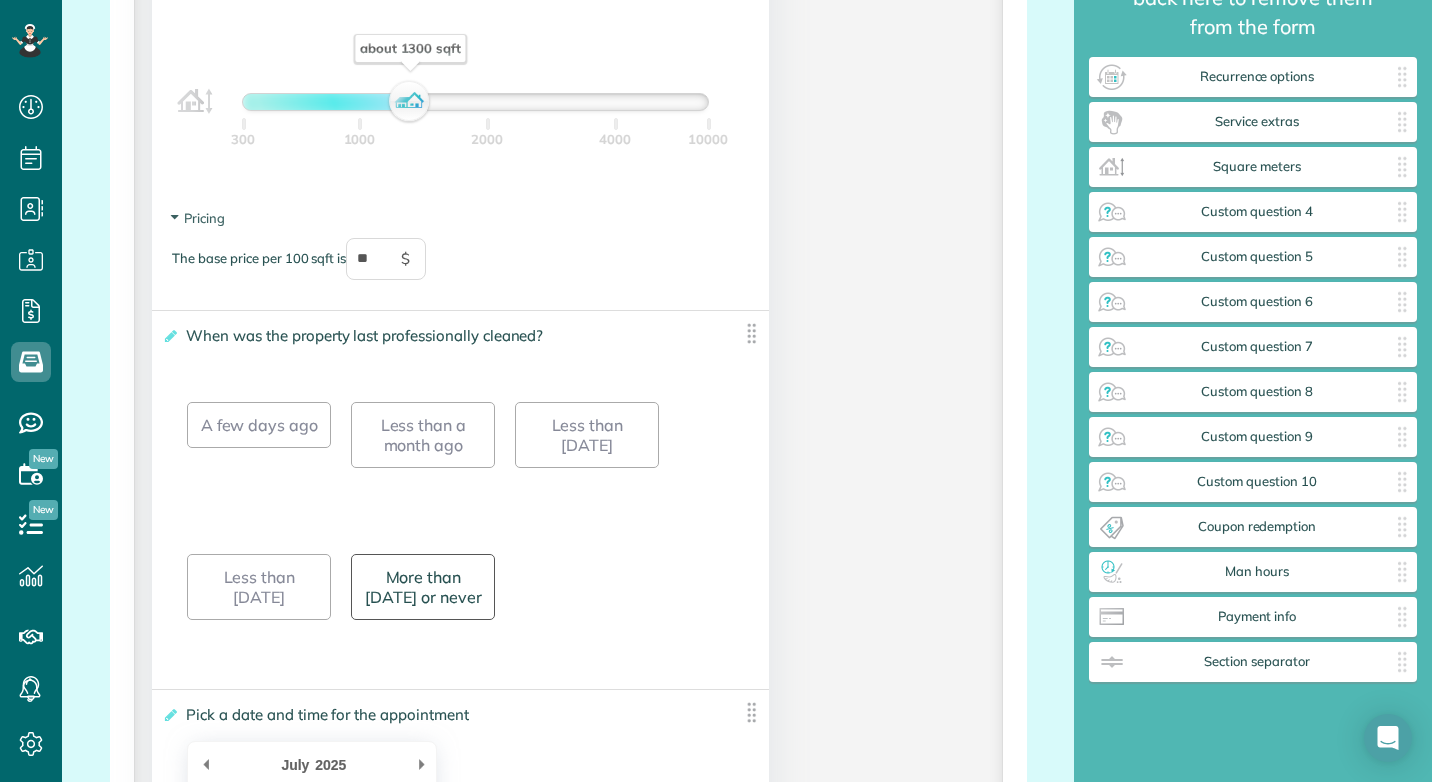 click on "More than 6 months ago or never" at bounding box center [423, 587] 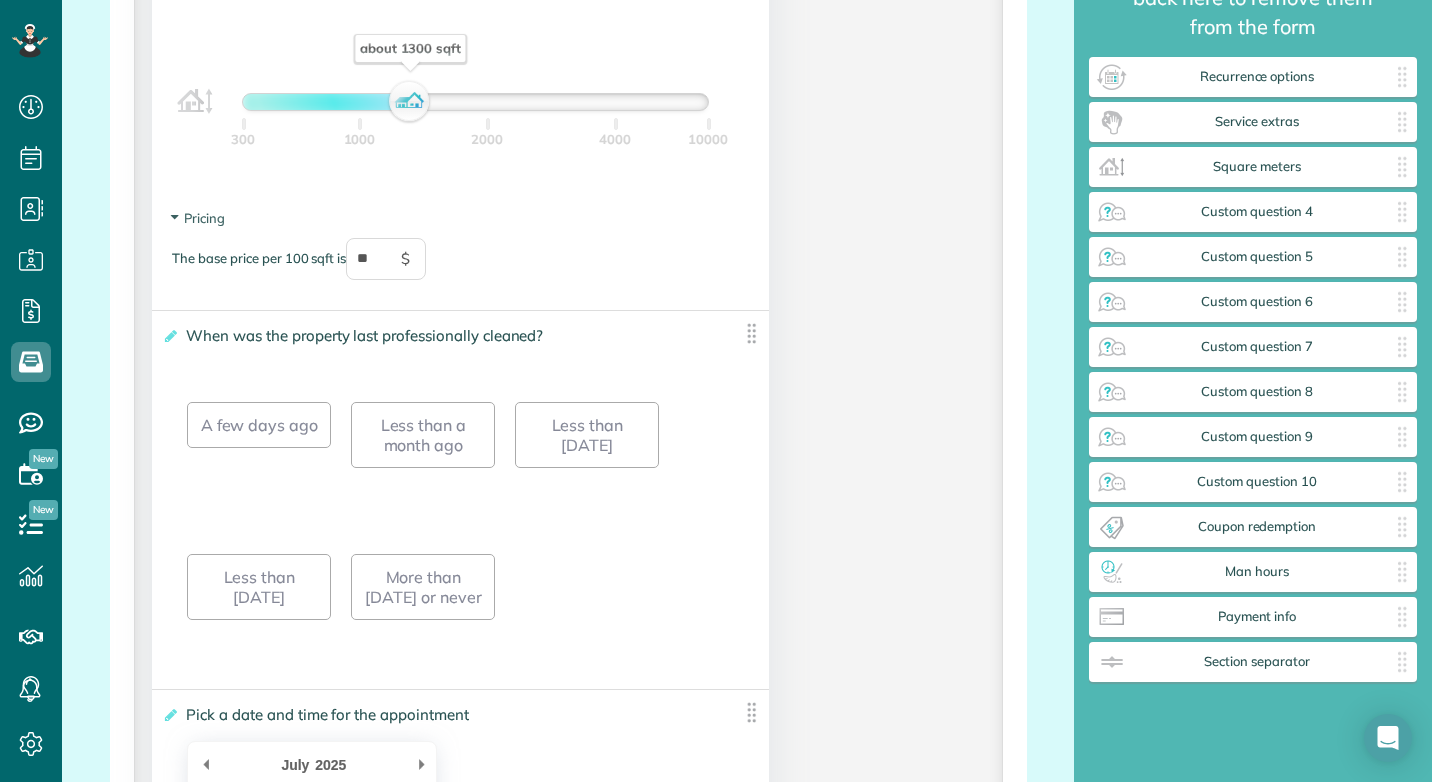 click on "A few days ago
Less than a month ago
Less than 3 months ago
Less than 6 months ago
More than 6 months ago or never" at bounding box center [460, 522] 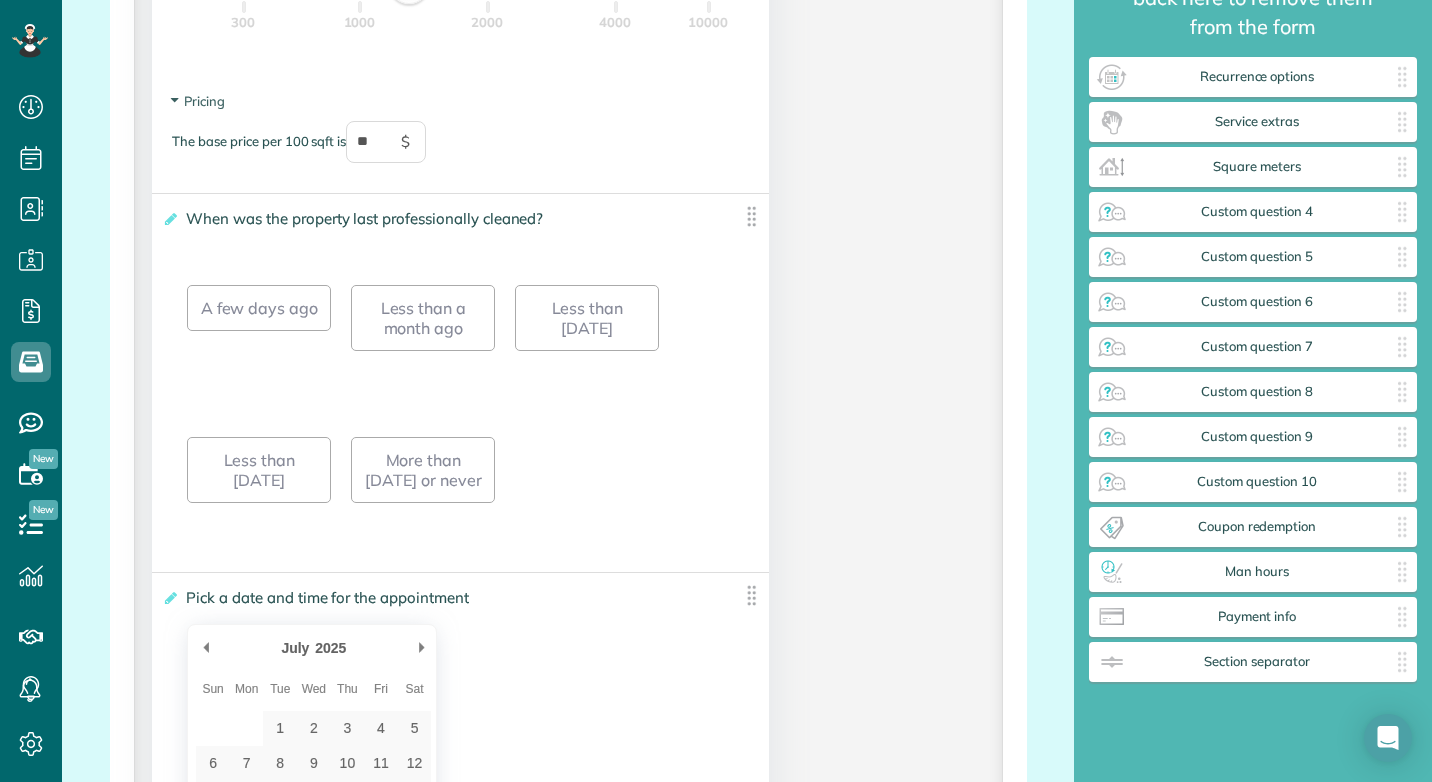 scroll, scrollTop: 2719, scrollLeft: 0, axis: vertical 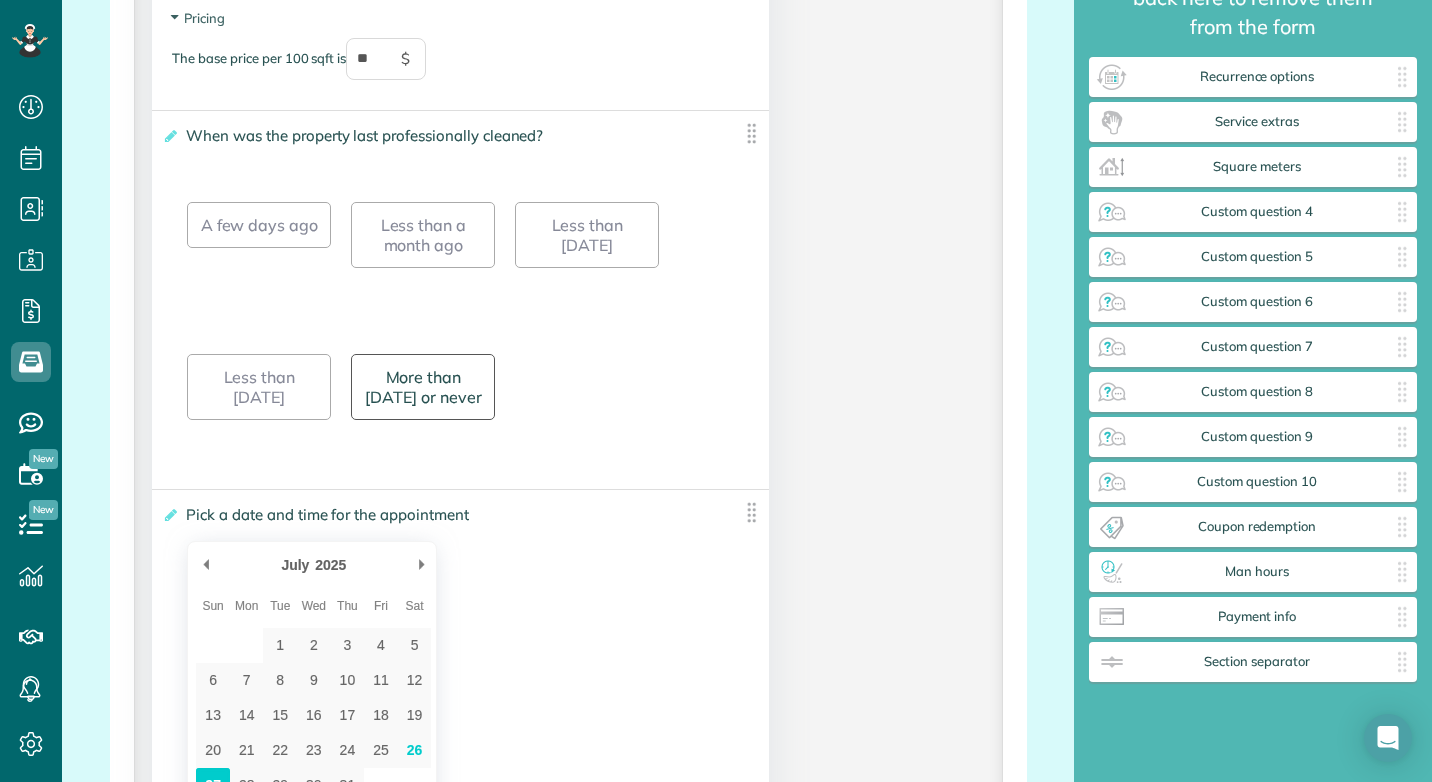 click on "More than 6 months ago or never" at bounding box center (423, 387) 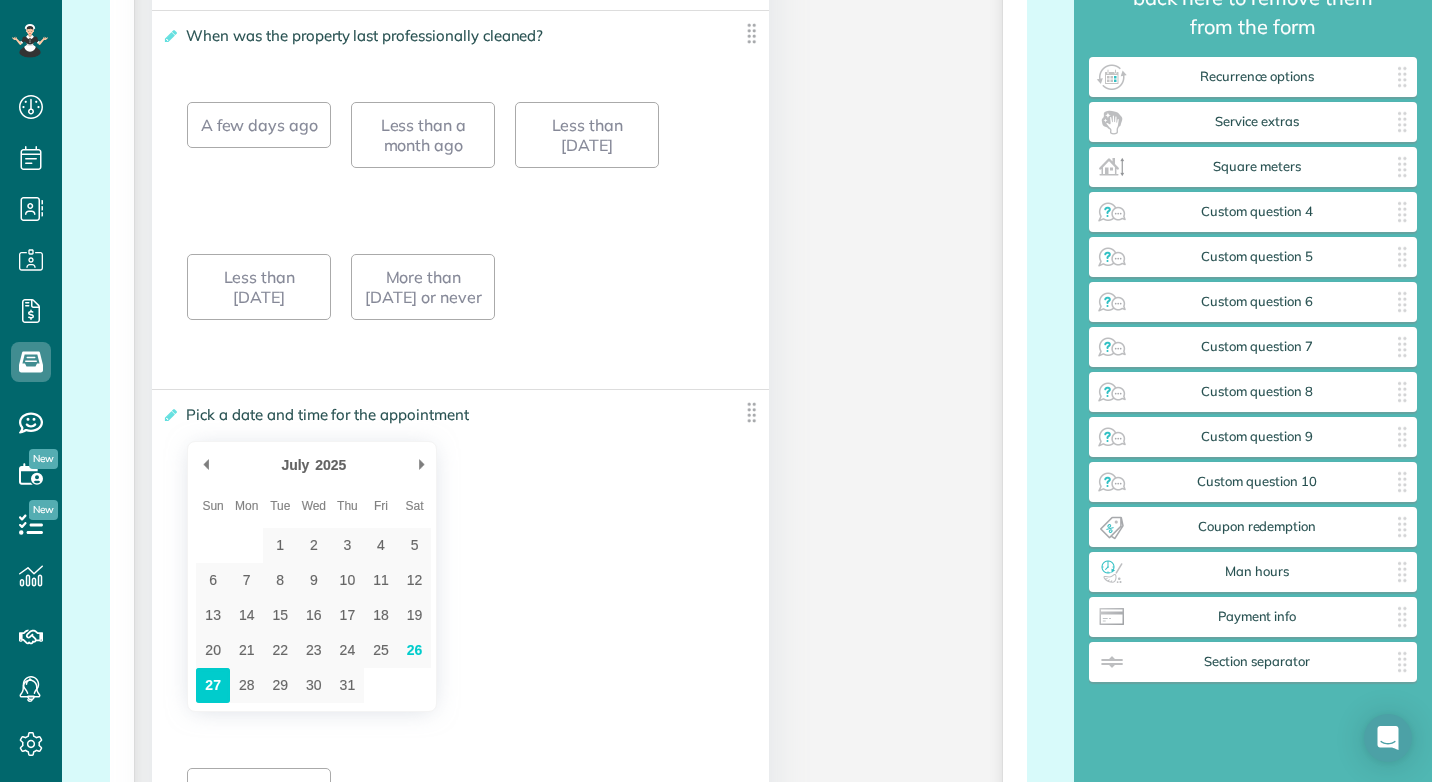 scroll, scrollTop: 2919, scrollLeft: 0, axis: vertical 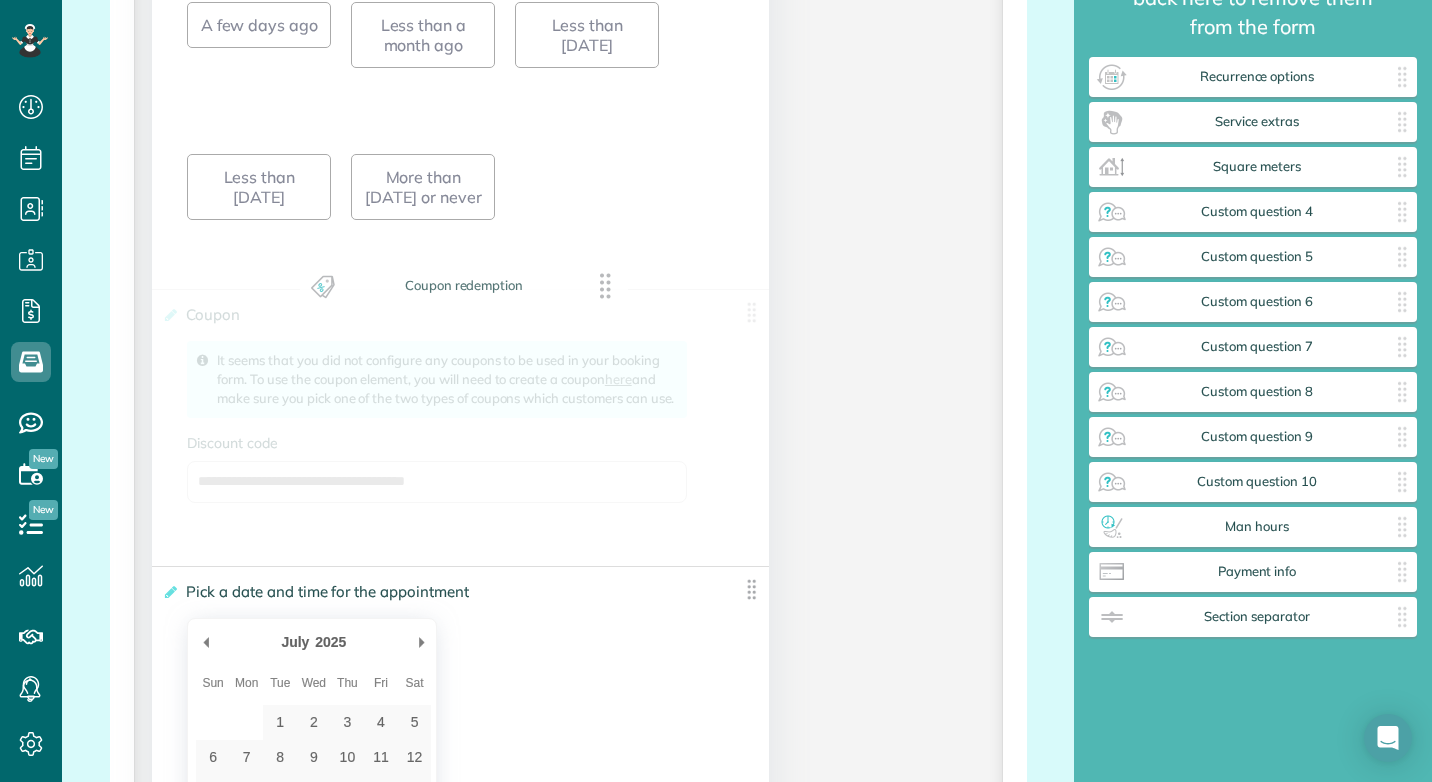 drag, startPoint x: 1238, startPoint y: 528, endPoint x: 449, endPoint y: 287, distance: 824.9861 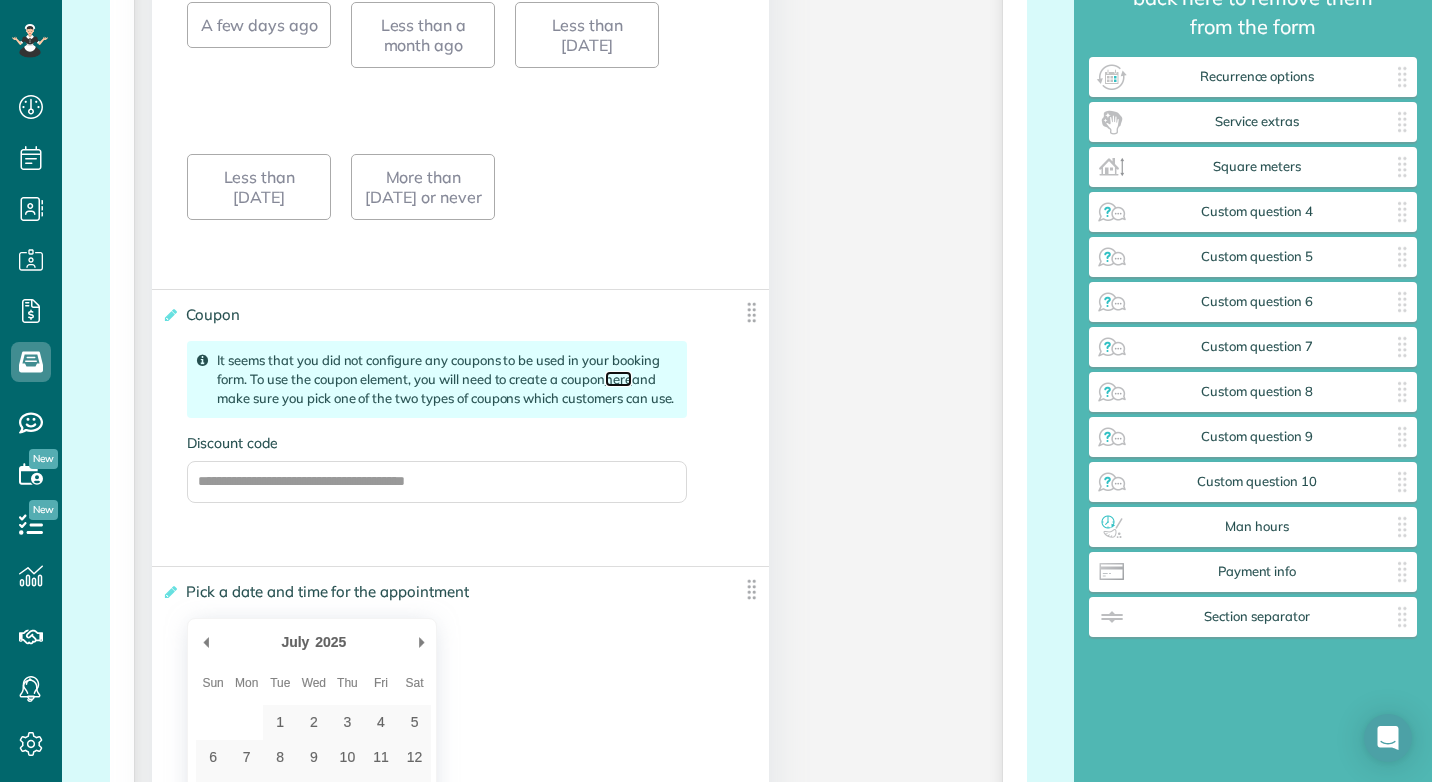 click on "here" at bounding box center (618, 379) 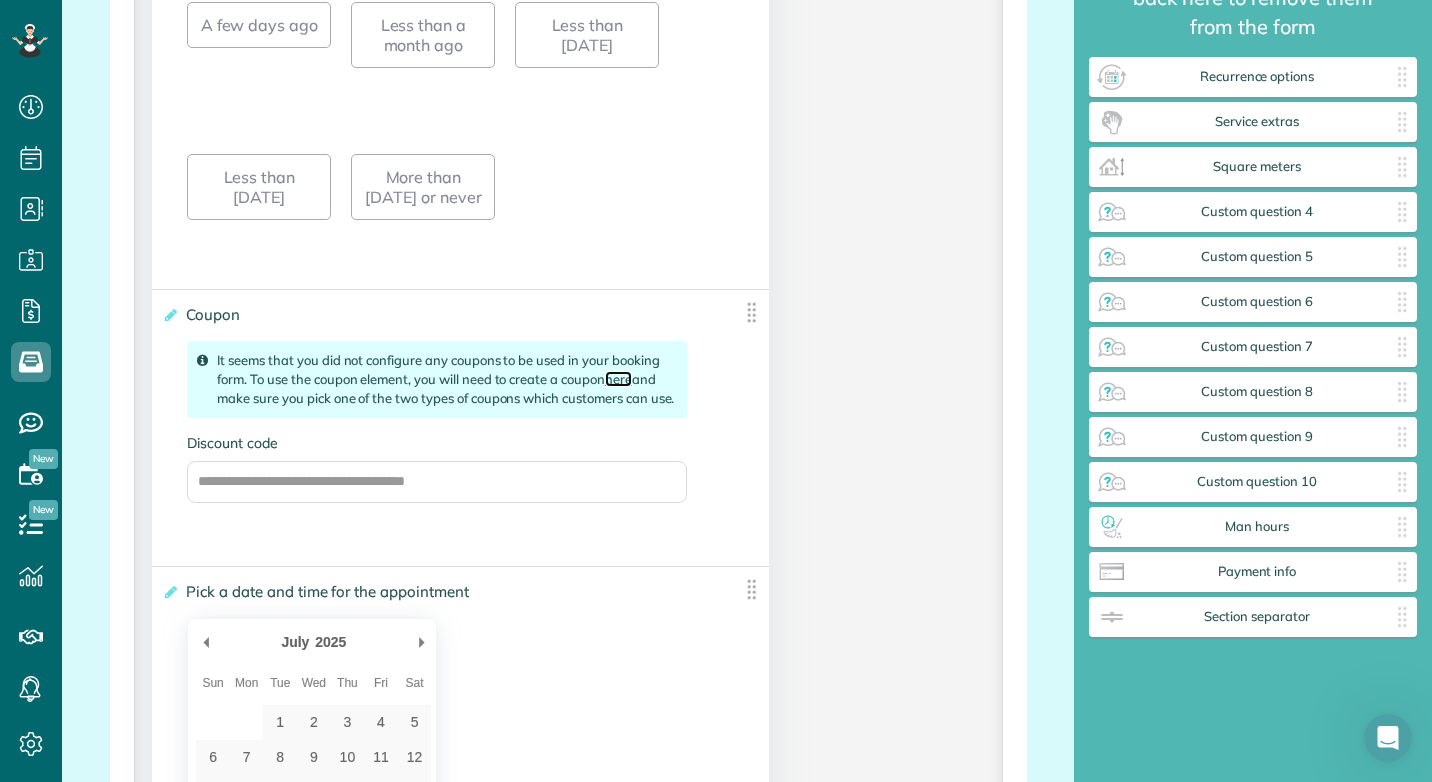 scroll, scrollTop: 0, scrollLeft: 0, axis: both 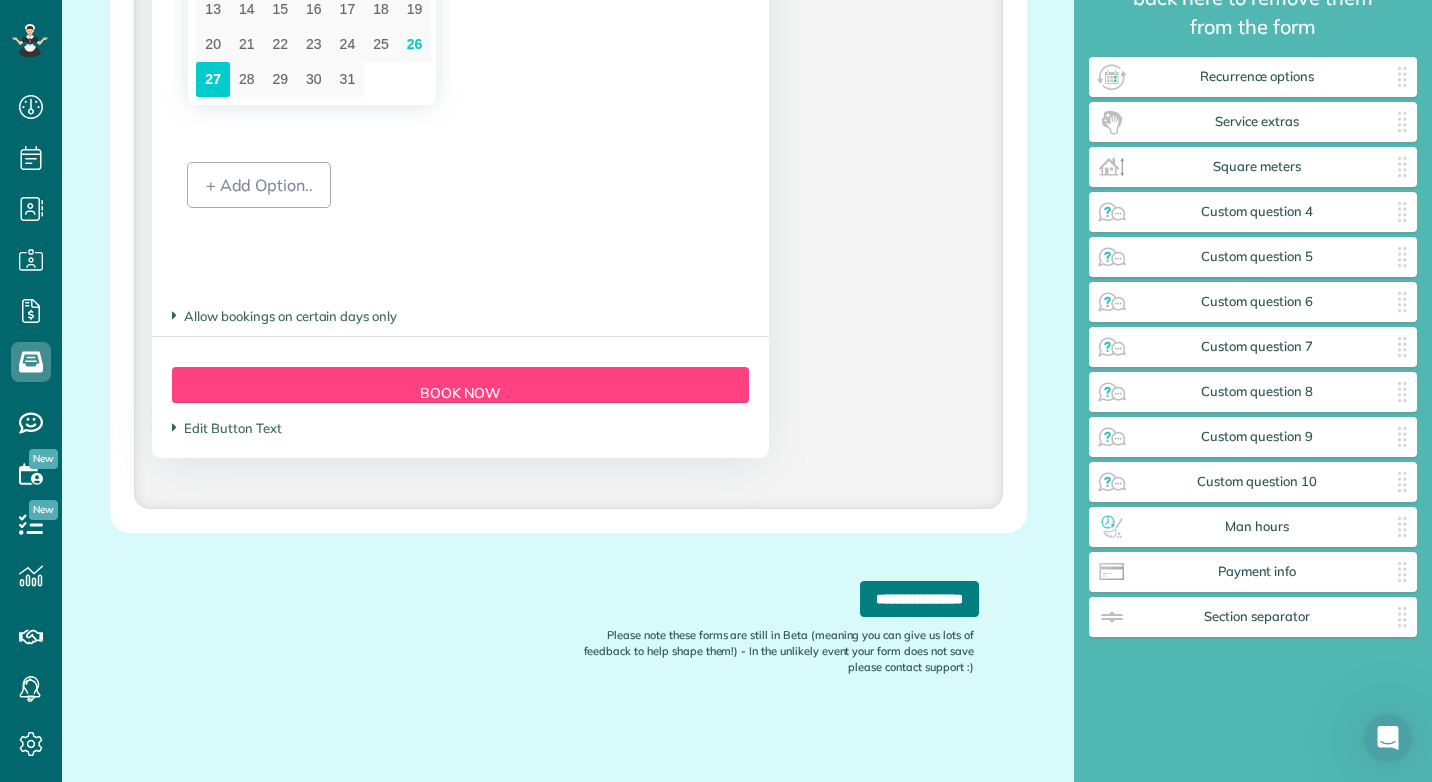 click on "**********" at bounding box center (919, 599) 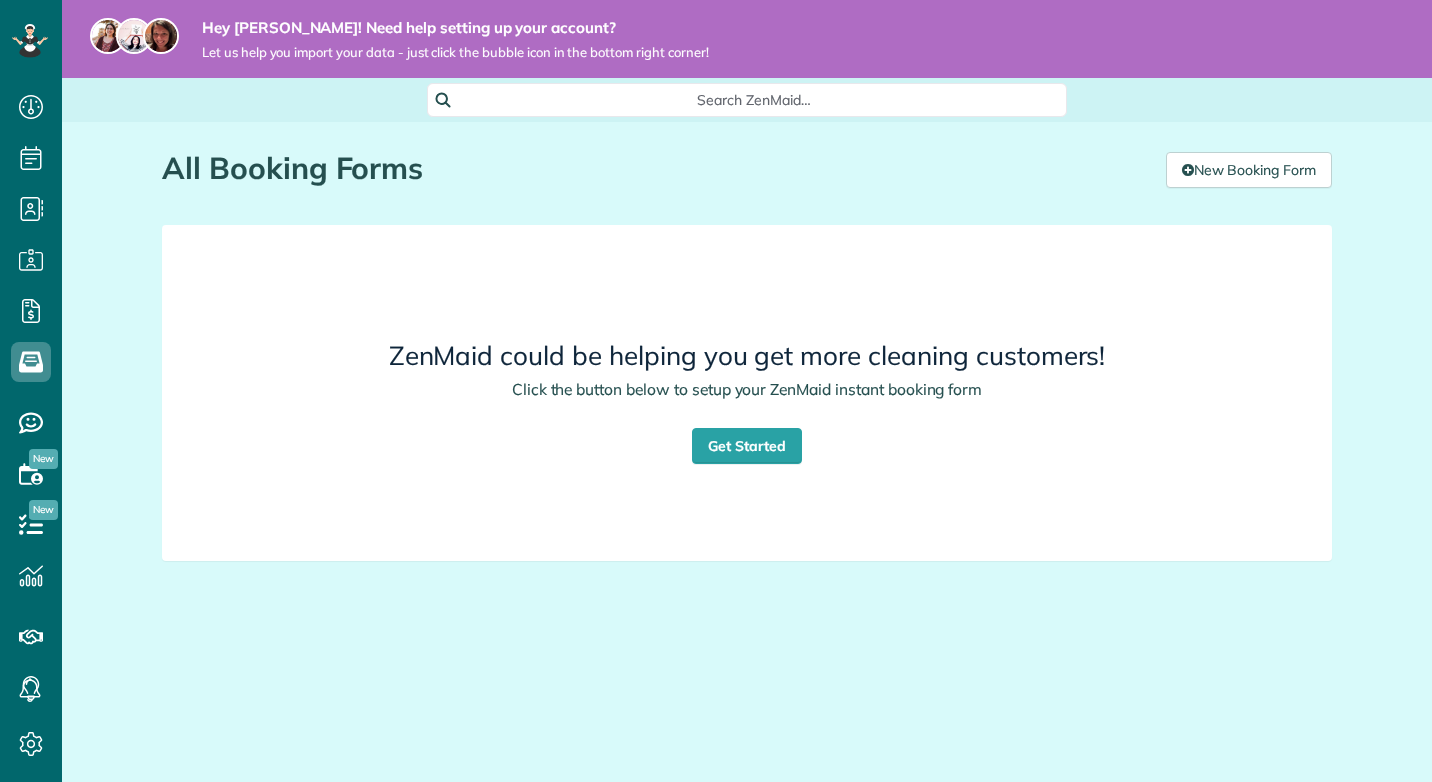 scroll, scrollTop: 0, scrollLeft: 0, axis: both 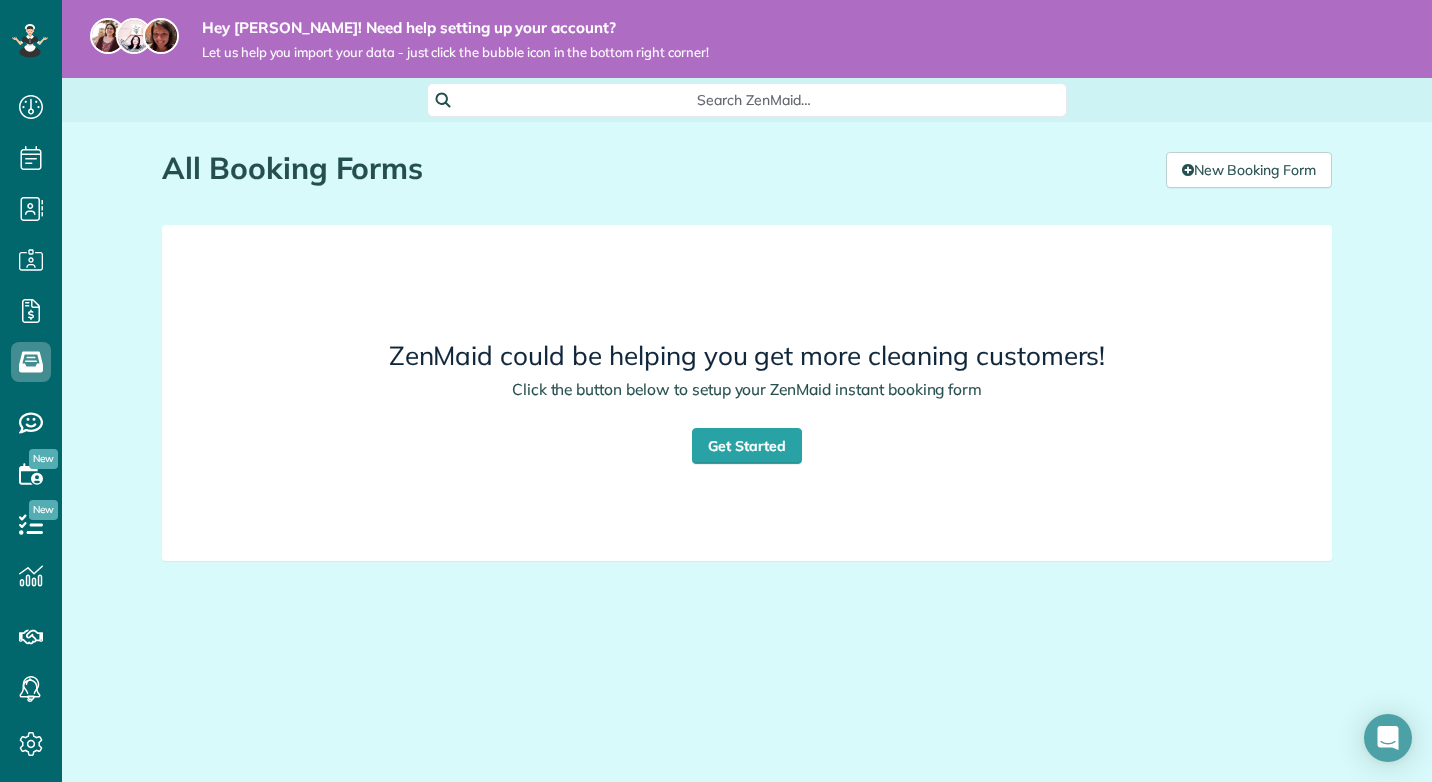 click on "All Booking Forms" at bounding box center [656, 168] 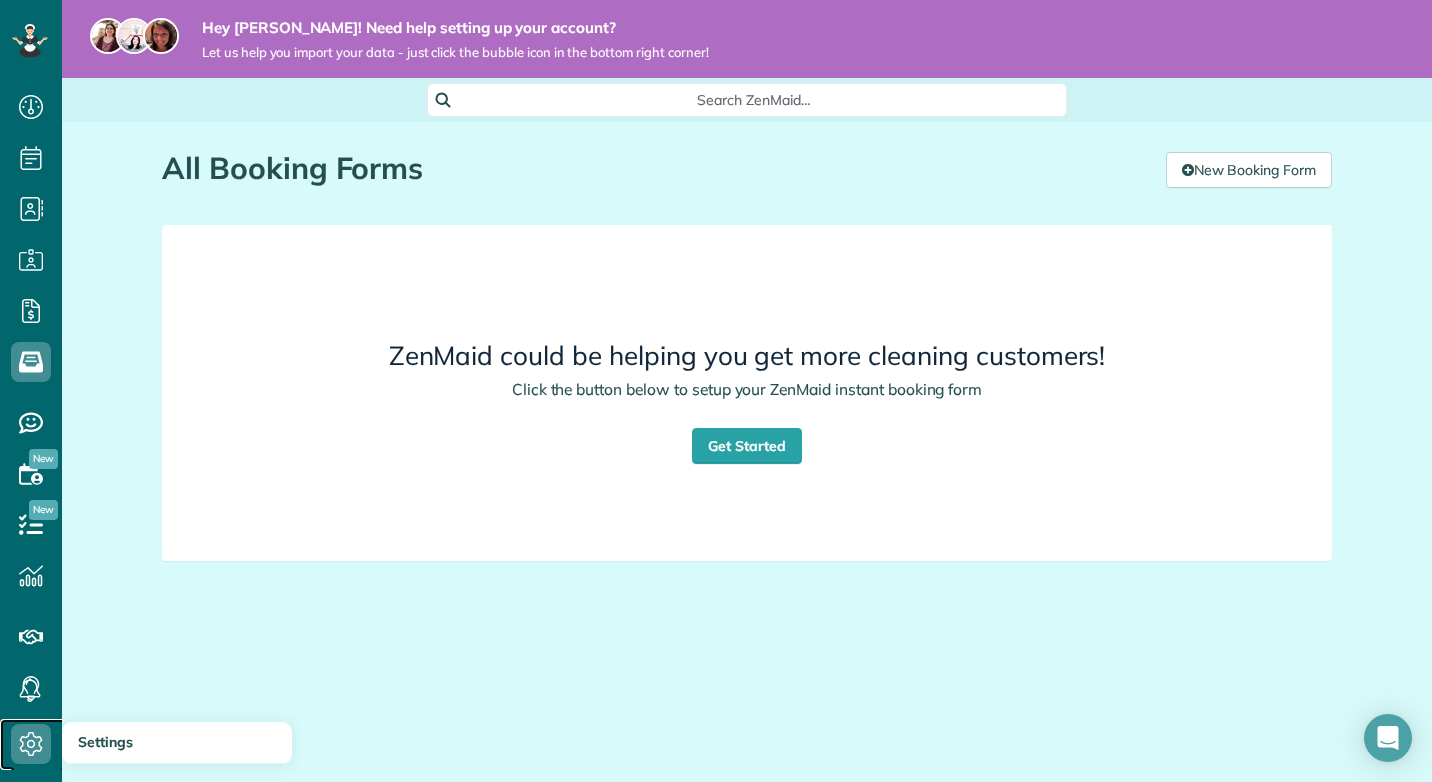 click 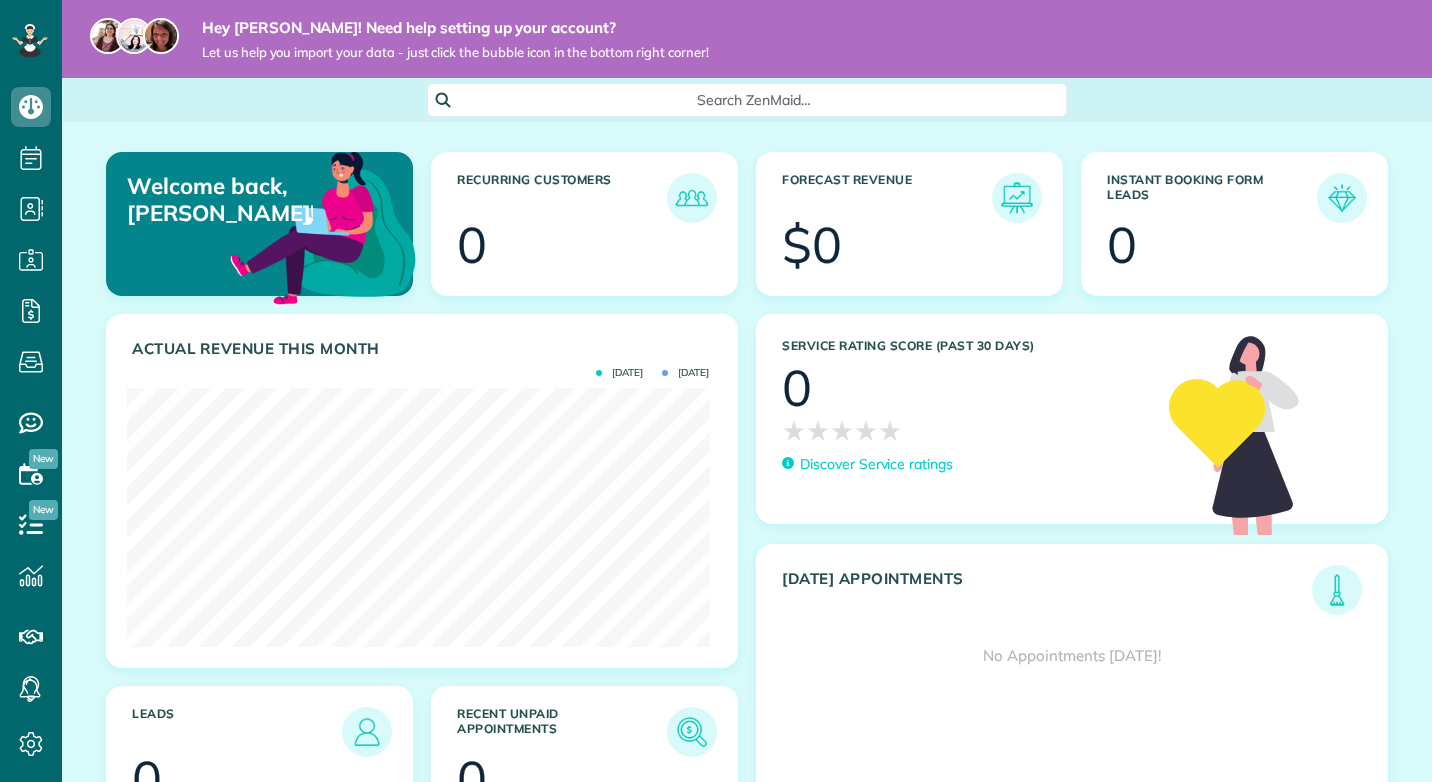 scroll, scrollTop: 0, scrollLeft: 0, axis: both 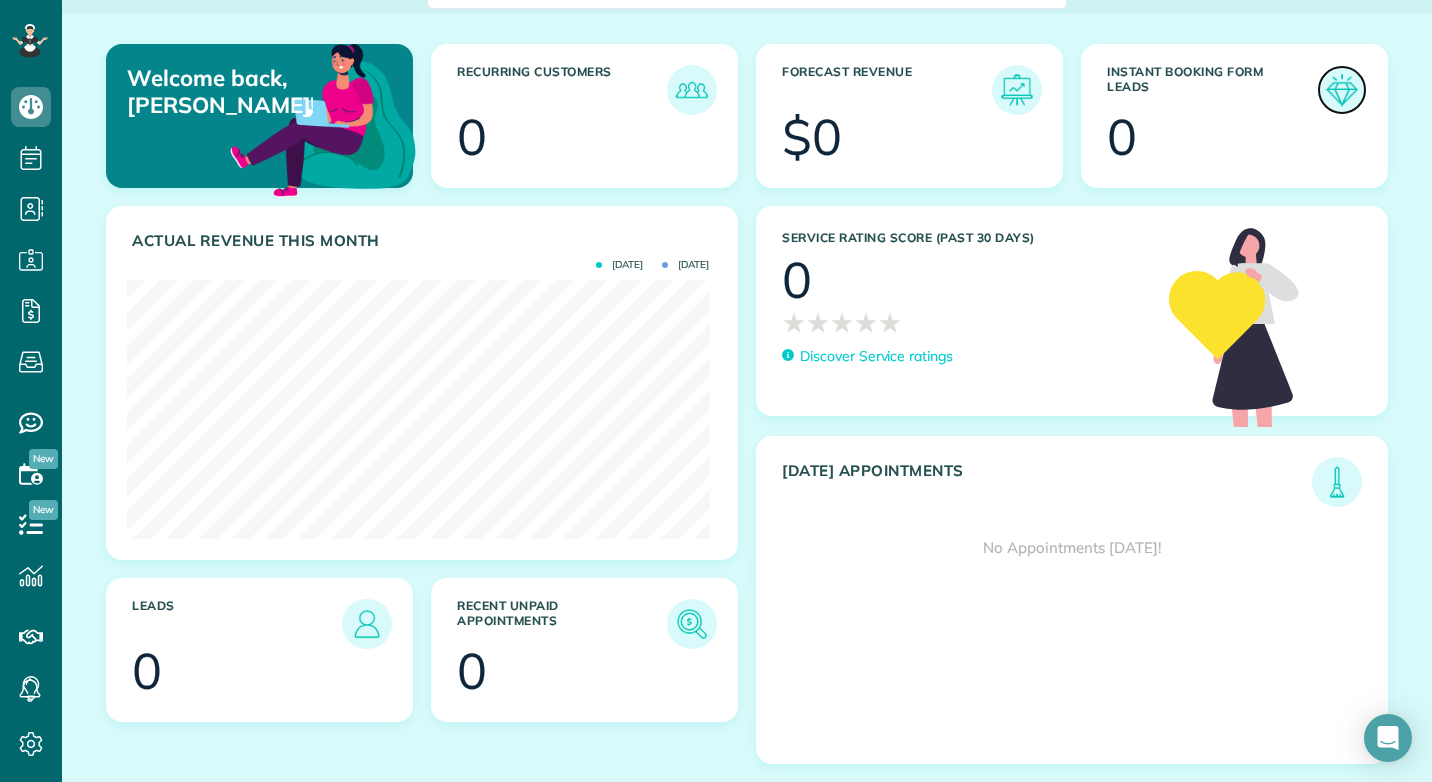click at bounding box center (1342, 90) 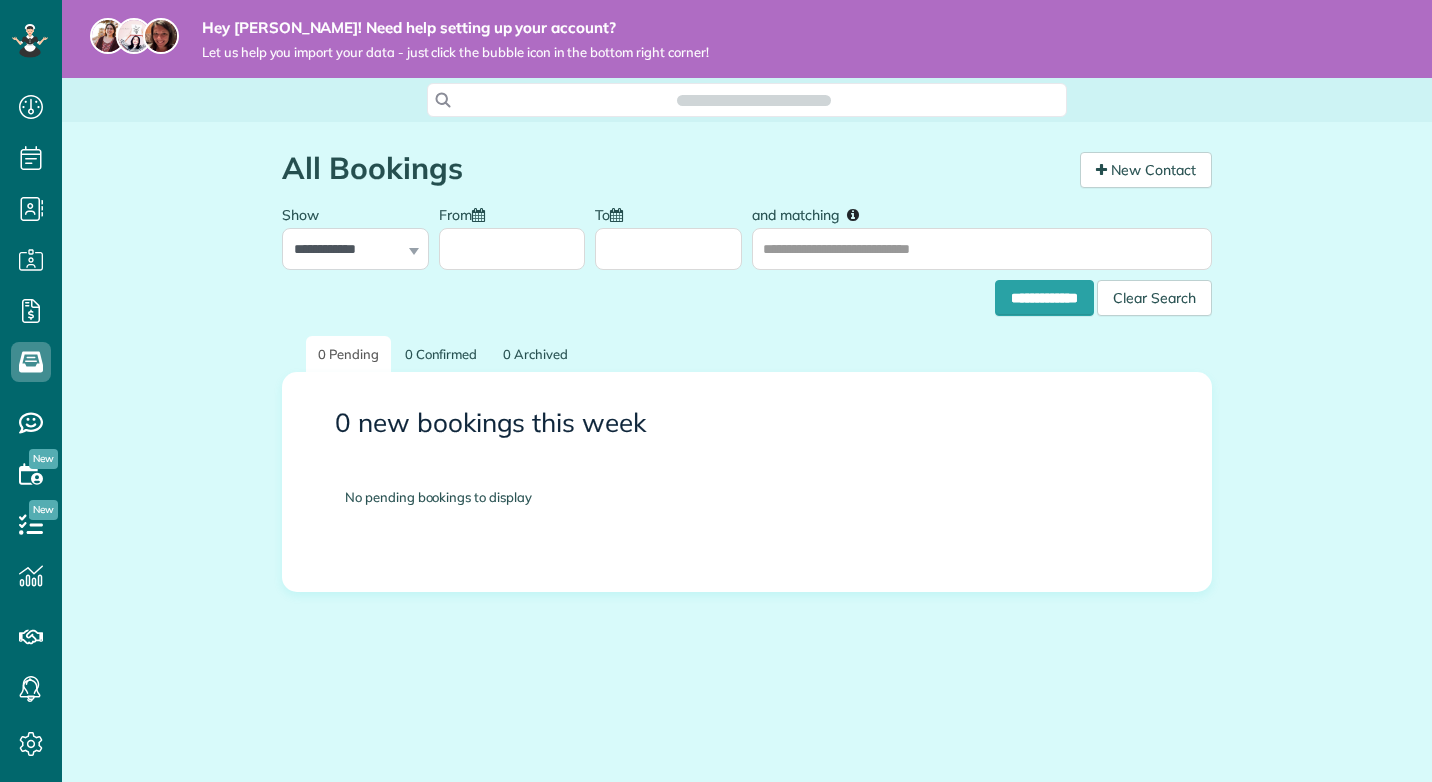 scroll, scrollTop: 0, scrollLeft: 0, axis: both 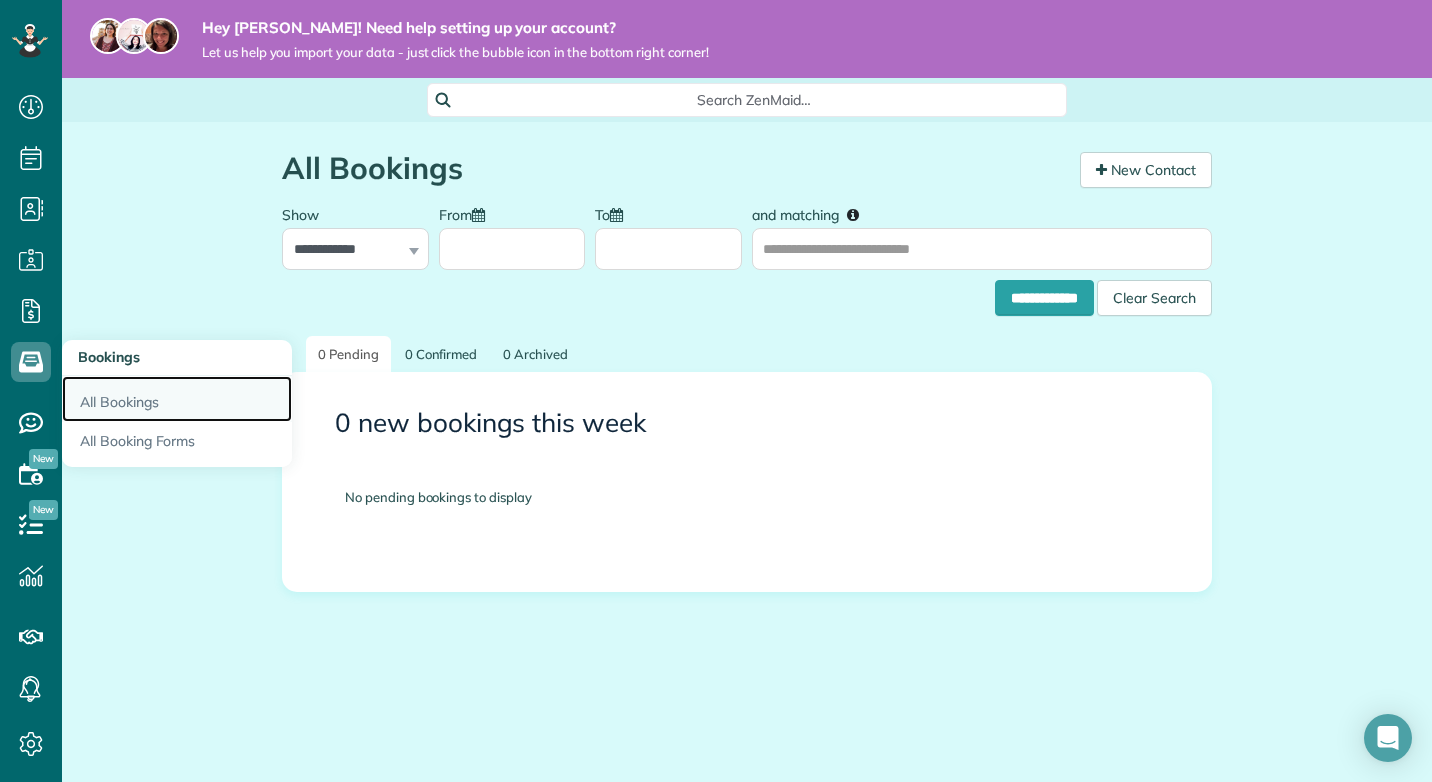 click on "All Bookings" at bounding box center [177, 399] 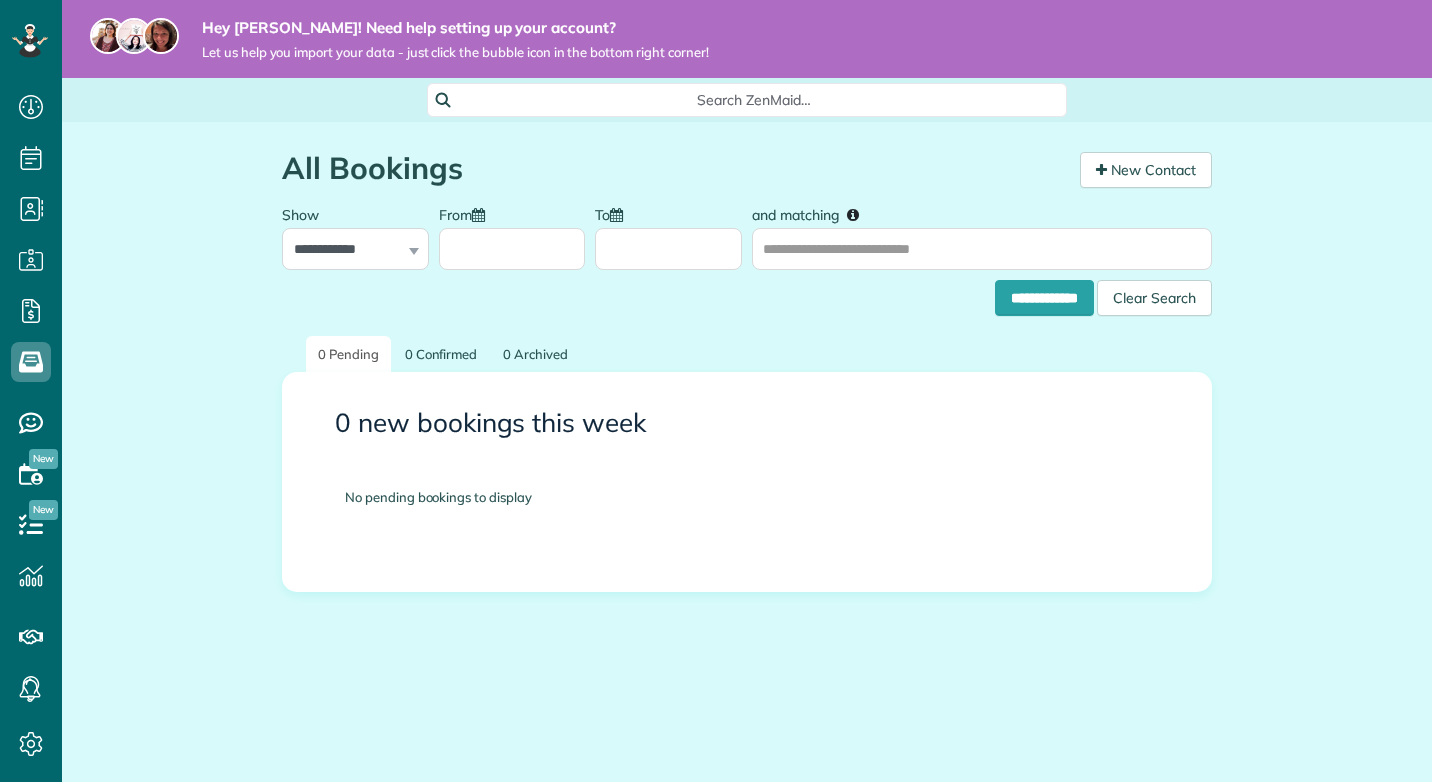scroll, scrollTop: 0, scrollLeft: 0, axis: both 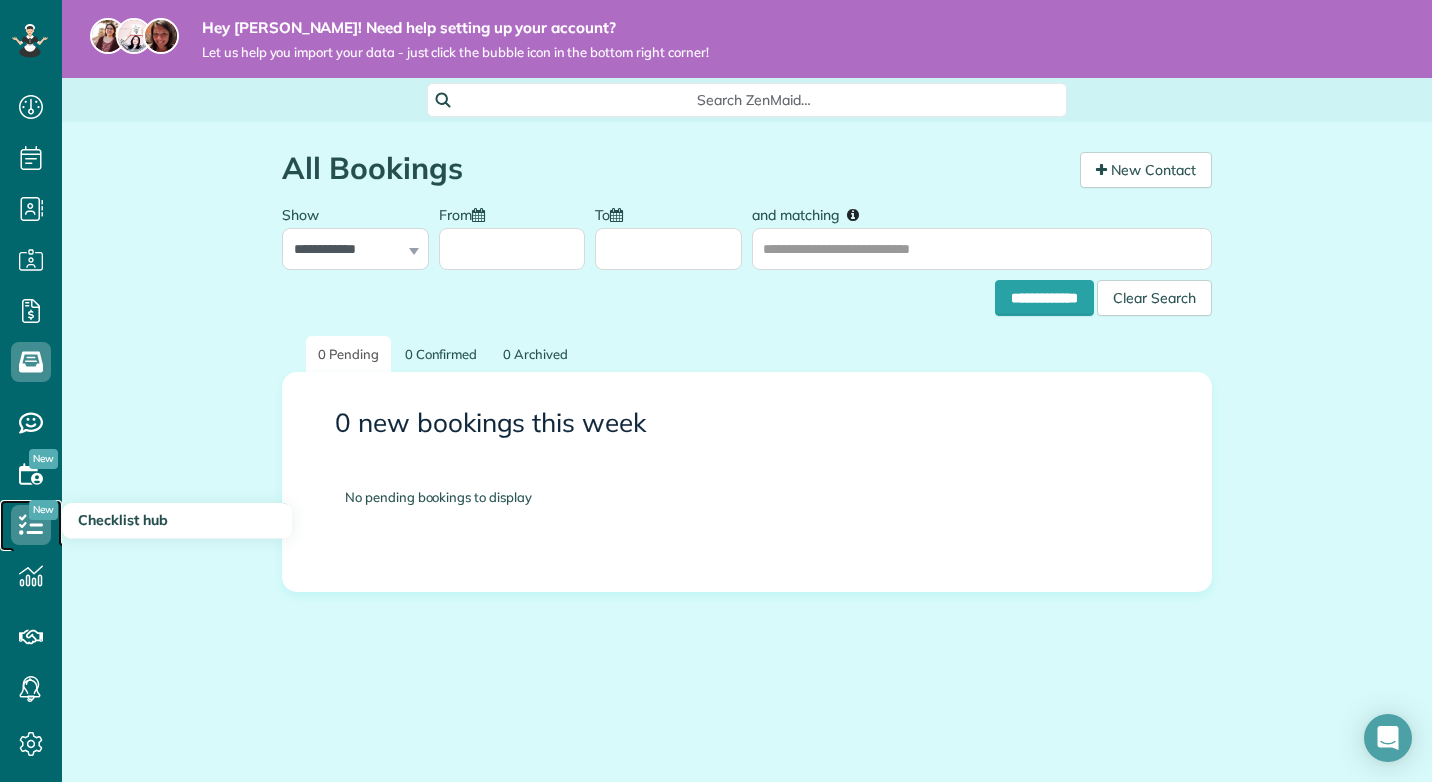 click 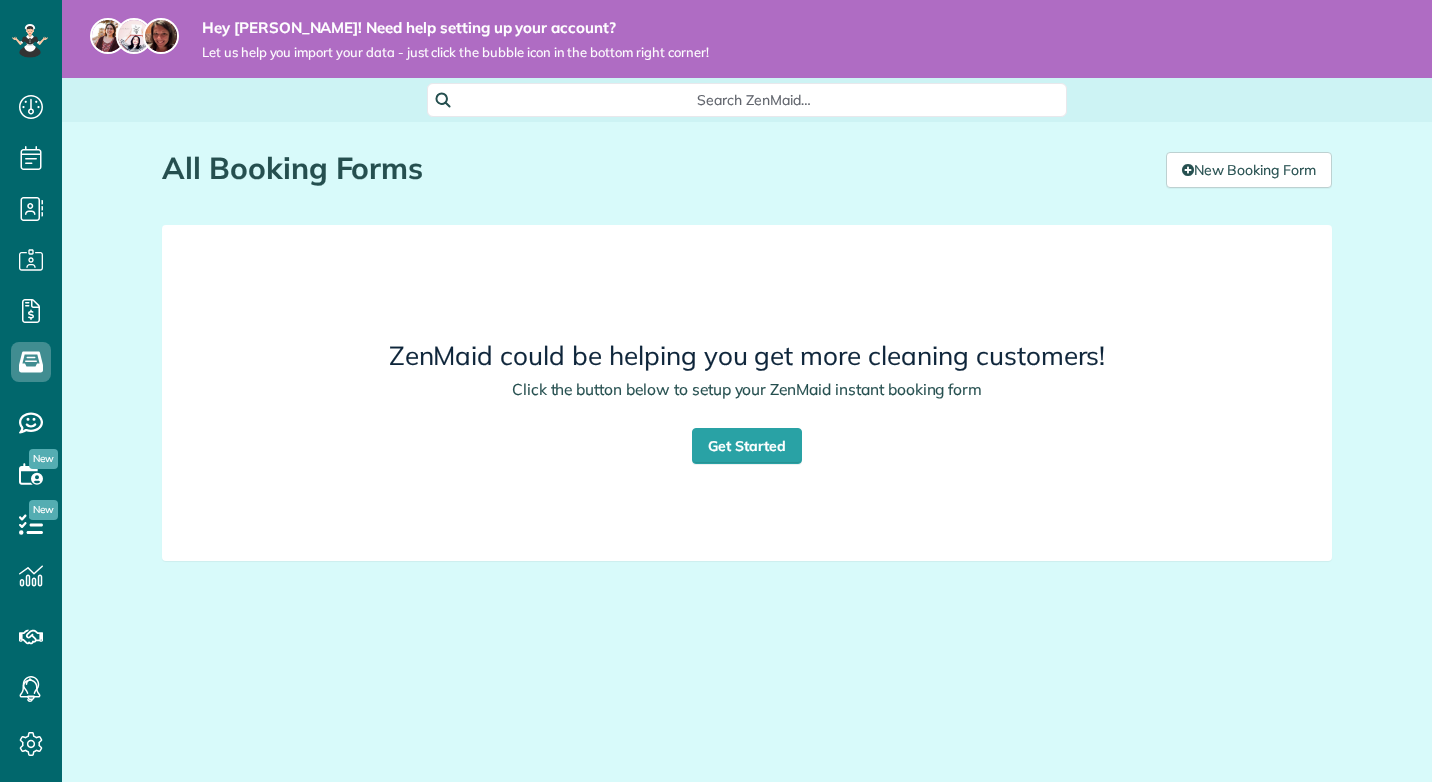 scroll, scrollTop: 0, scrollLeft: 0, axis: both 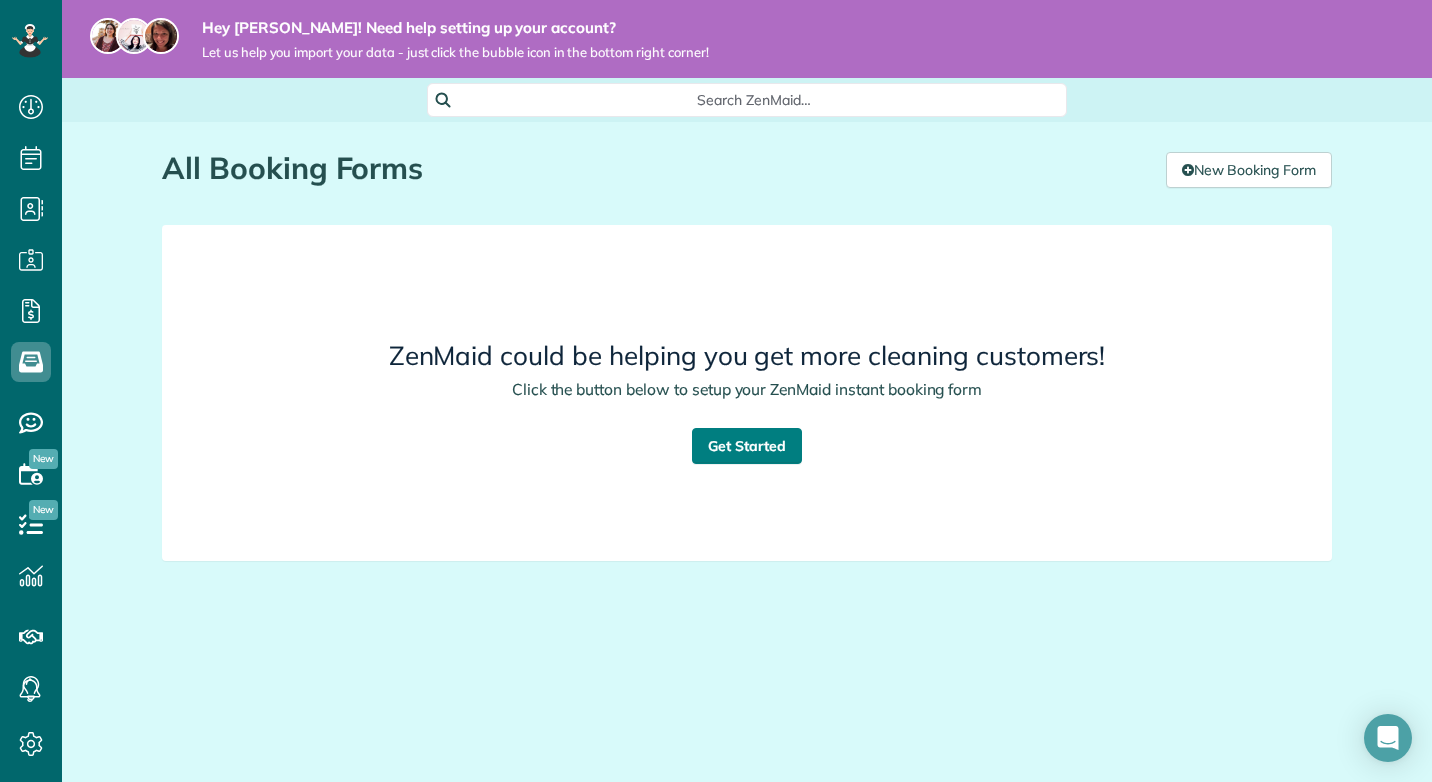 click on "Get Started" at bounding box center (747, 446) 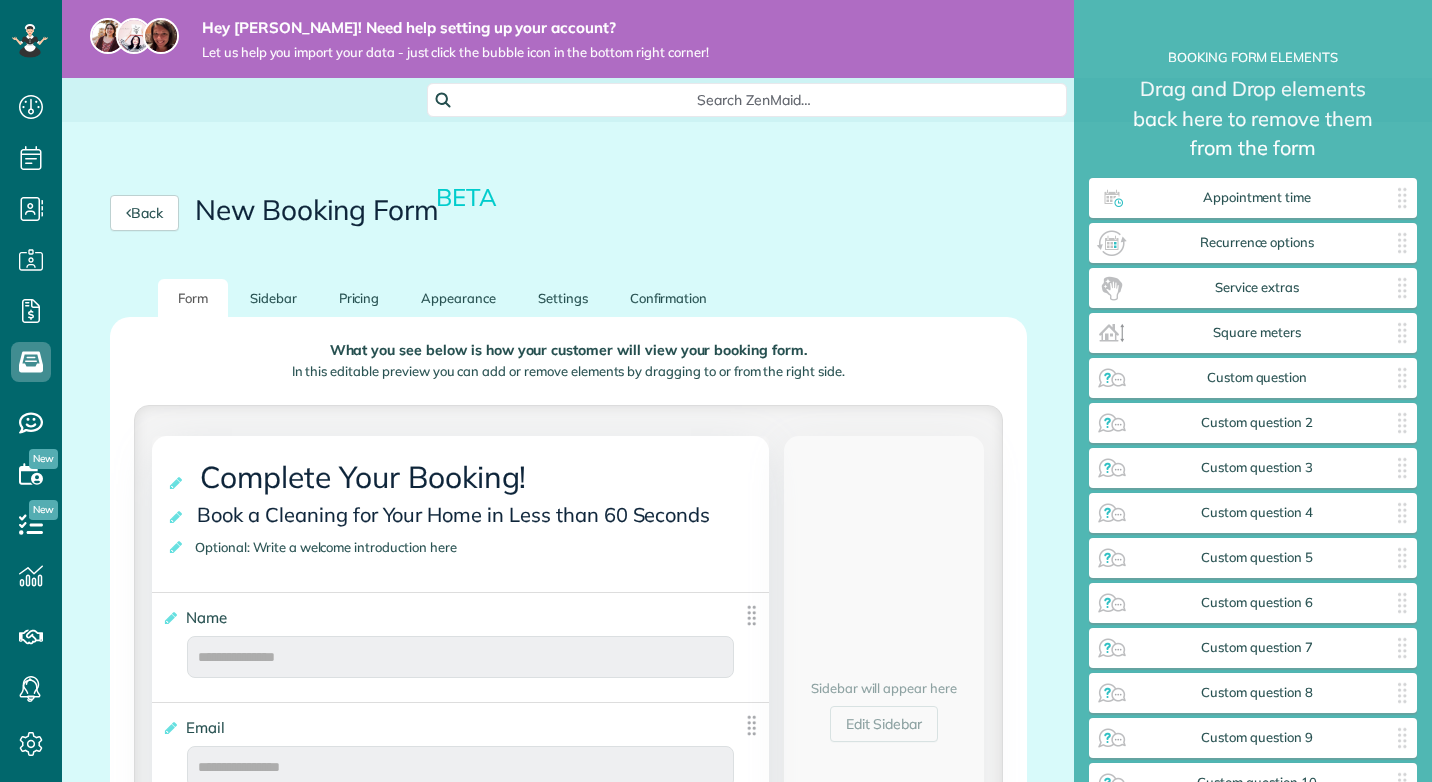 scroll, scrollTop: 0, scrollLeft: 0, axis: both 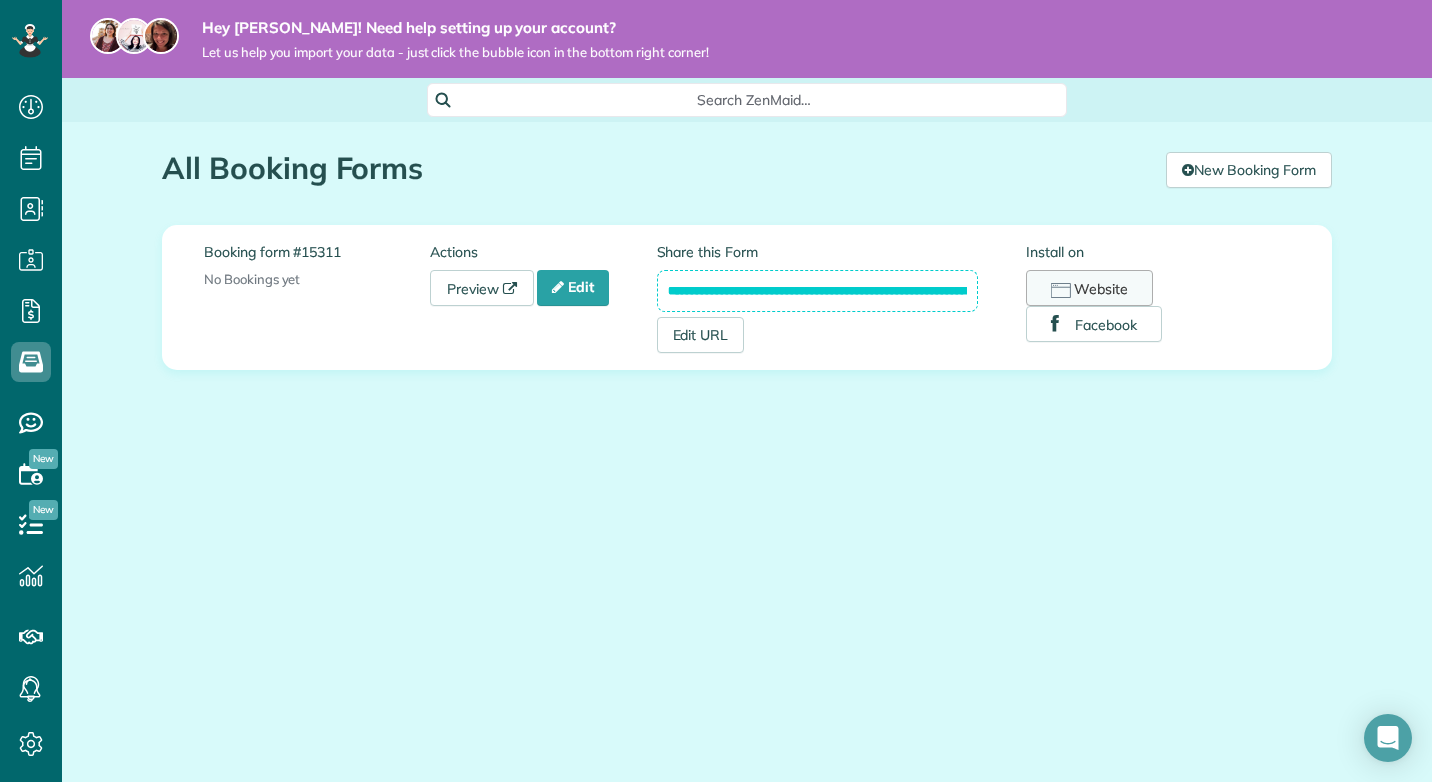 click on "Website" at bounding box center [1089, 288] 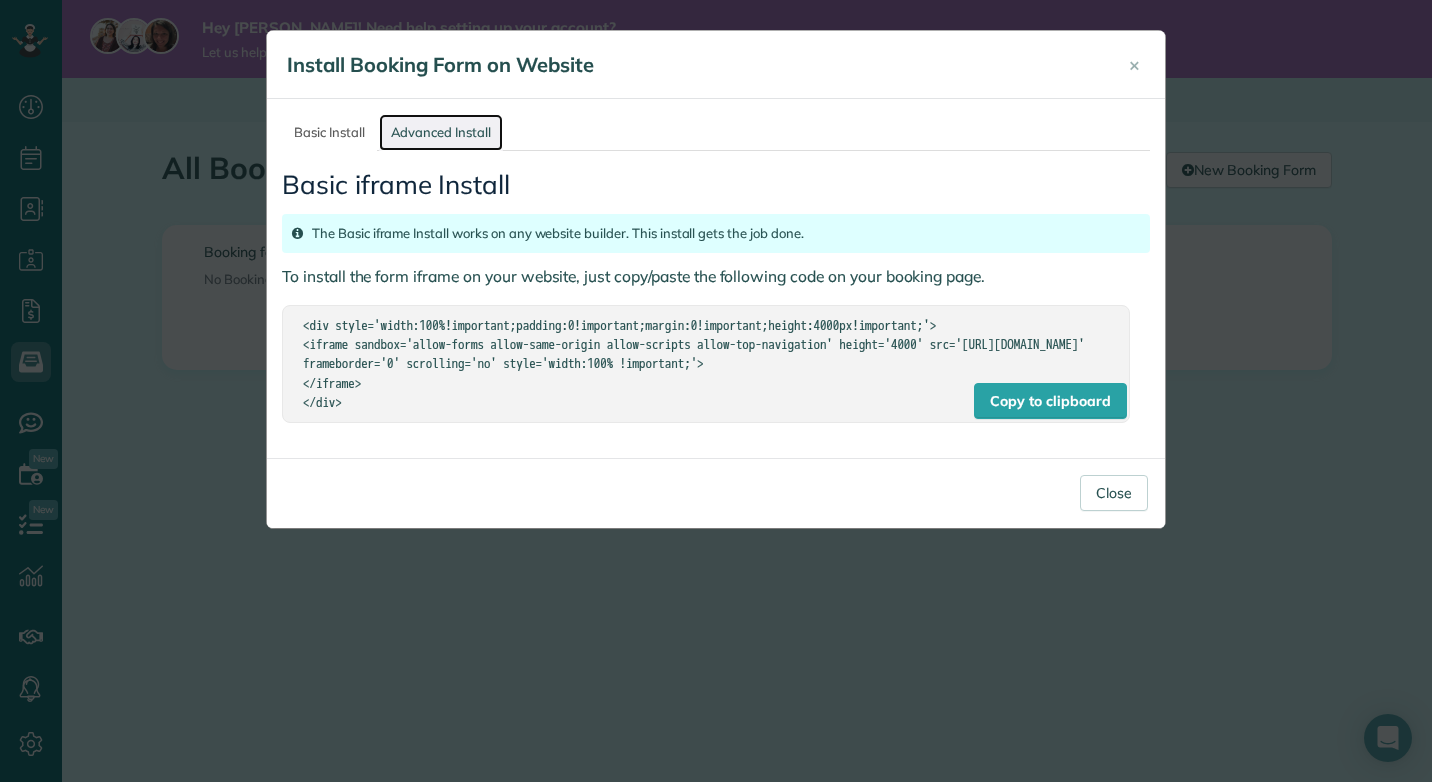 click on "Advanced Install" at bounding box center [441, 132] 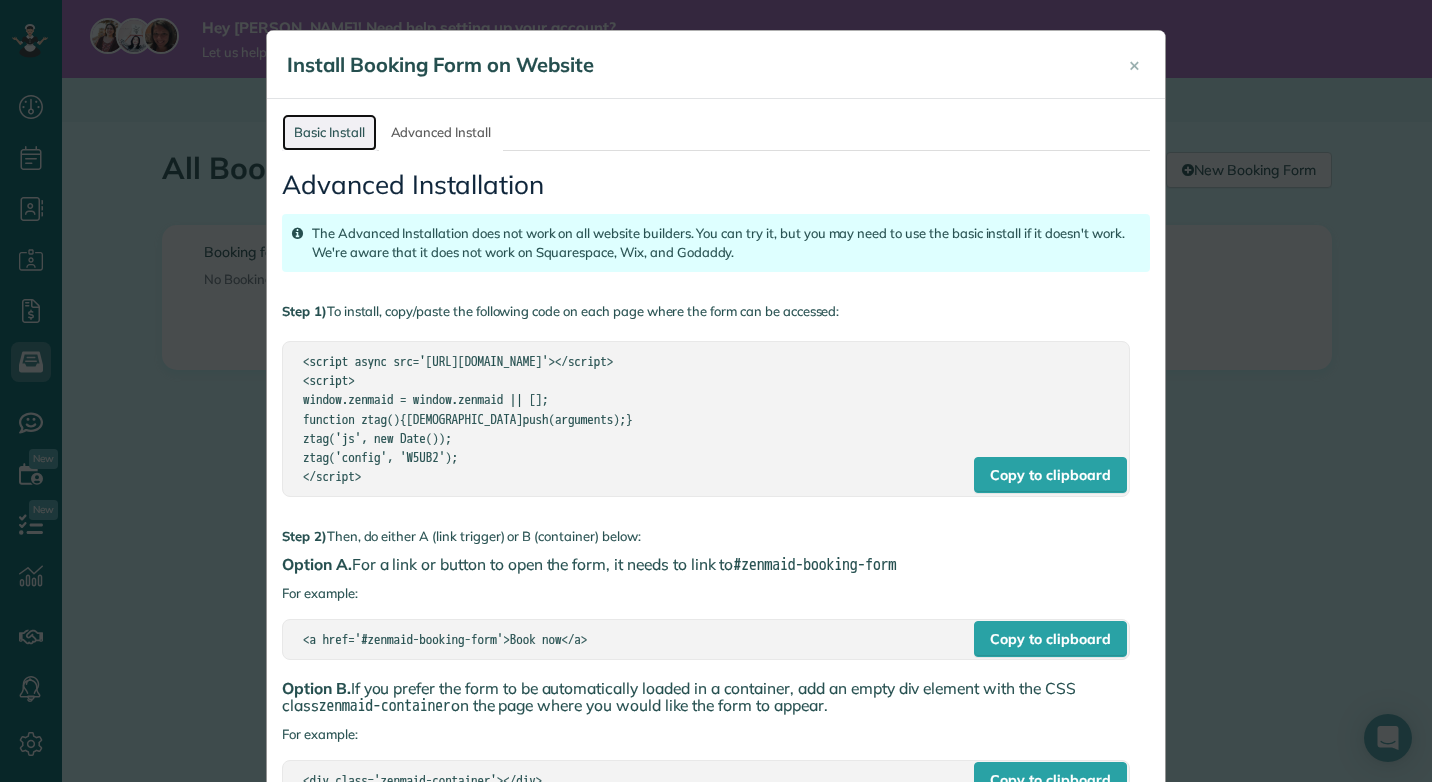 click on "Basic Install" at bounding box center (329, 132) 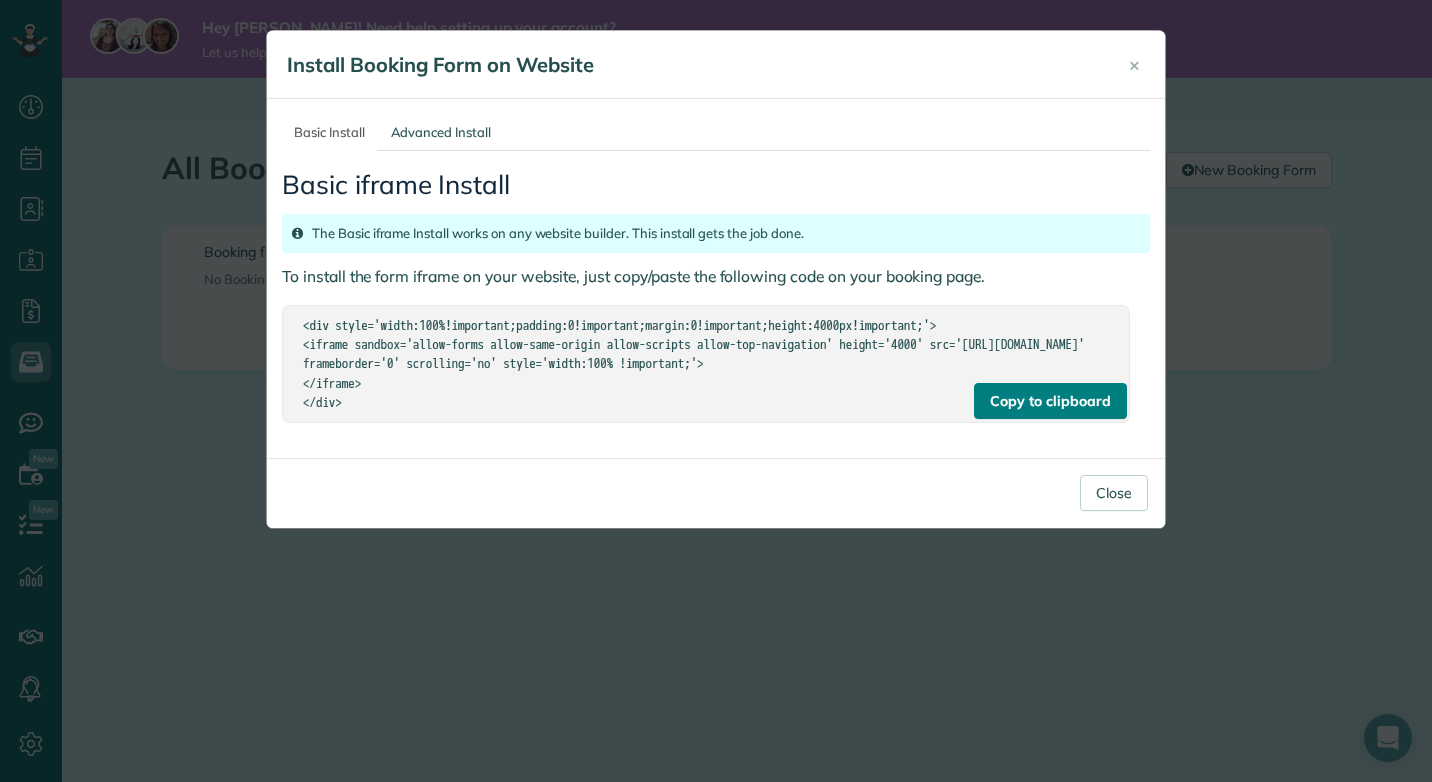 click on "Copy to clipboard" at bounding box center (1050, 401) 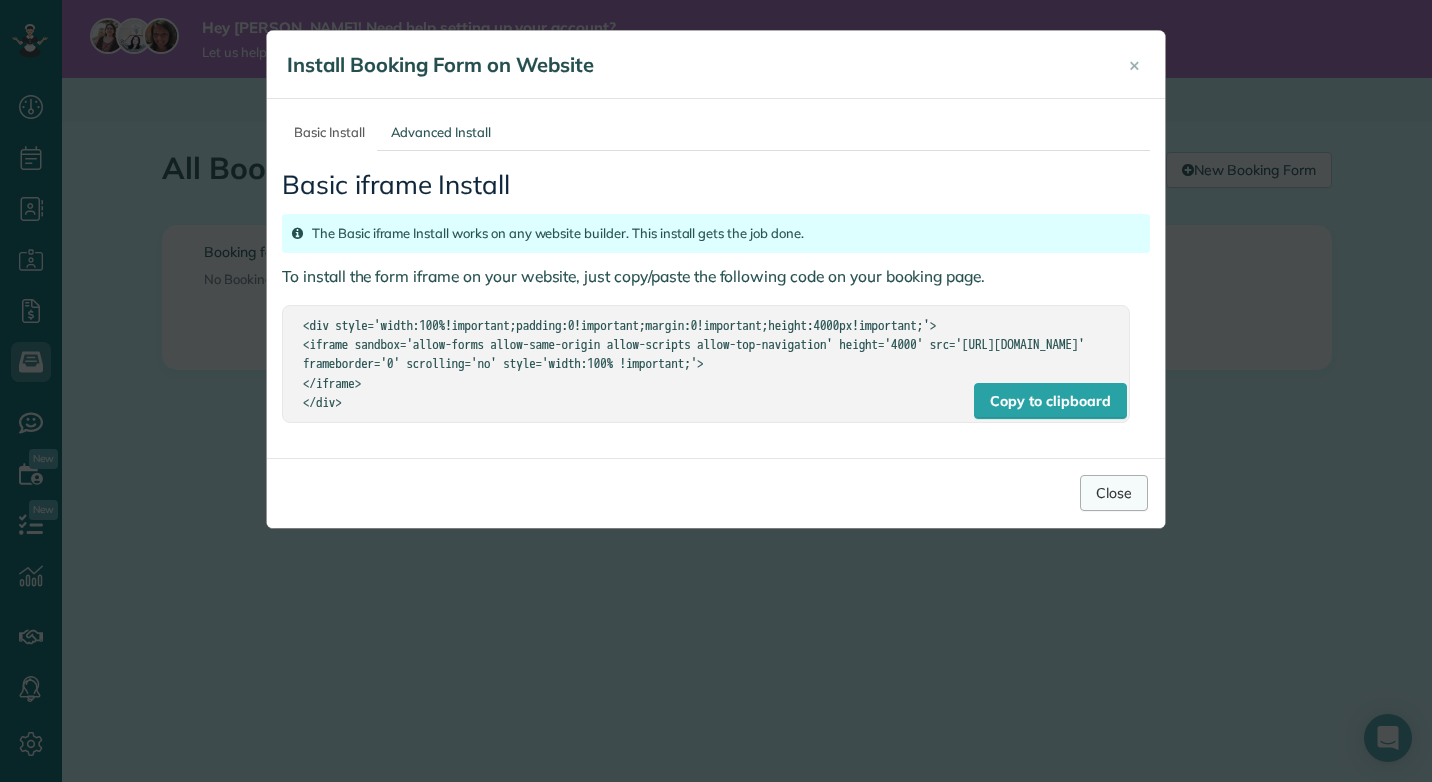 click on "Close" at bounding box center (1114, 493) 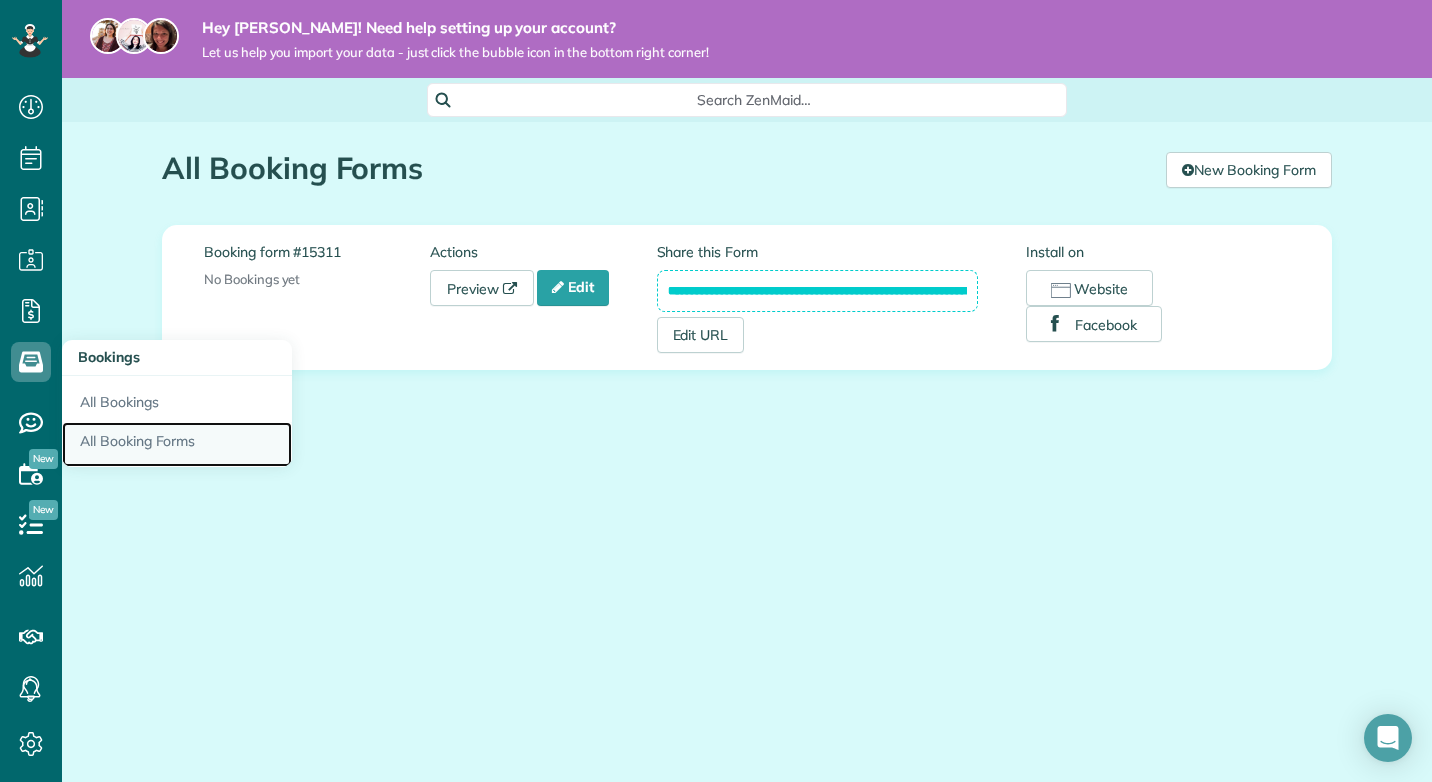 click on "All Booking Forms" at bounding box center [177, 445] 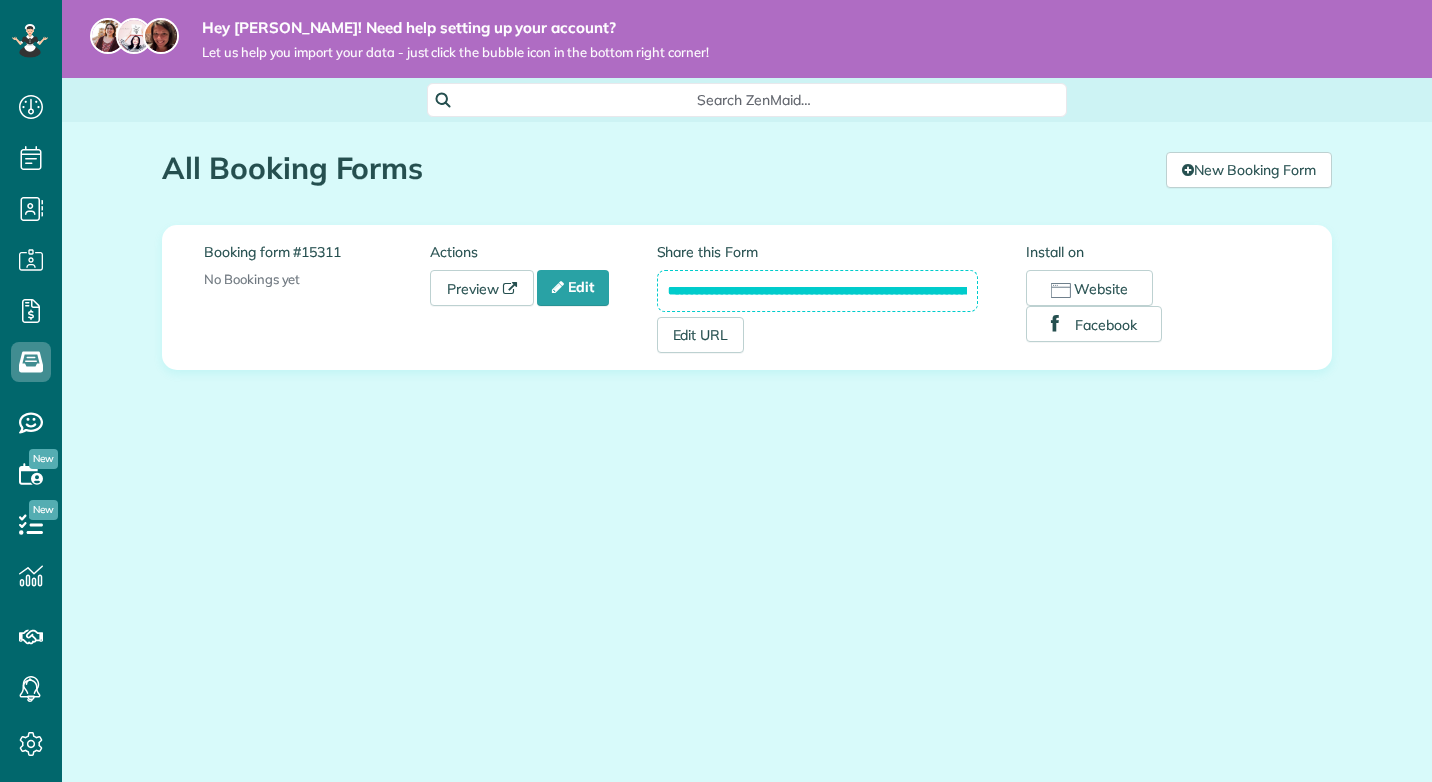 scroll, scrollTop: 0, scrollLeft: 0, axis: both 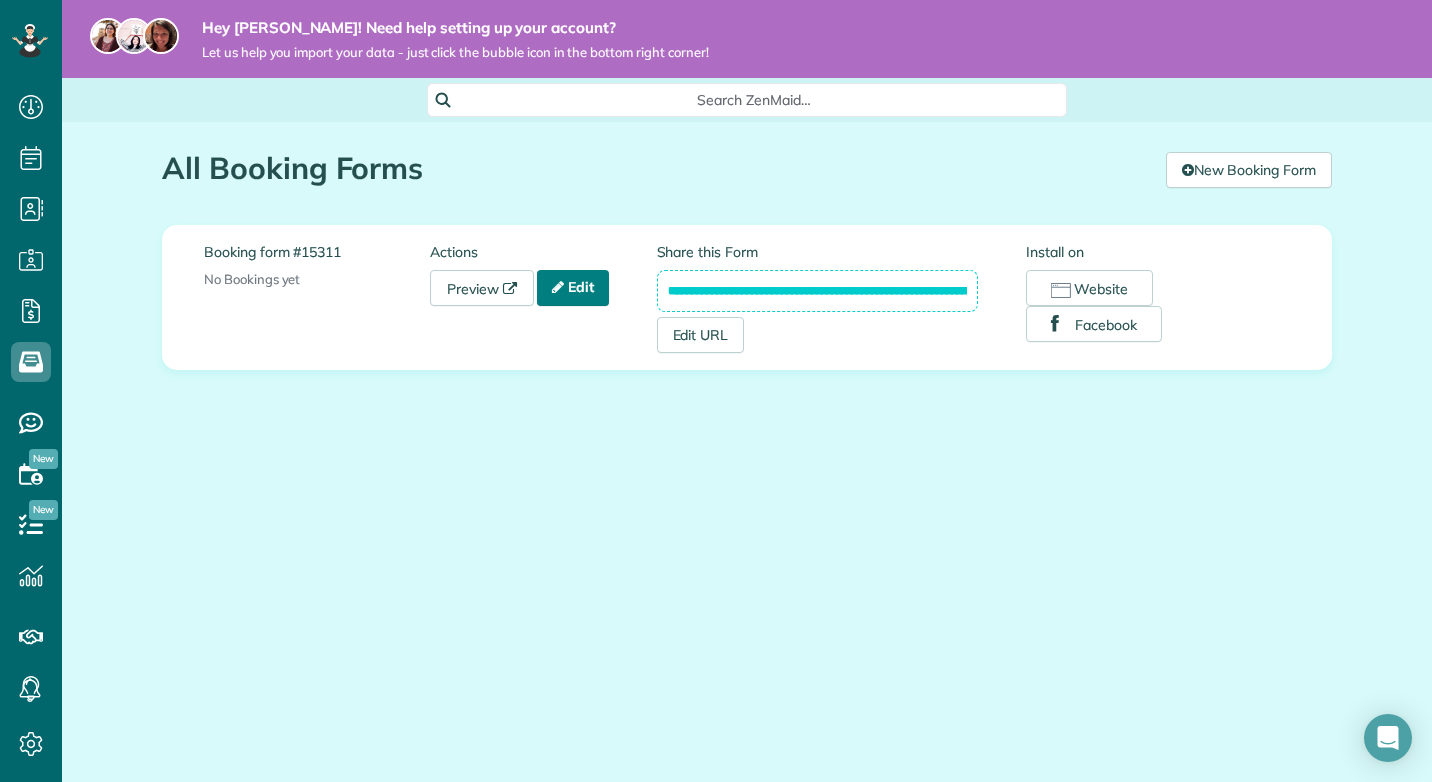 click on "Edit" at bounding box center [573, 288] 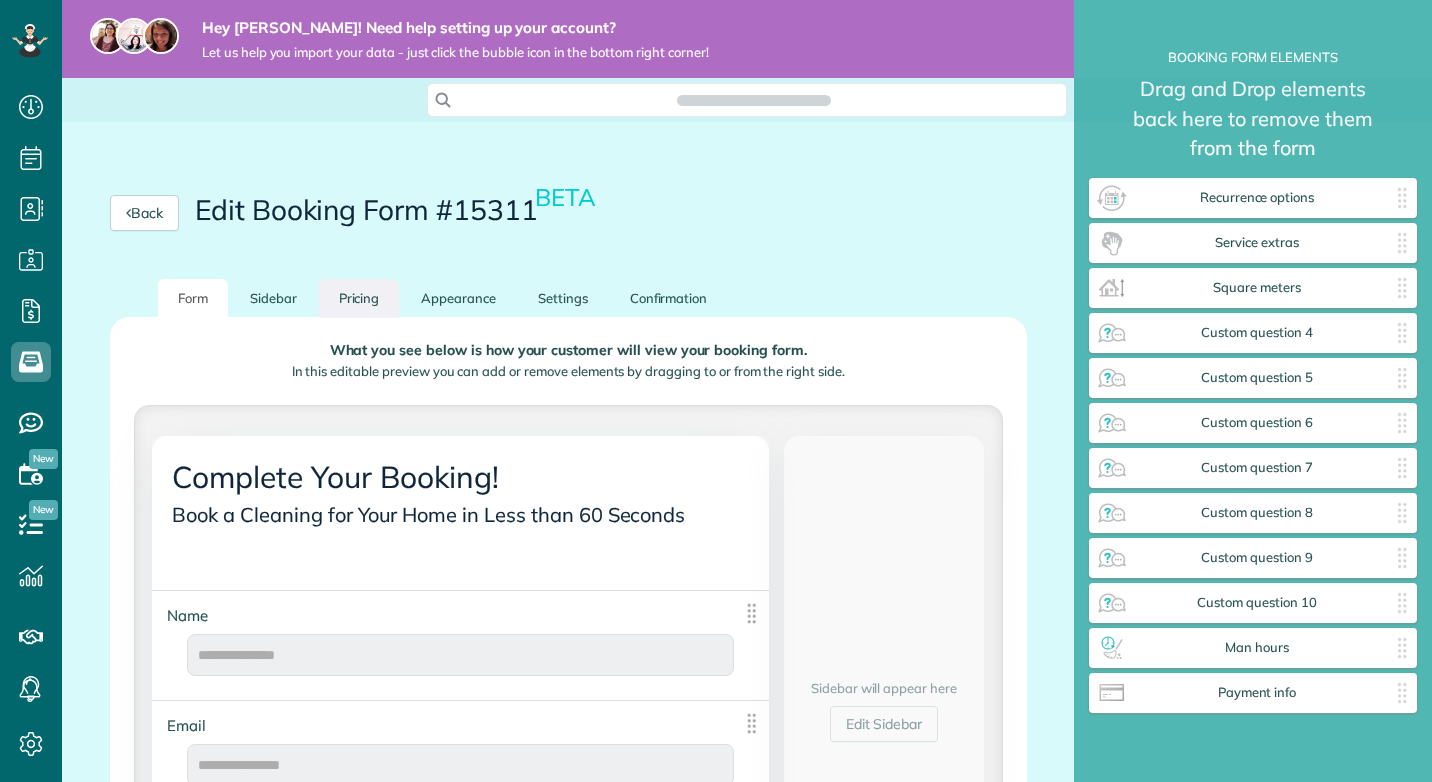 scroll, scrollTop: 0, scrollLeft: 0, axis: both 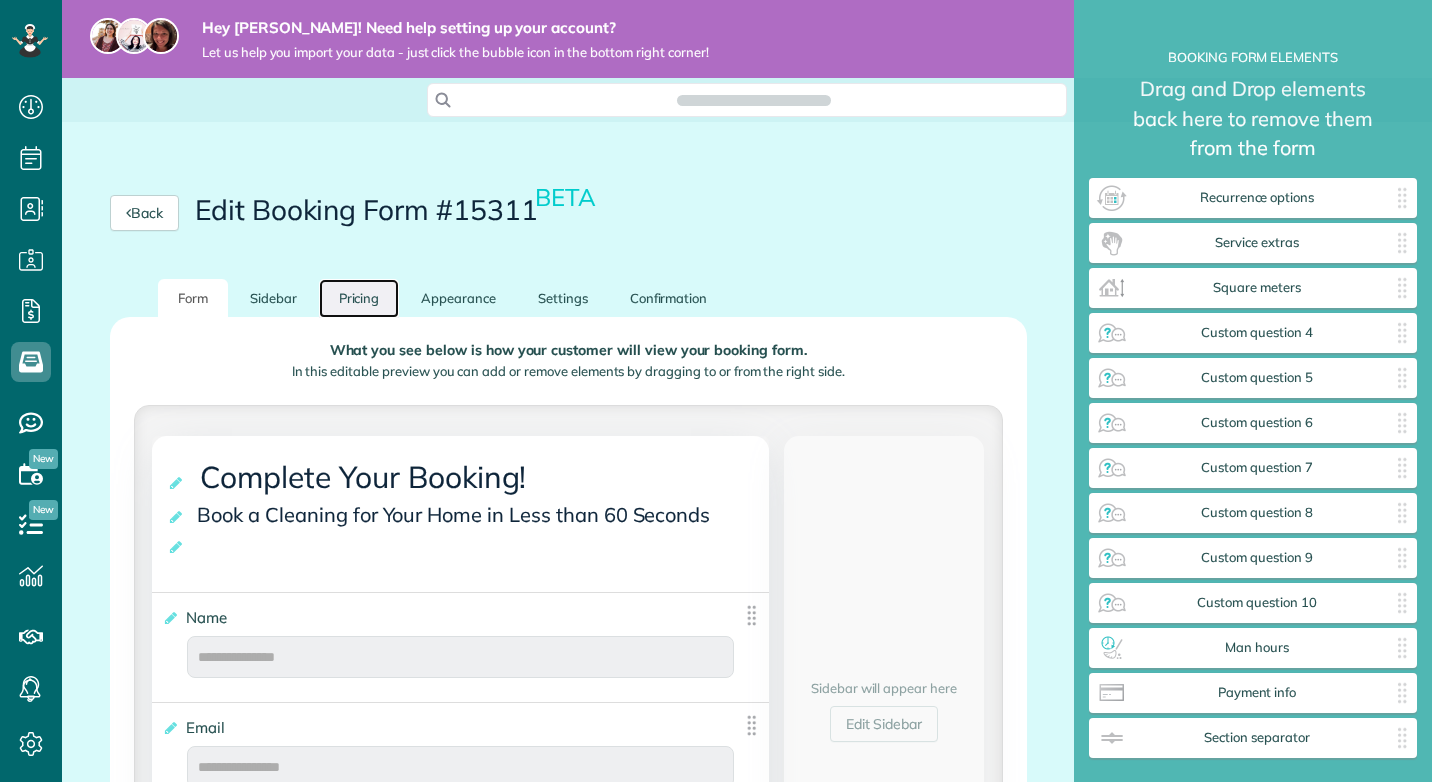 click on "Pricing" at bounding box center [359, 298] 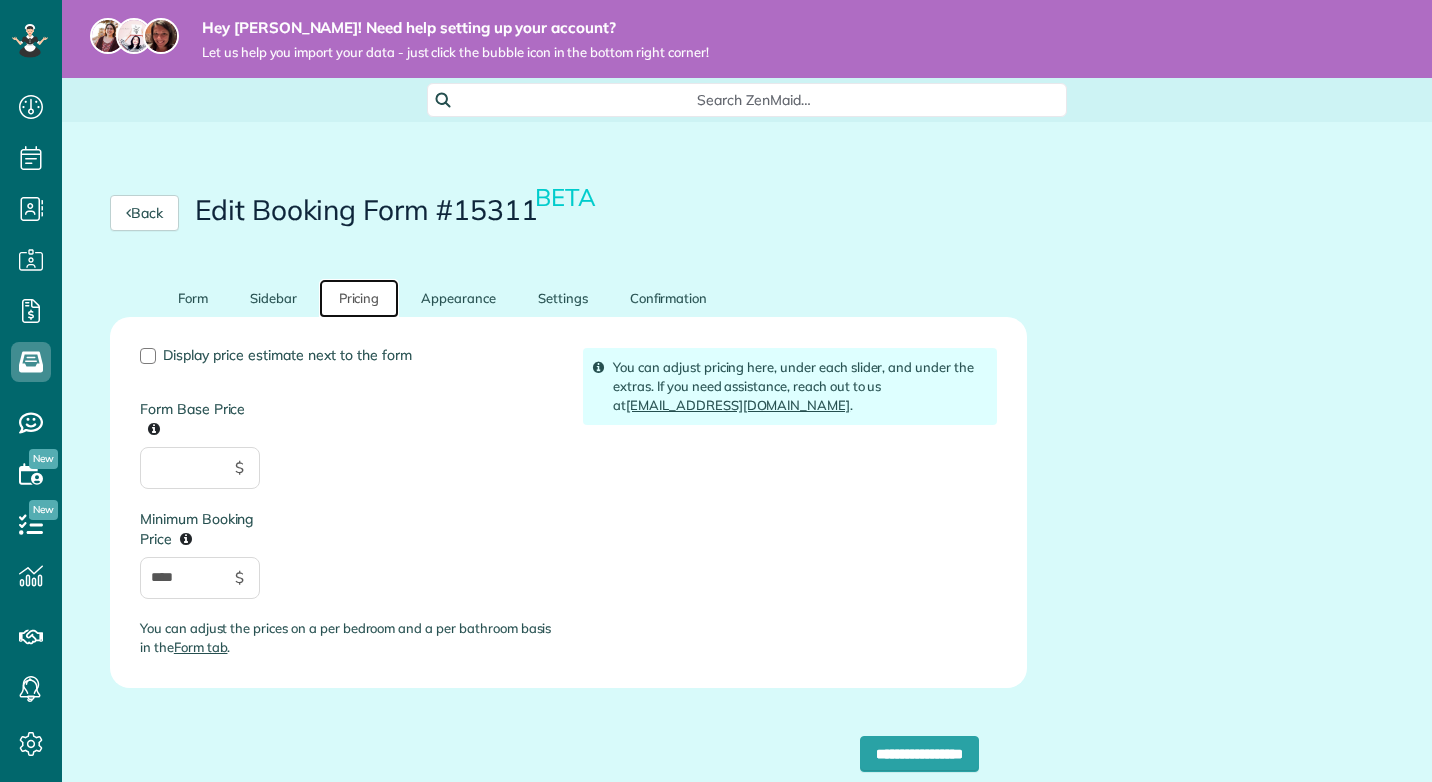 scroll, scrollTop: 782, scrollLeft: 62, axis: both 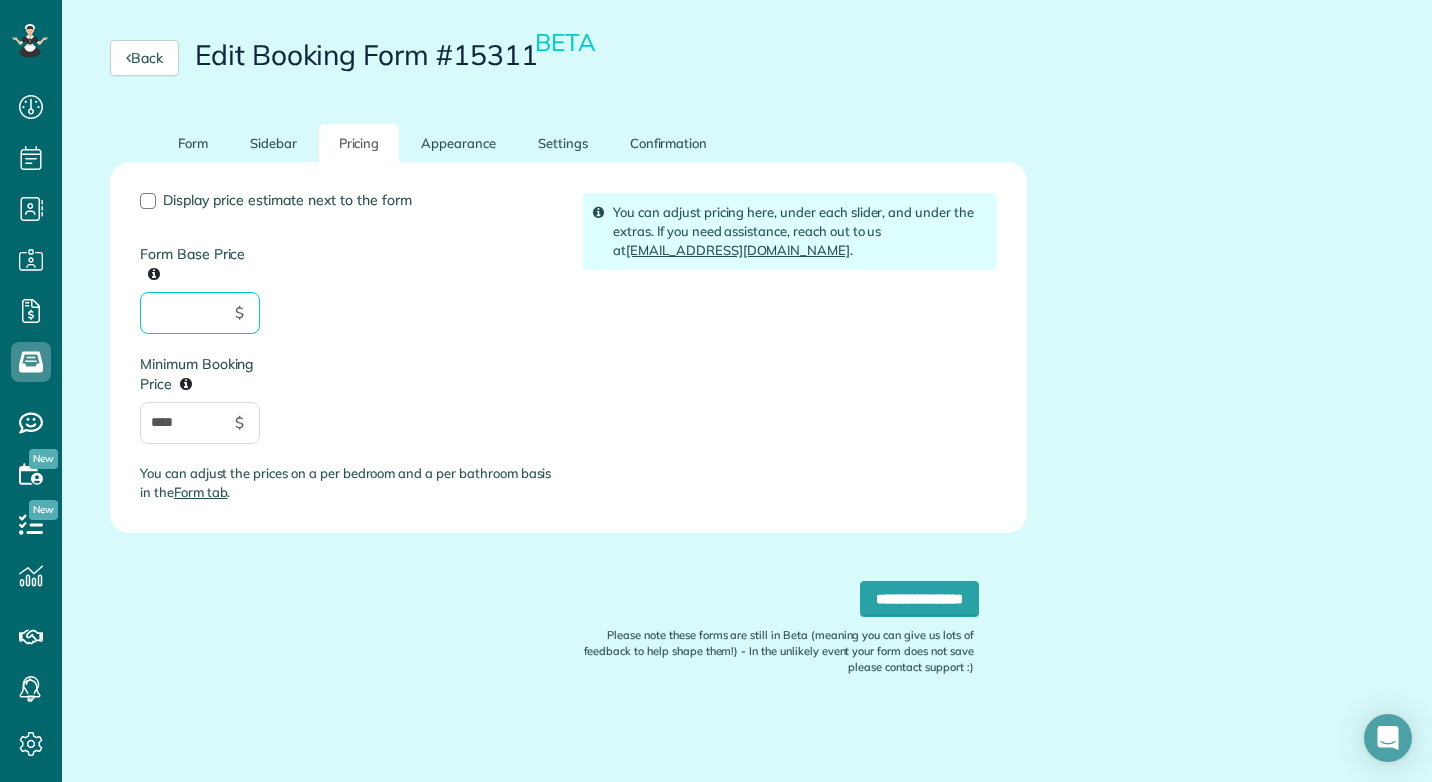 click on "Form Base Price" at bounding box center [200, 313] 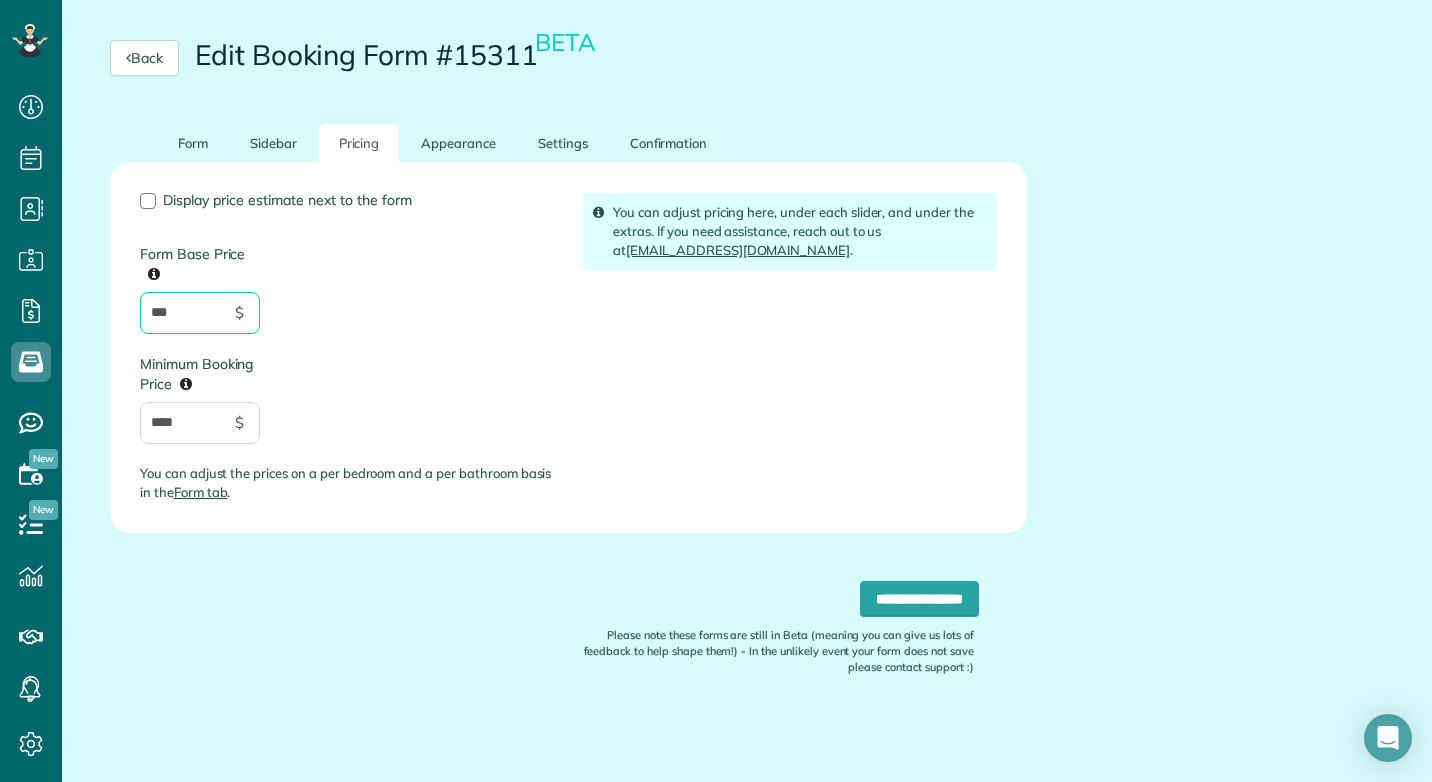 type on "***" 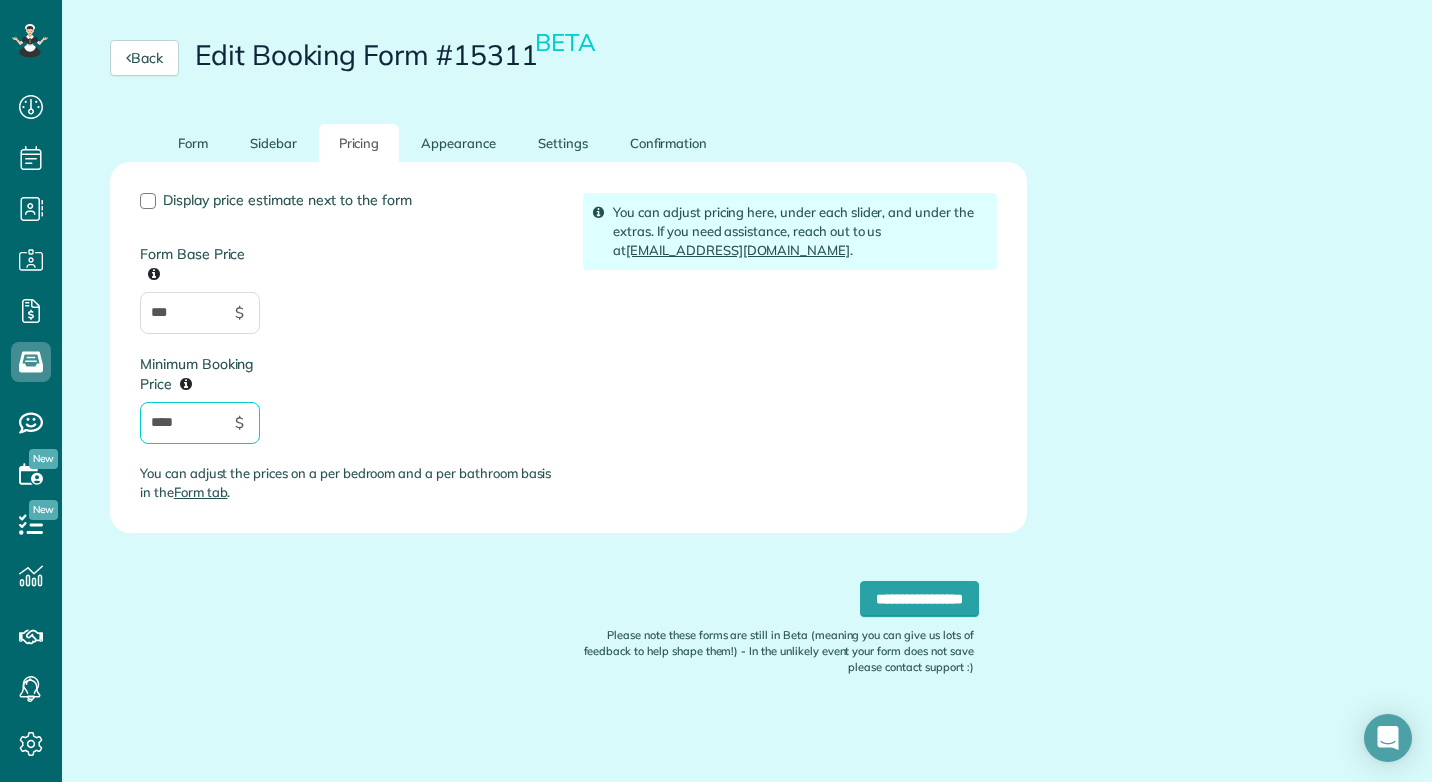 click on "****" at bounding box center [200, 423] 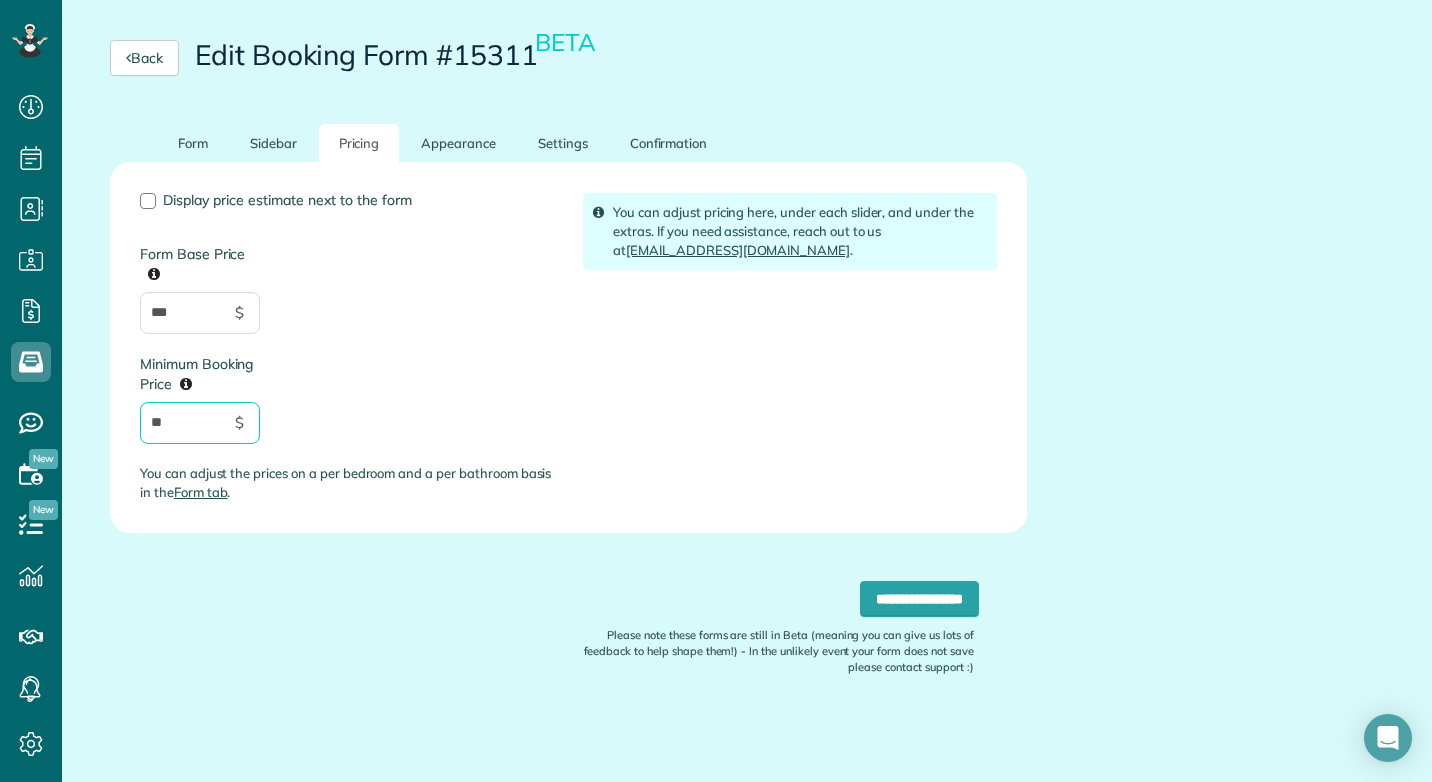 type on "*" 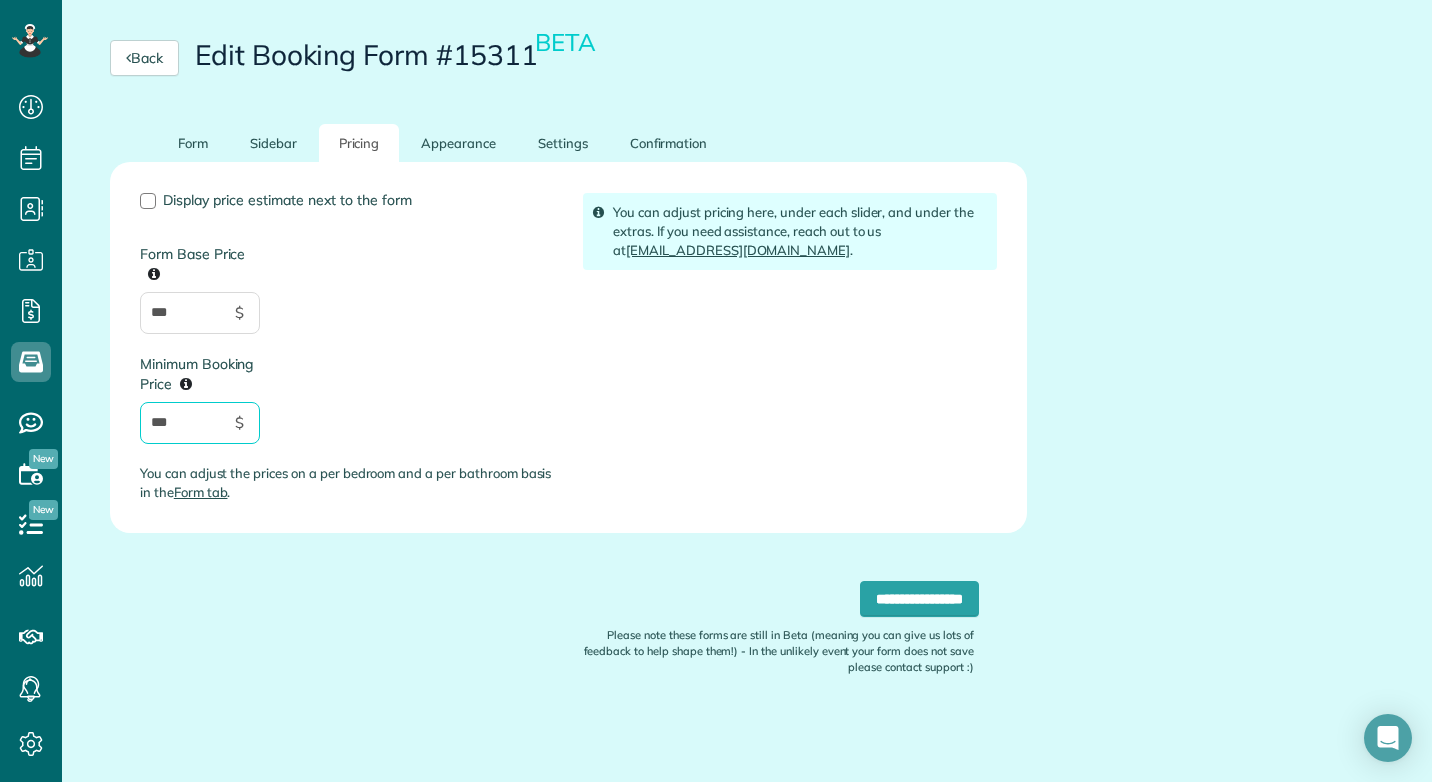 type on "***" 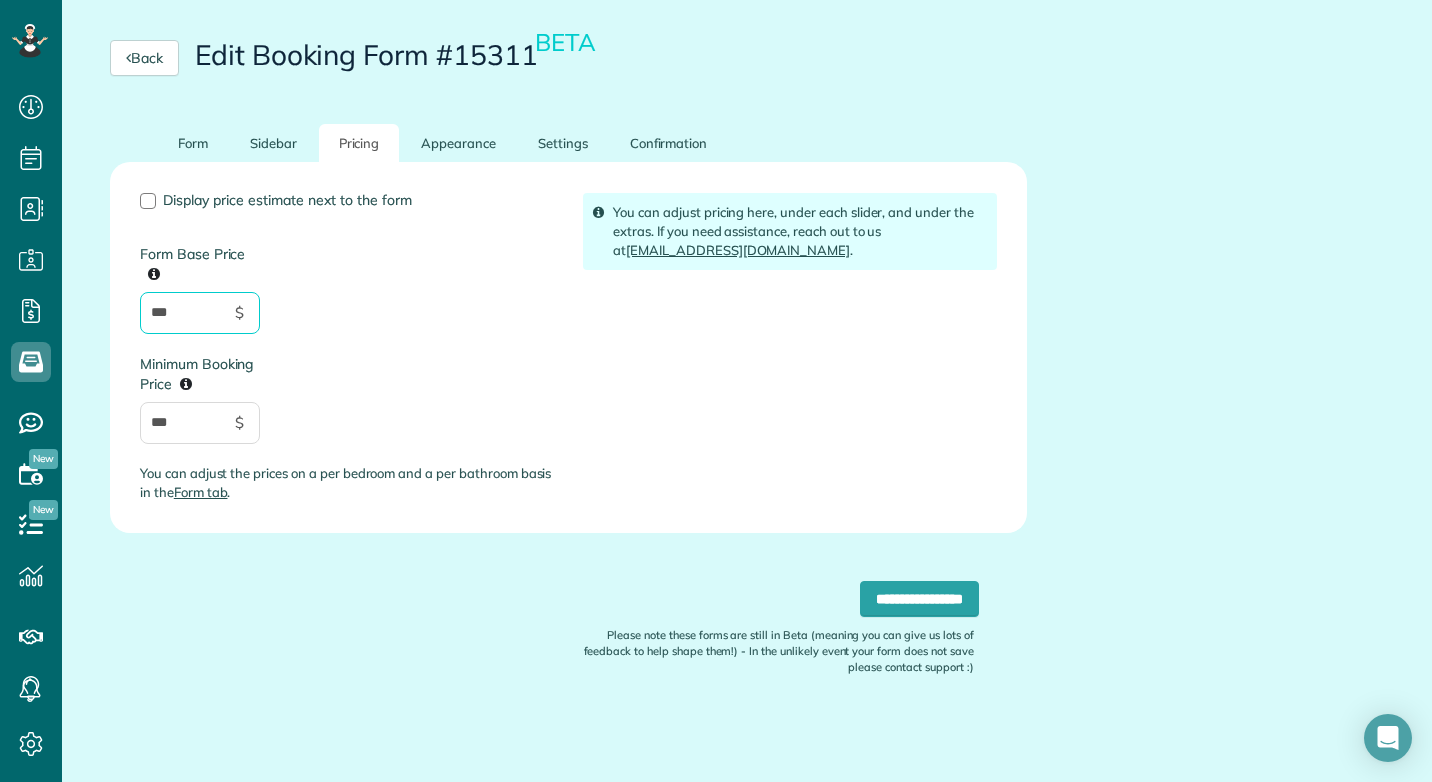 drag, startPoint x: 173, startPoint y: 312, endPoint x: 153, endPoint y: 317, distance: 20.615528 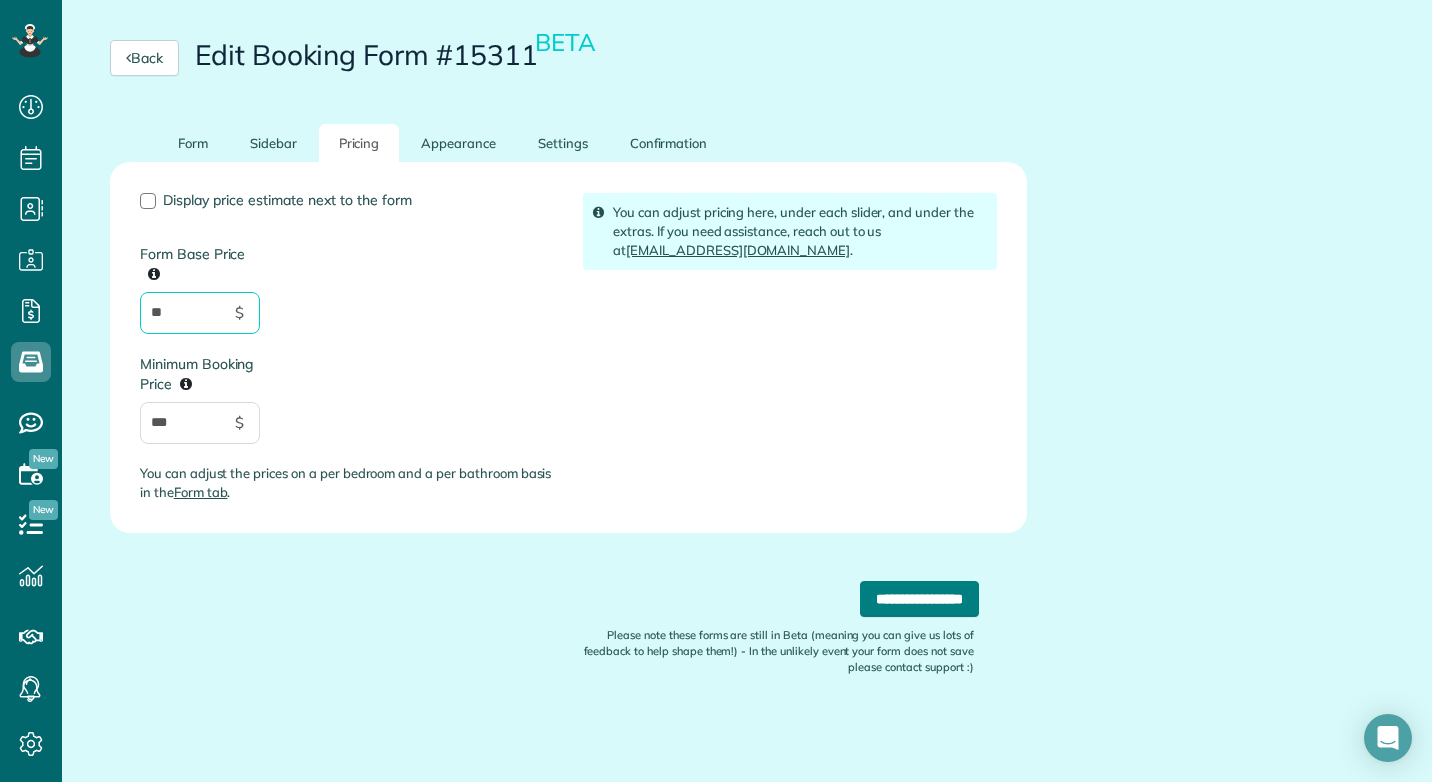 type on "**" 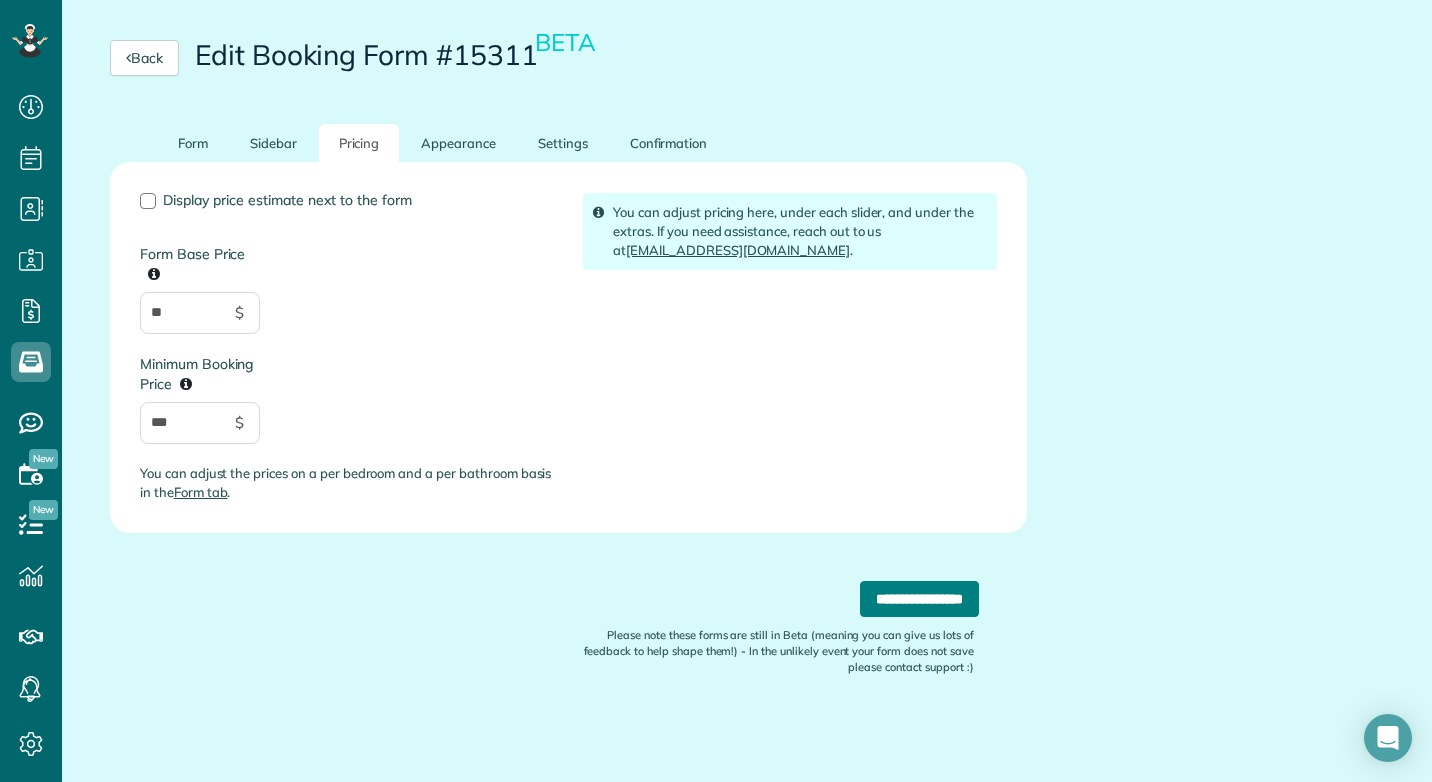 click on "**********" at bounding box center [919, 599] 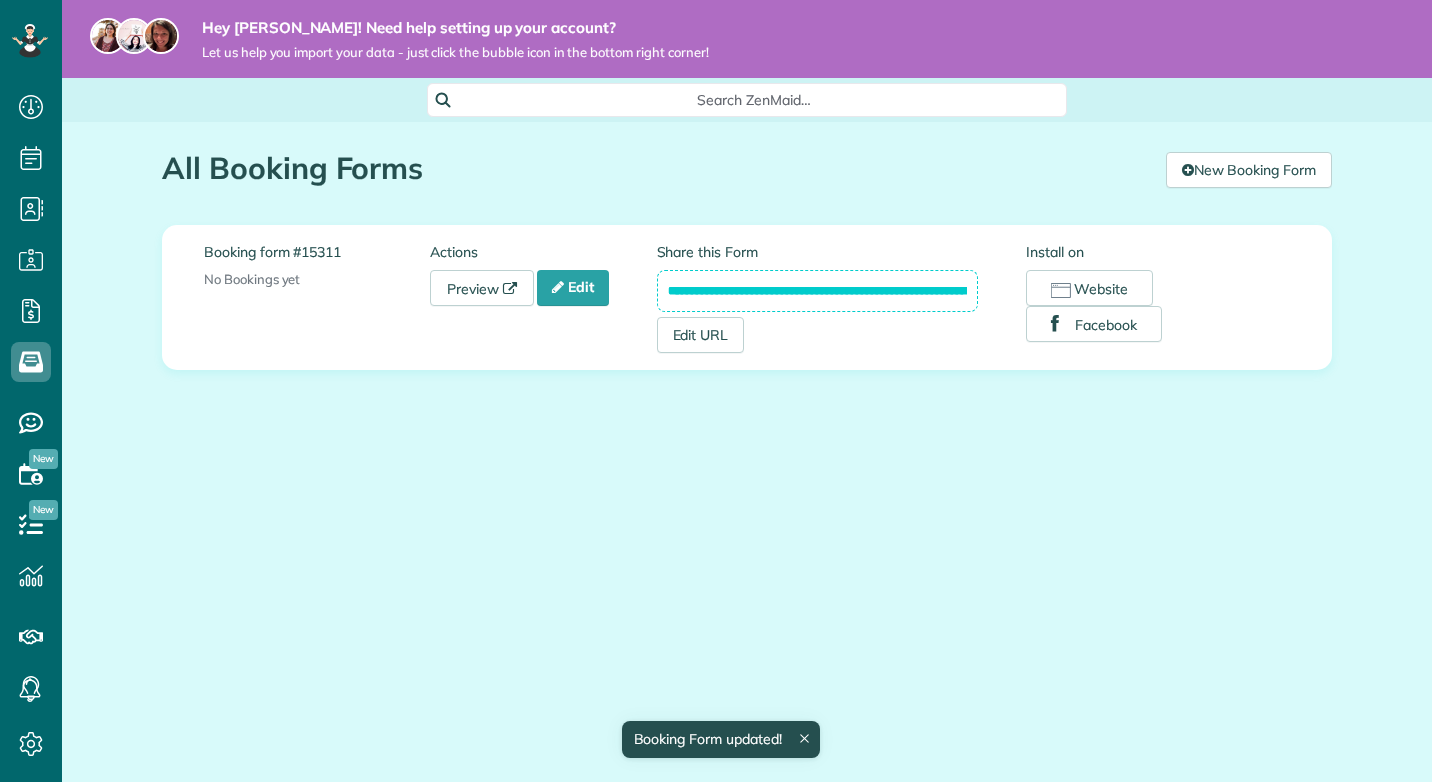 scroll, scrollTop: 0, scrollLeft: 0, axis: both 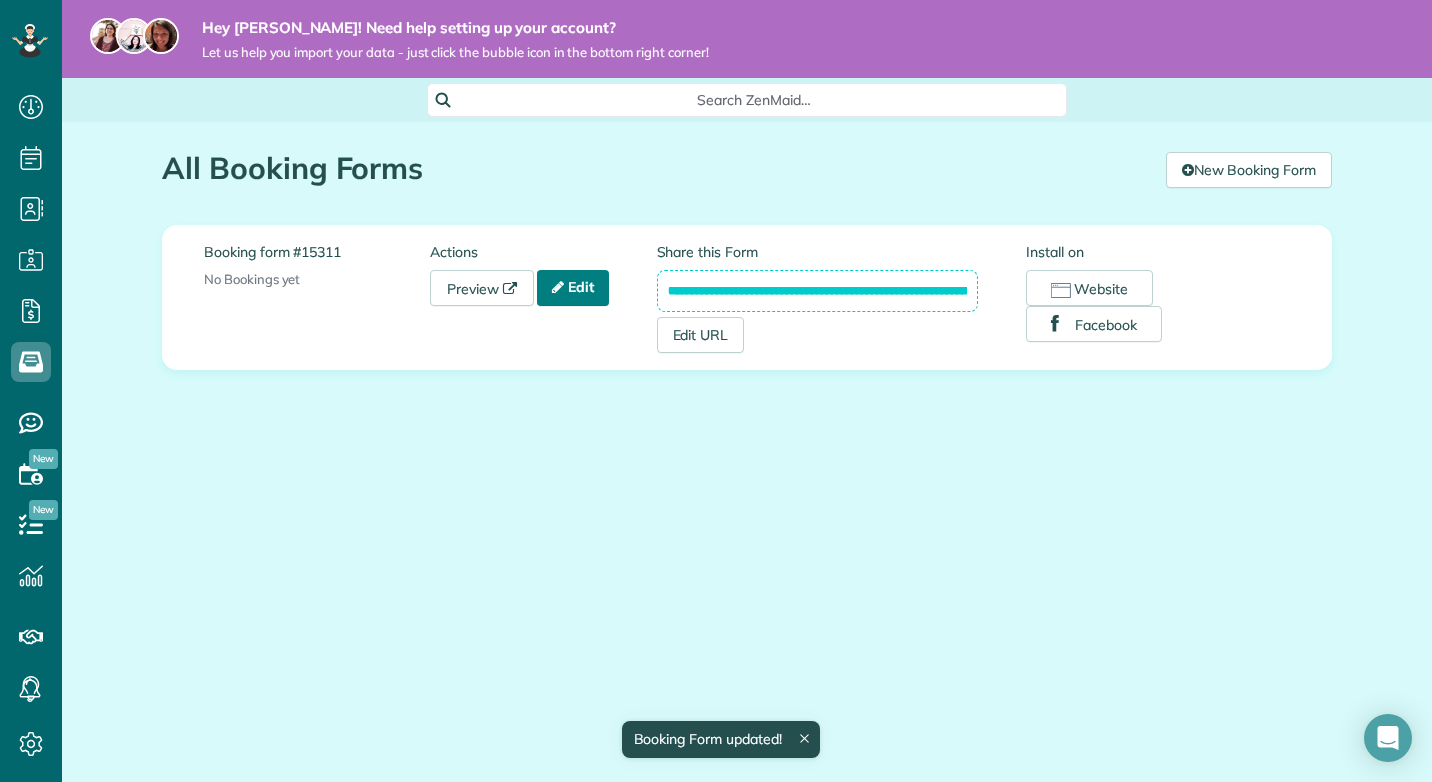 click on "Edit" at bounding box center [573, 288] 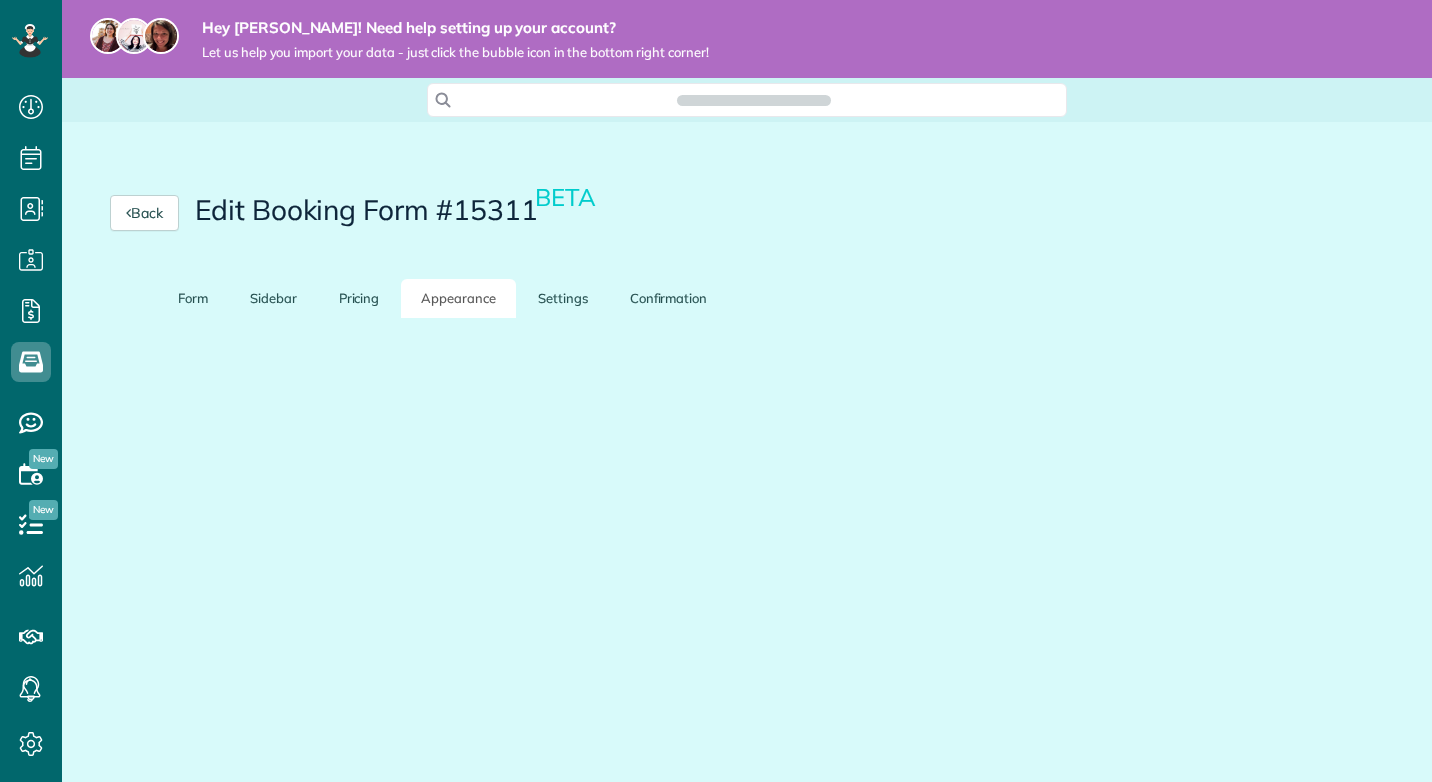 scroll, scrollTop: 0, scrollLeft: 0, axis: both 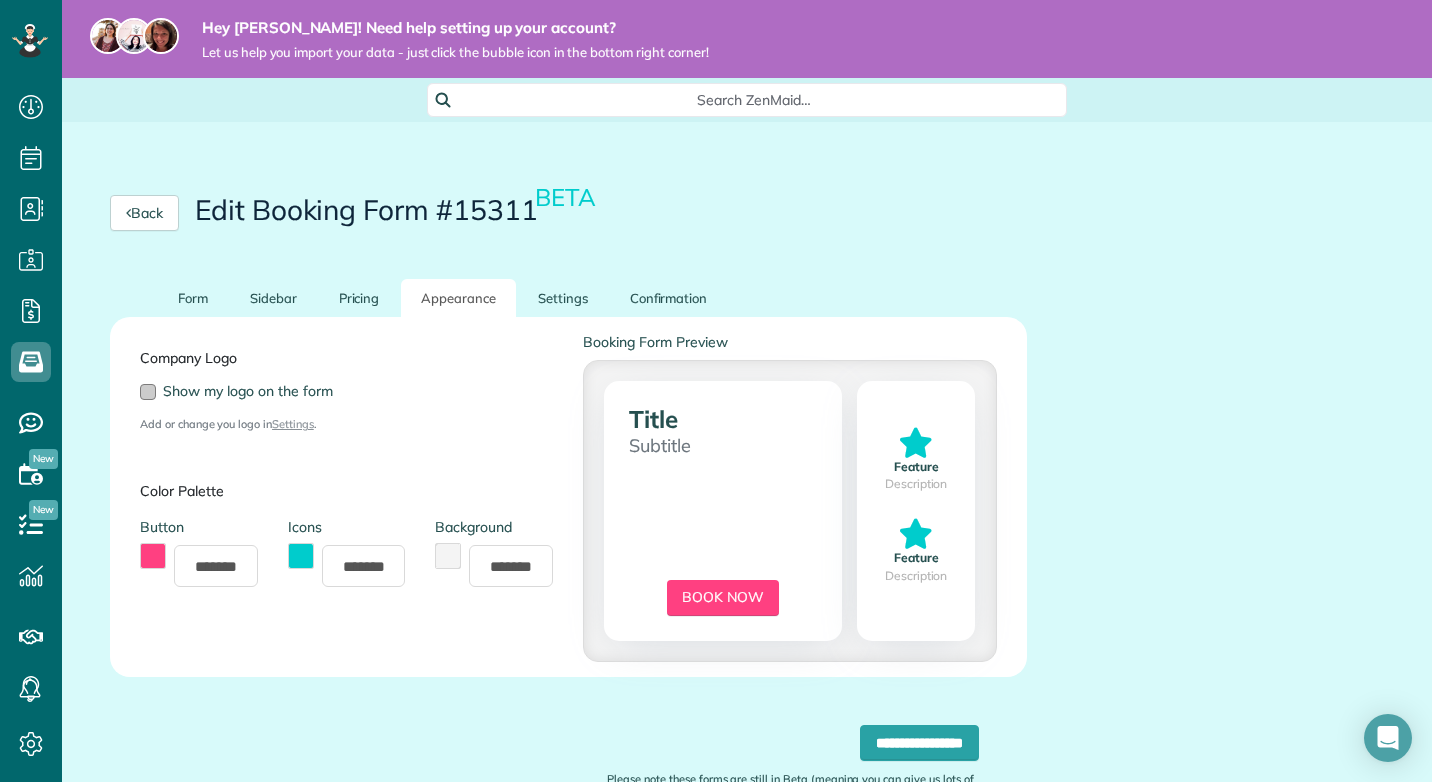 click at bounding box center (148, 392) 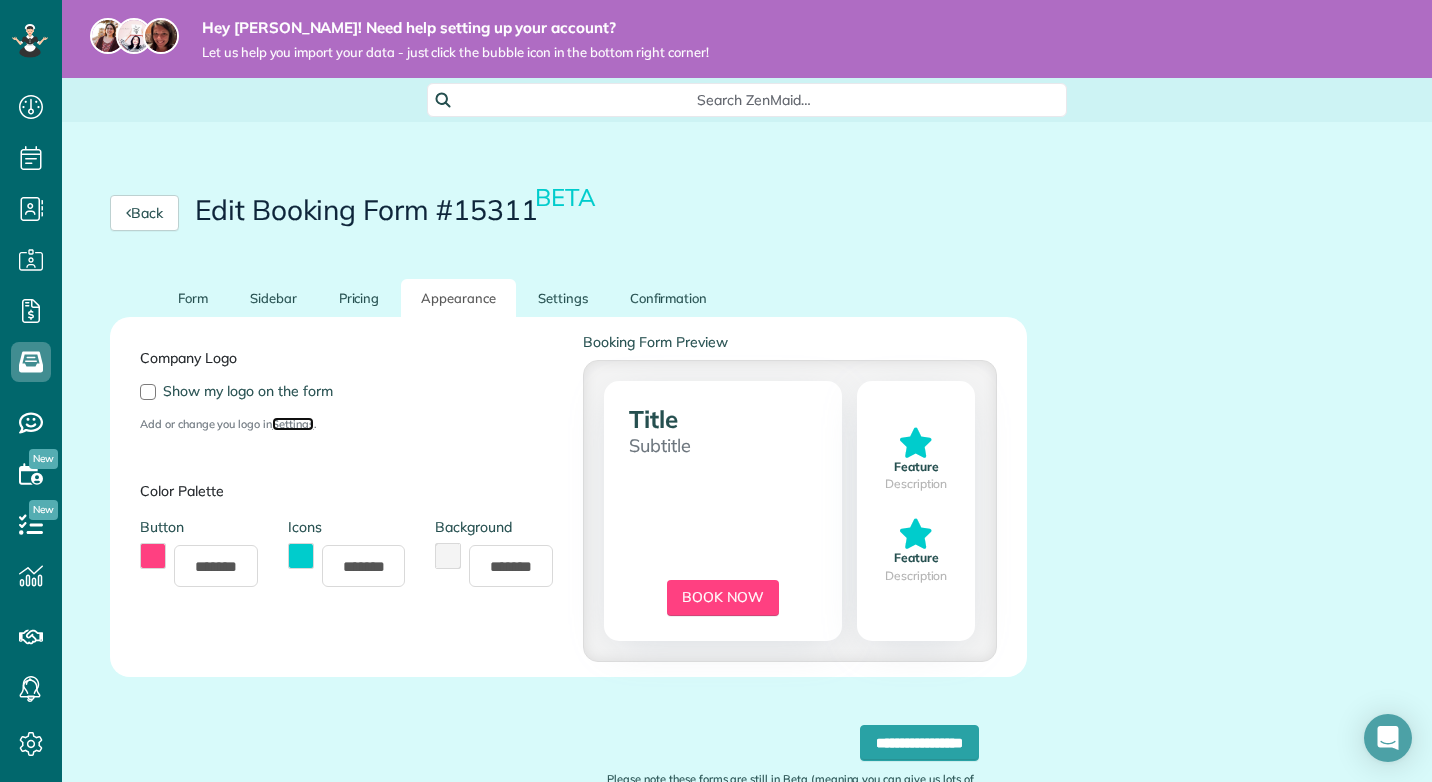 click on "Settings" at bounding box center (293, 424) 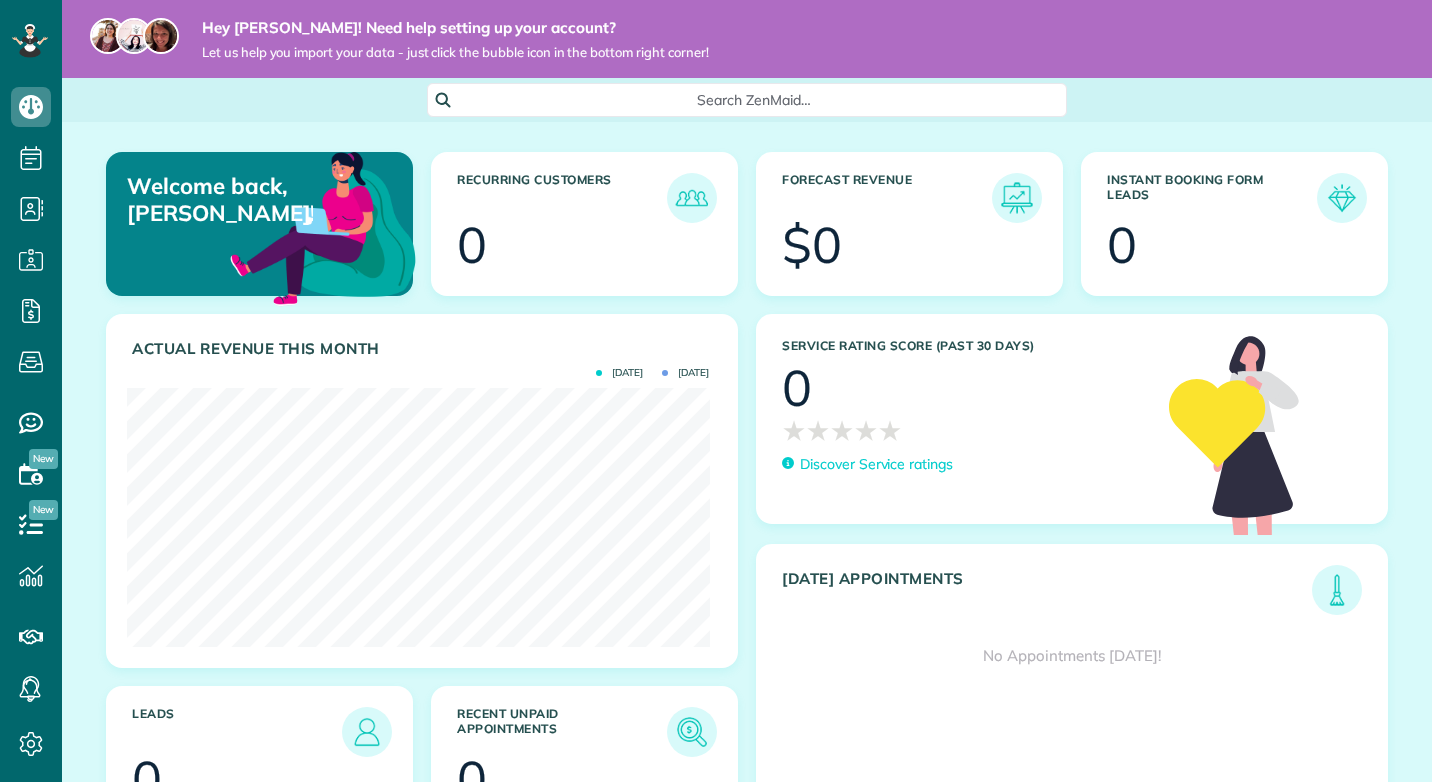 scroll, scrollTop: 0, scrollLeft: 0, axis: both 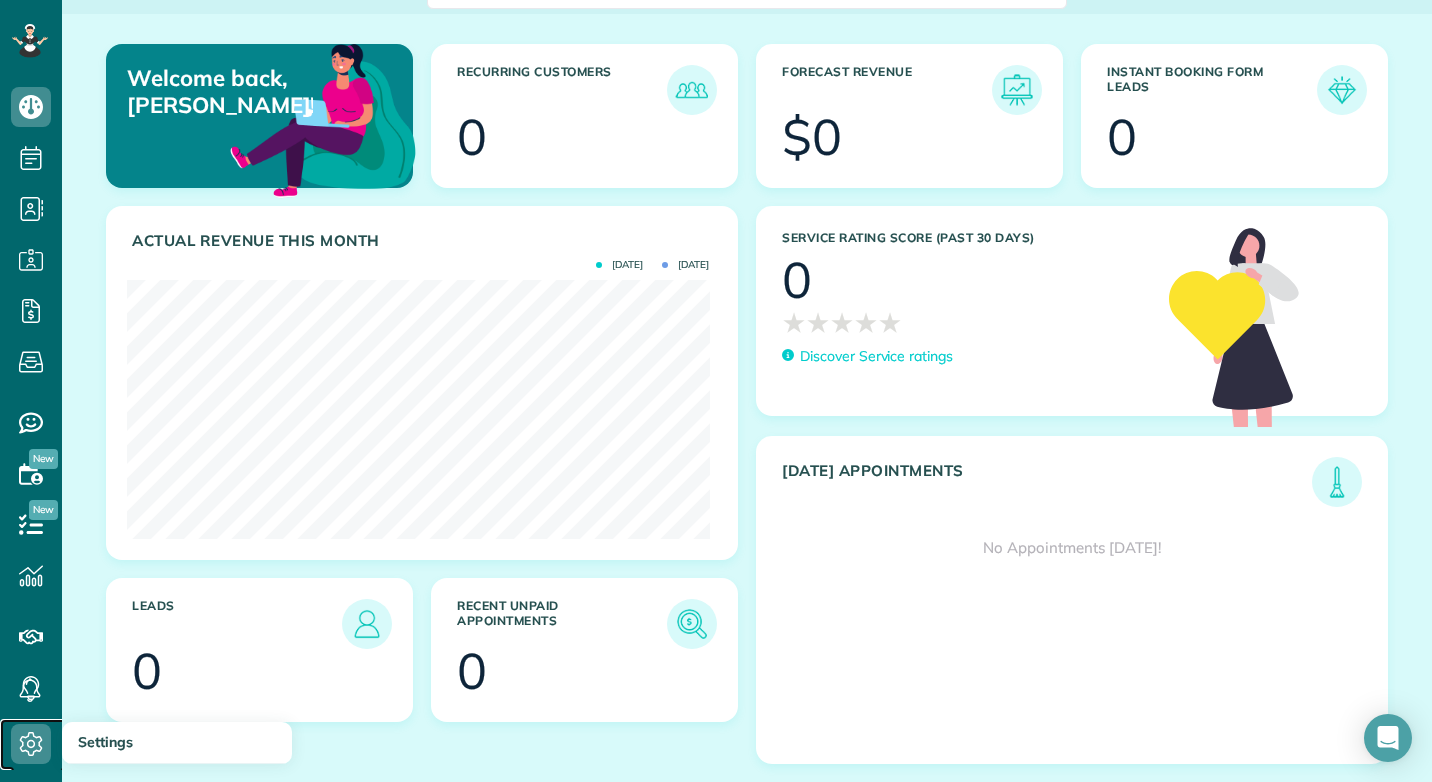 click 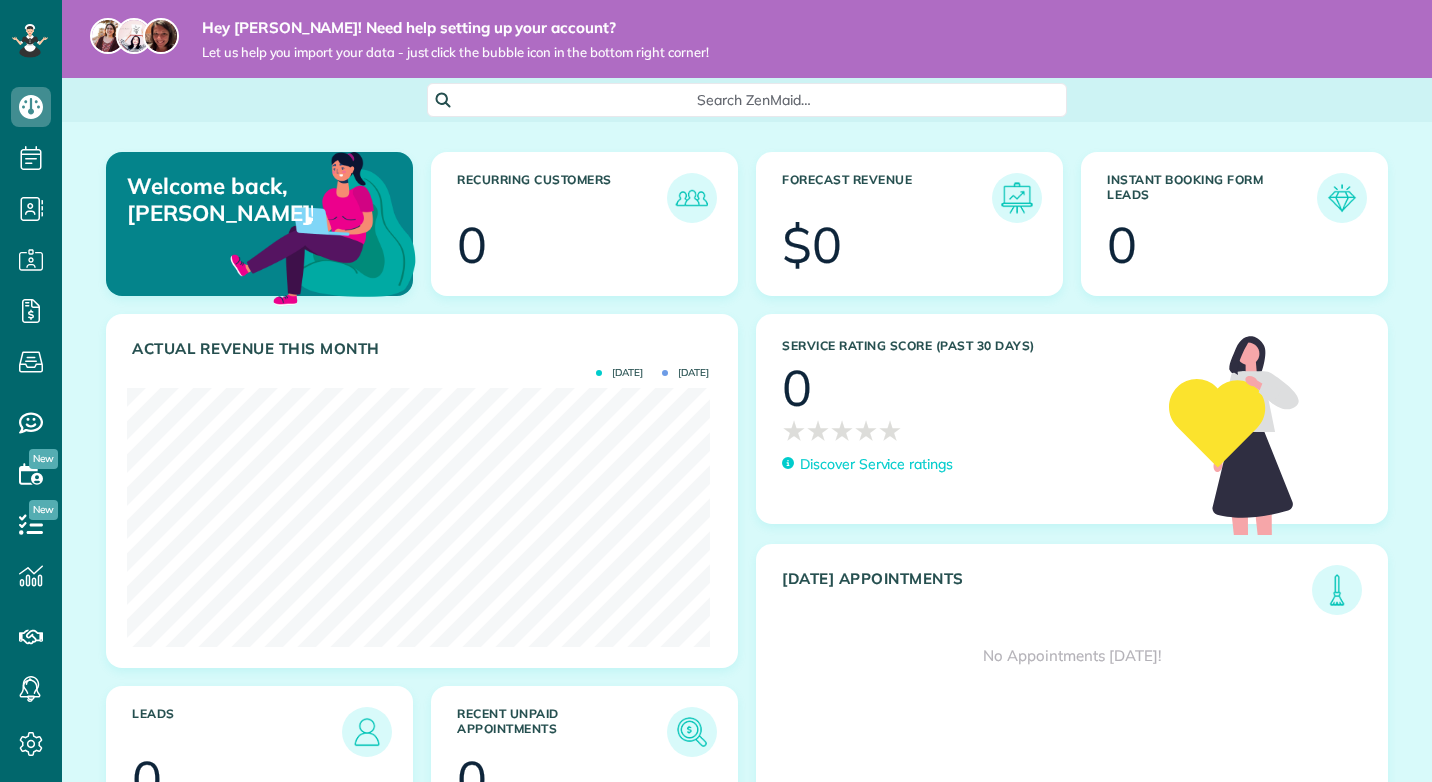 scroll, scrollTop: 0, scrollLeft: 0, axis: both 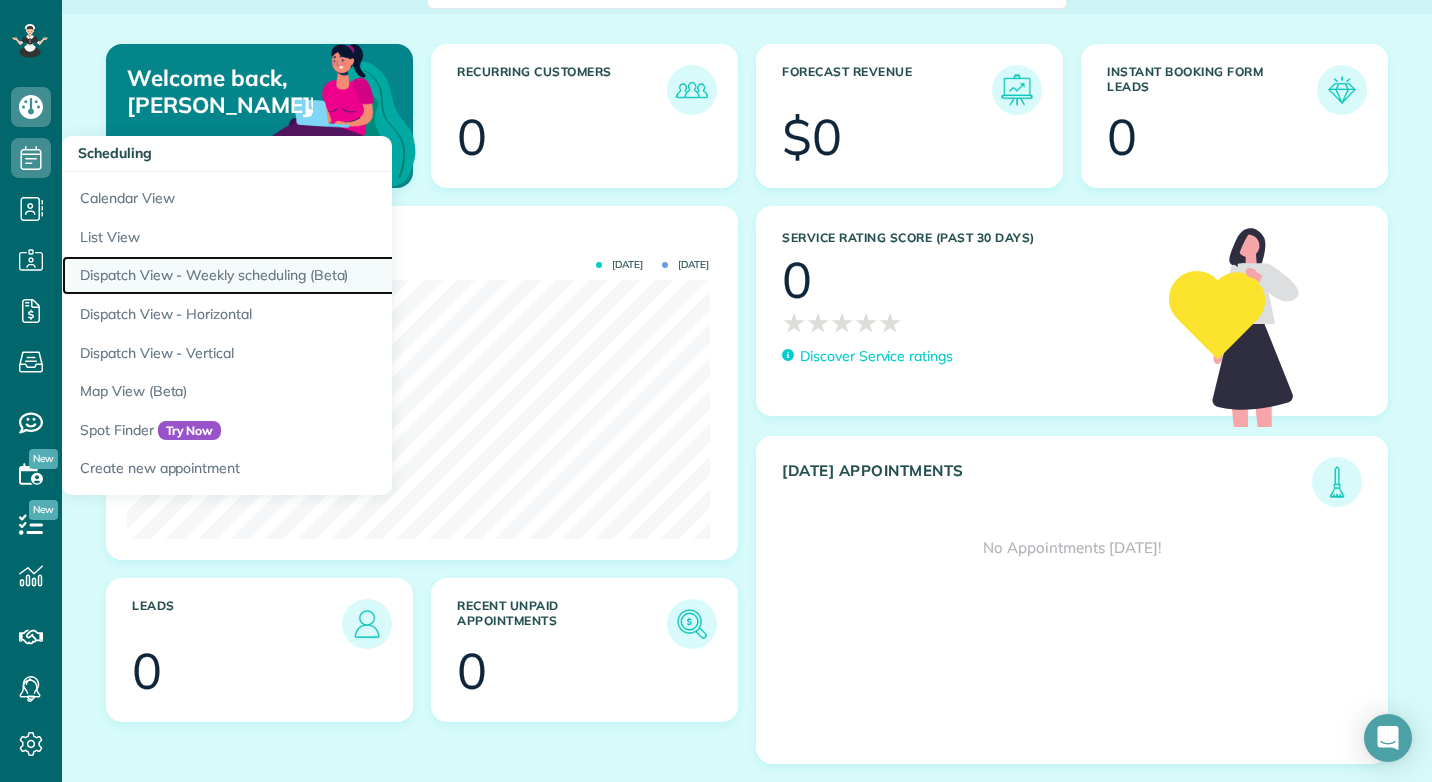 click on "Dispatch View - Weekly scheduling (Beta)" at bounding box center [312, 275] 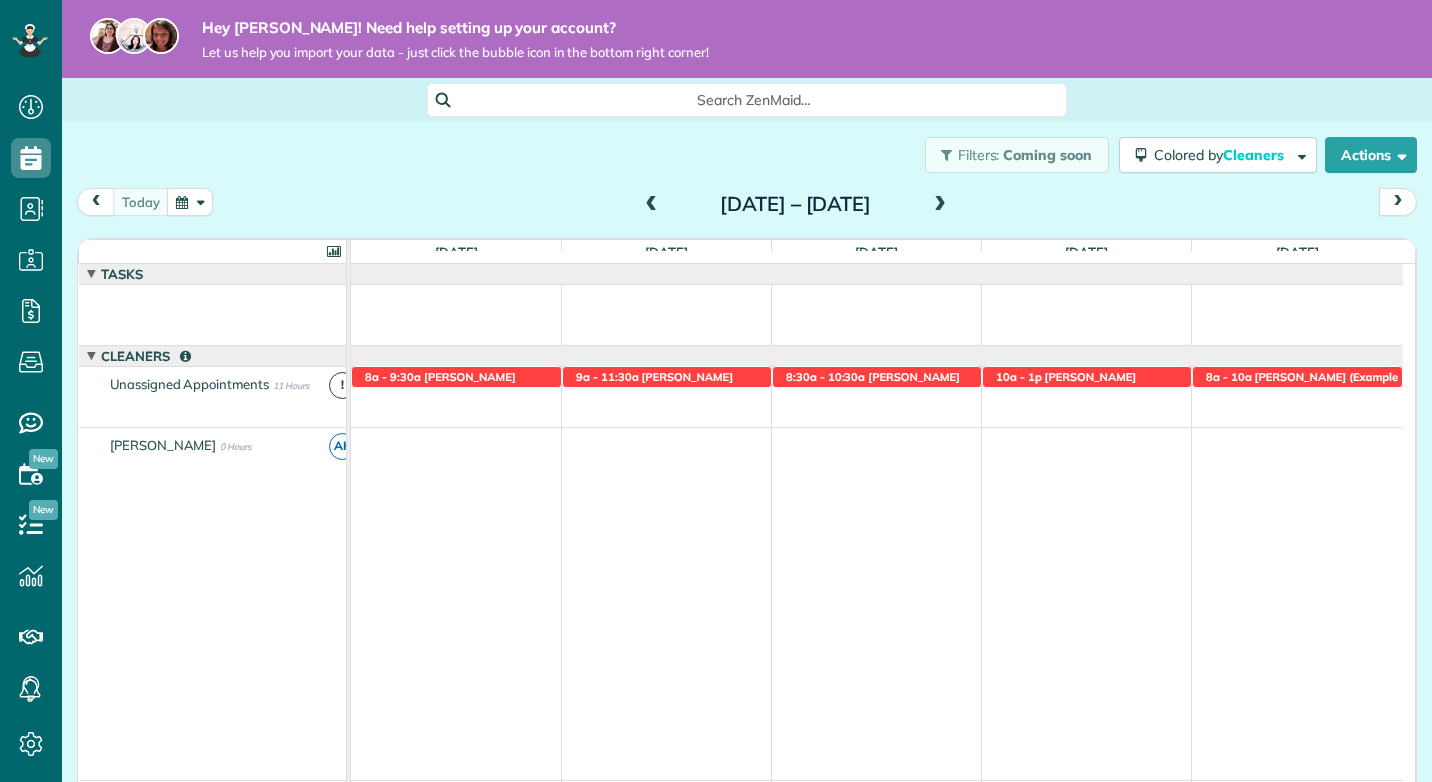 scroll, scrollTop: 0, scrollLeft: 0, axis: both 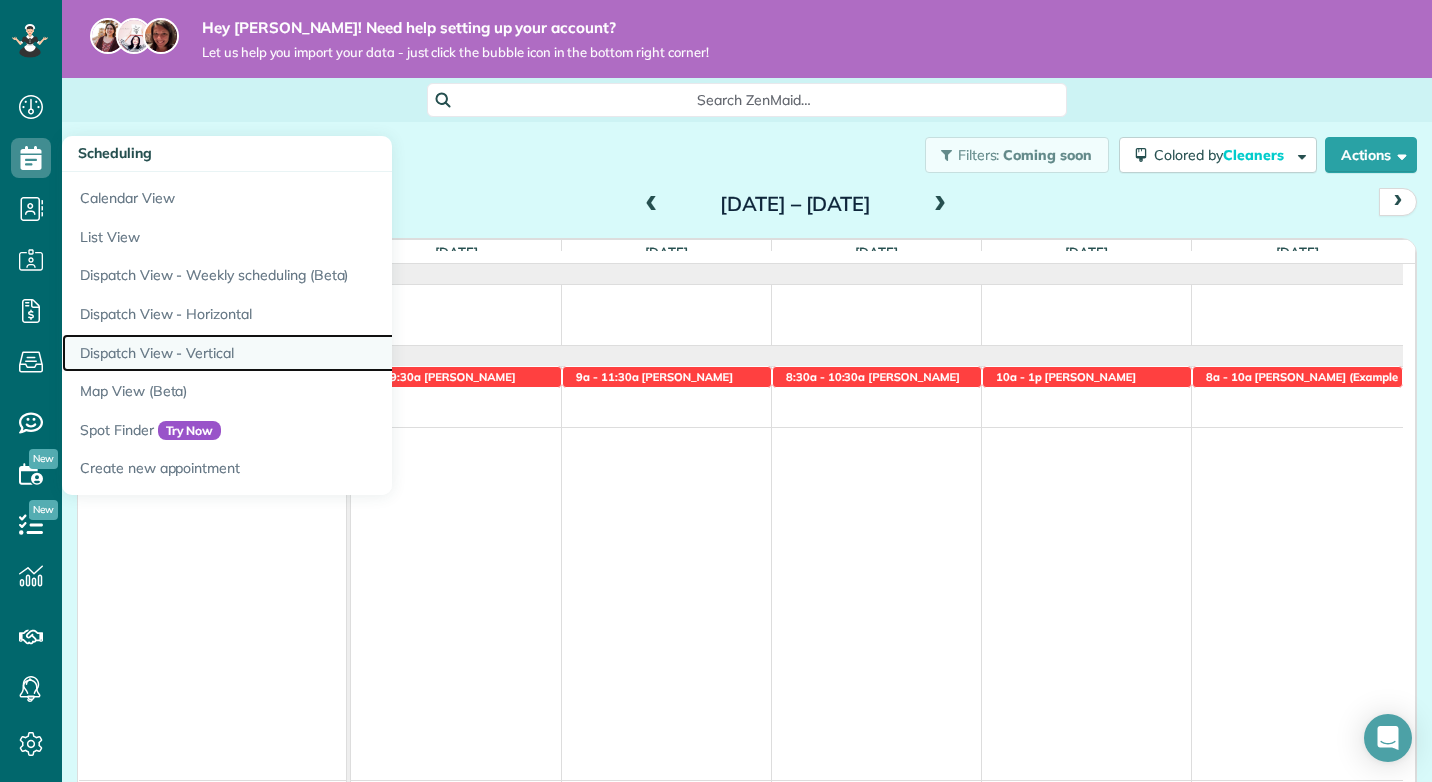 click on "Dispatch View - Vertical" at bounding box center [312, 353] 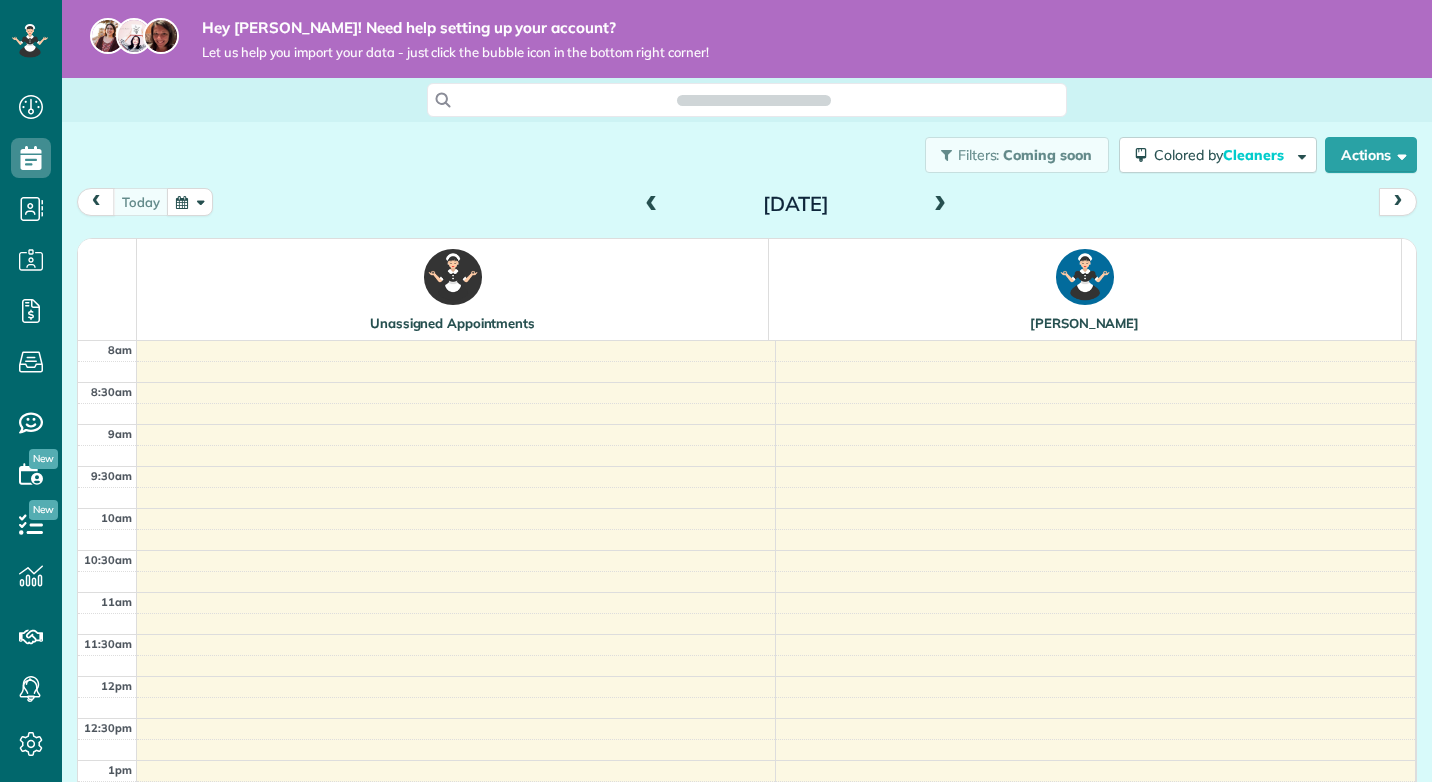 scroll, scrollTop: 0, scrollLeft: 0, axis: both 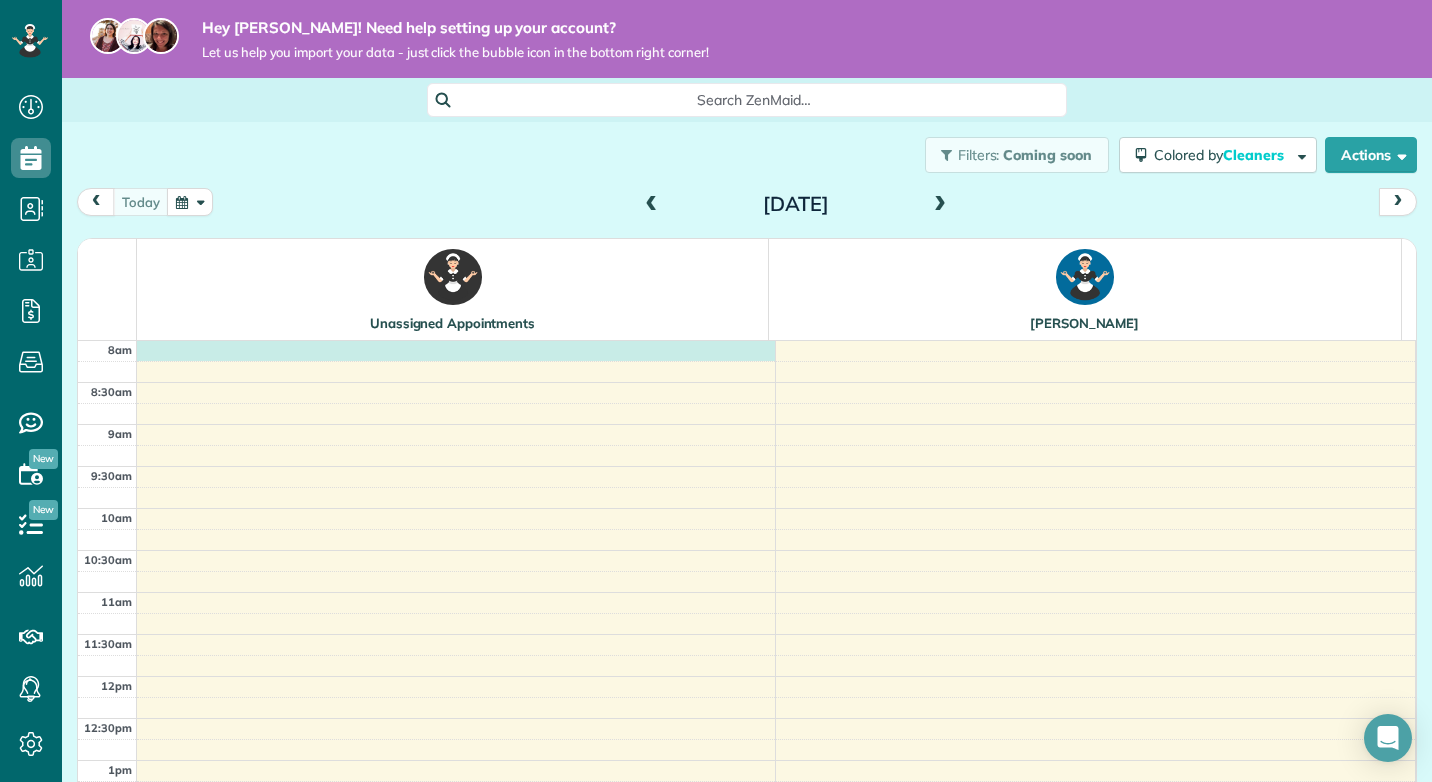 click on "8am 8:30am 9am 9:30am 10am 10:30am 11am 11:30am 12pm 12:30pm 1pm 1:30pm 2pm 2:30pm 3pm 3:30pm" at bounding box center (746, 676) 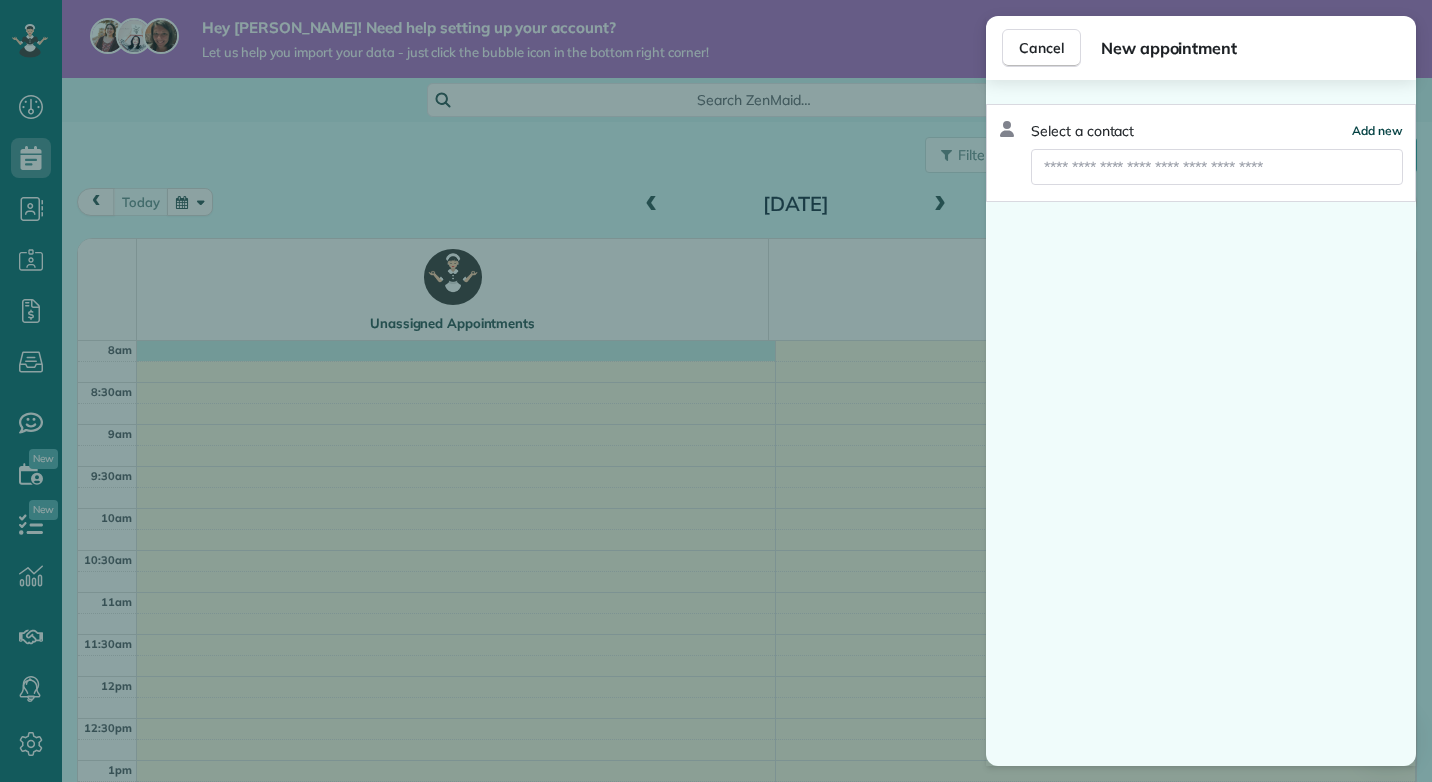 click on "Add new" at bounding box center (1377, 130) 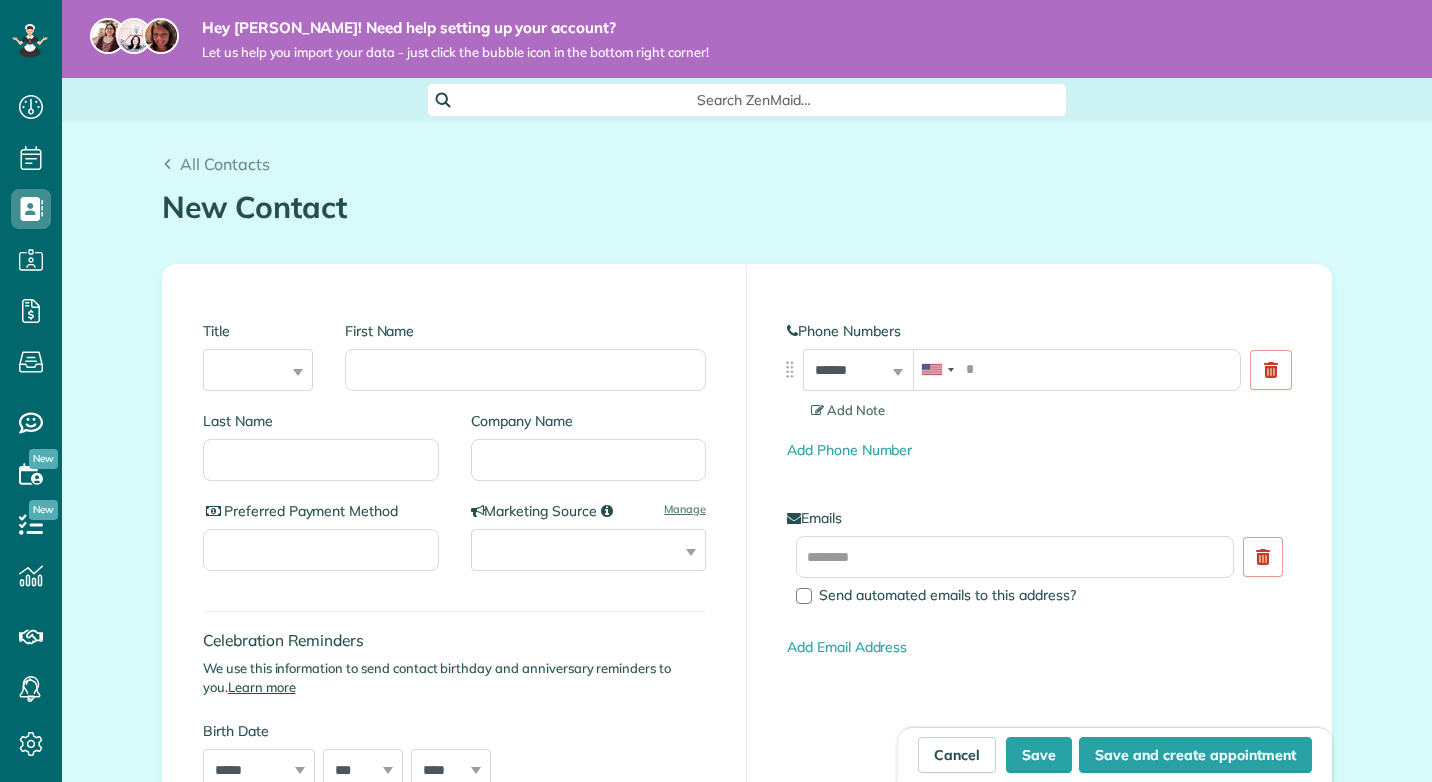 scroll, scrollTop: 0, scrollLeft: 0, axis: both 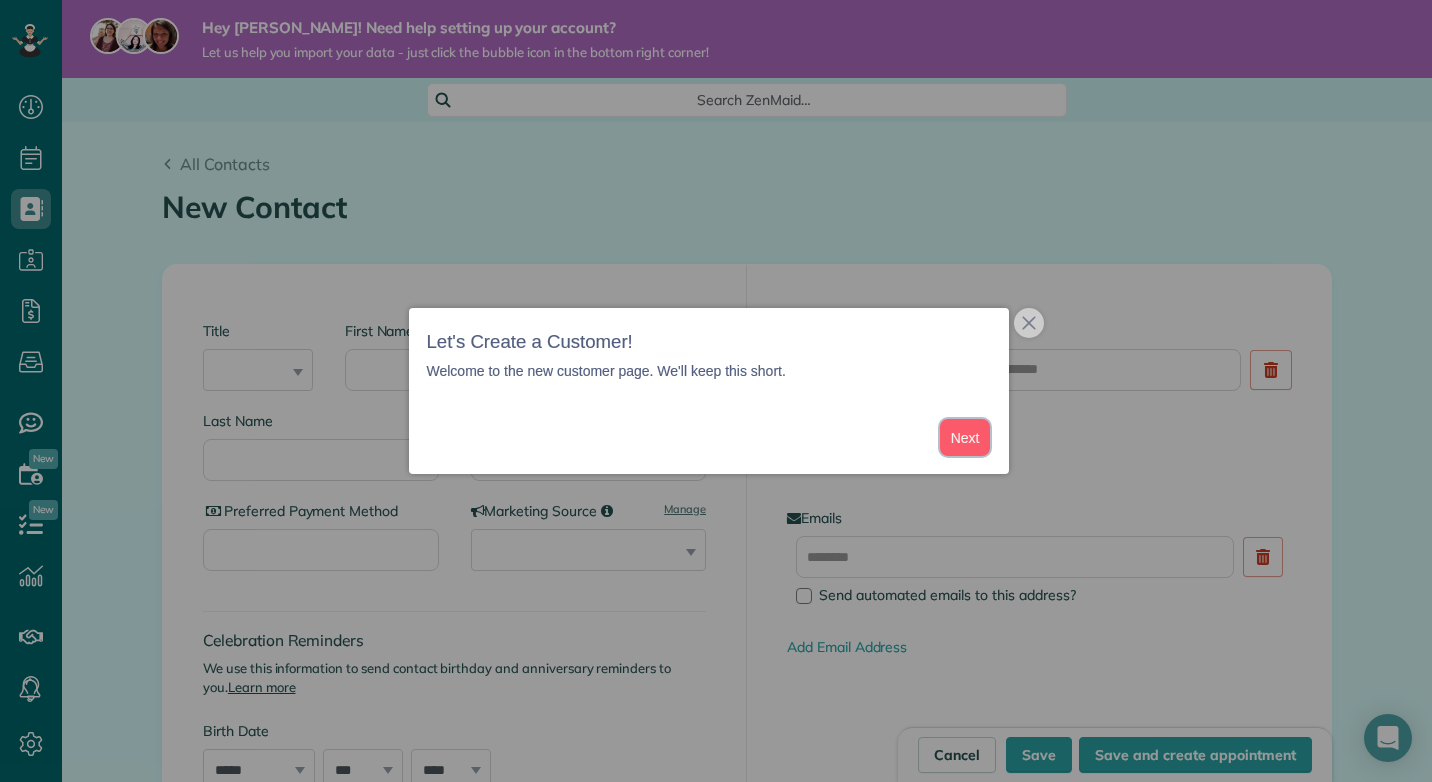 drag, startPoint x: 972, startPoint y: 442, endPoint x: 986, endPoint y: 423, distance: 23.600847 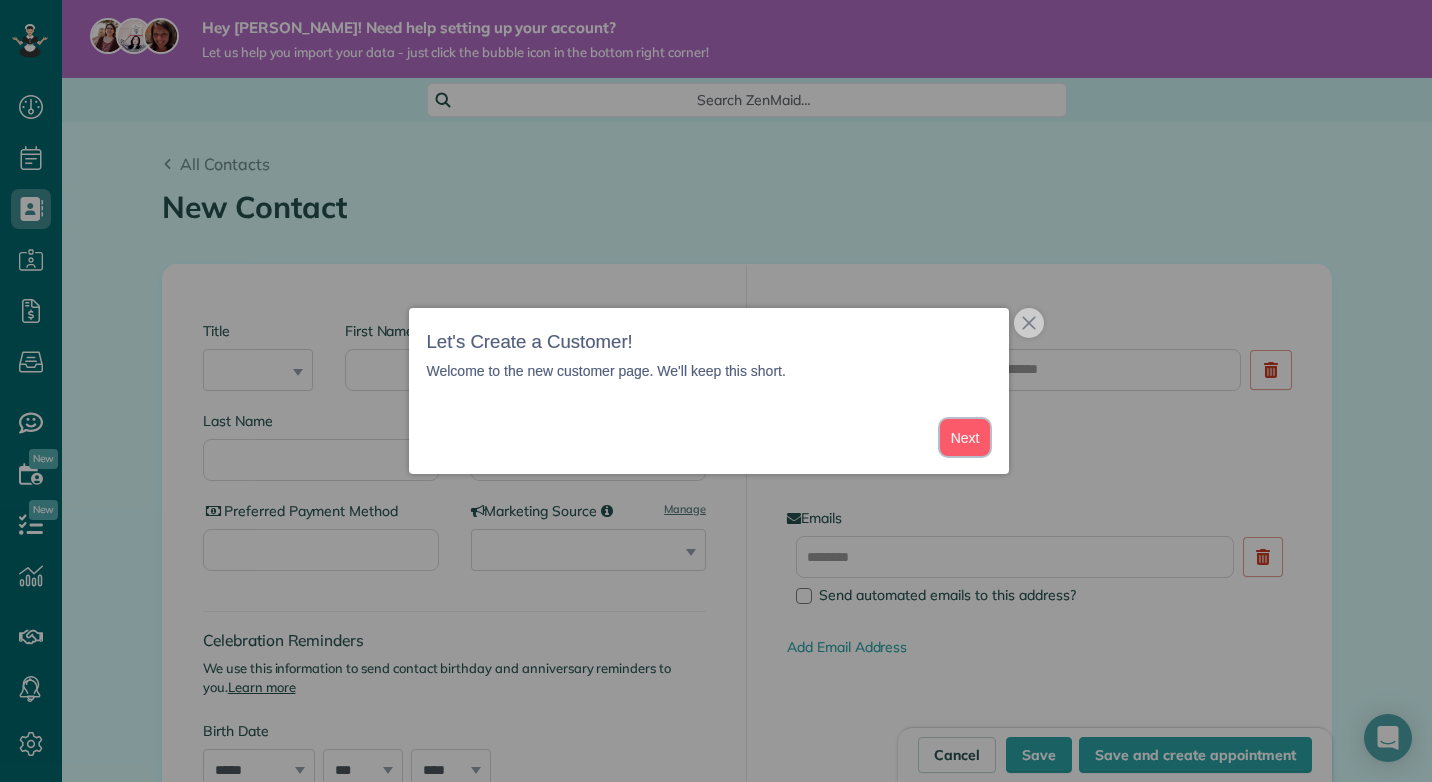 click on "Next" at bounding box center (965, 437) 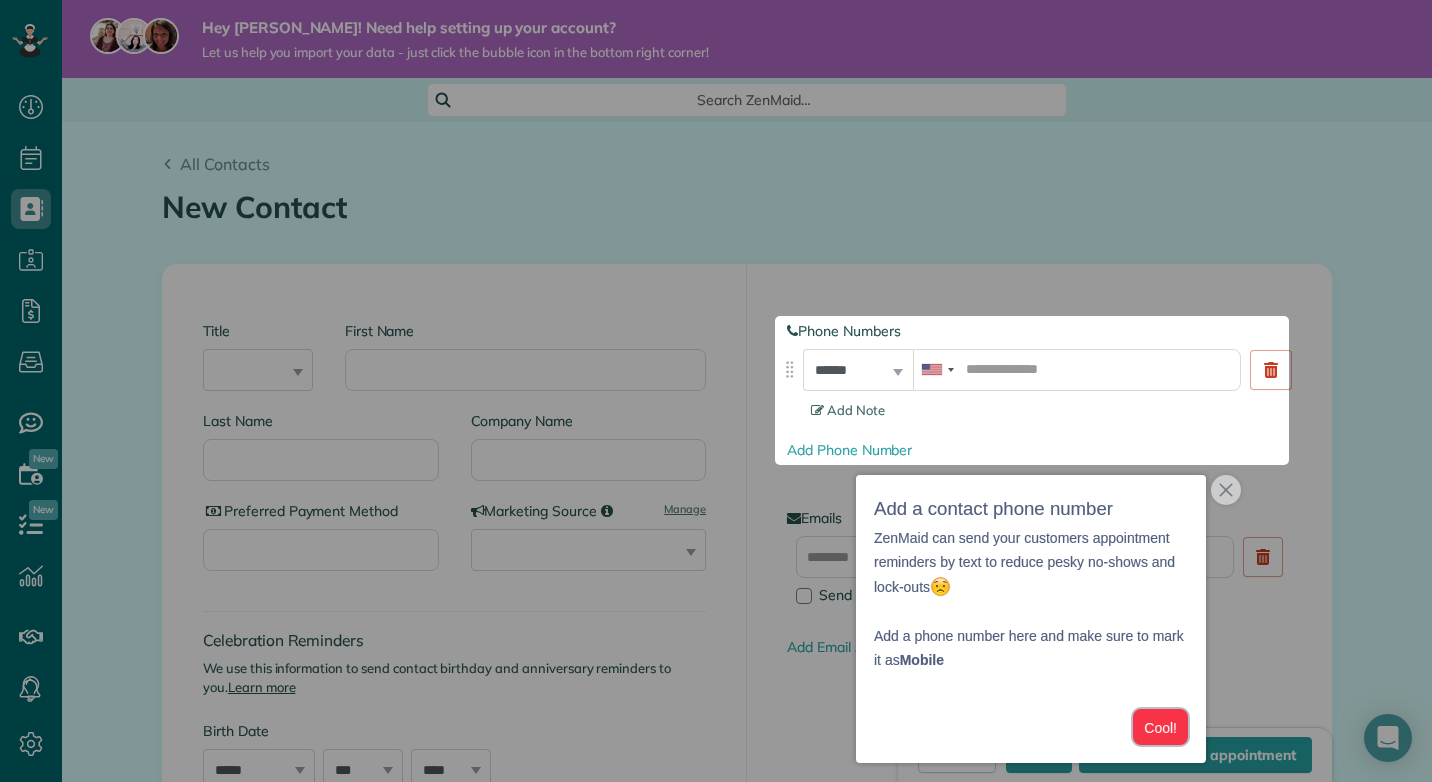 click on "Cool!" at bounding box center [1160, 727] 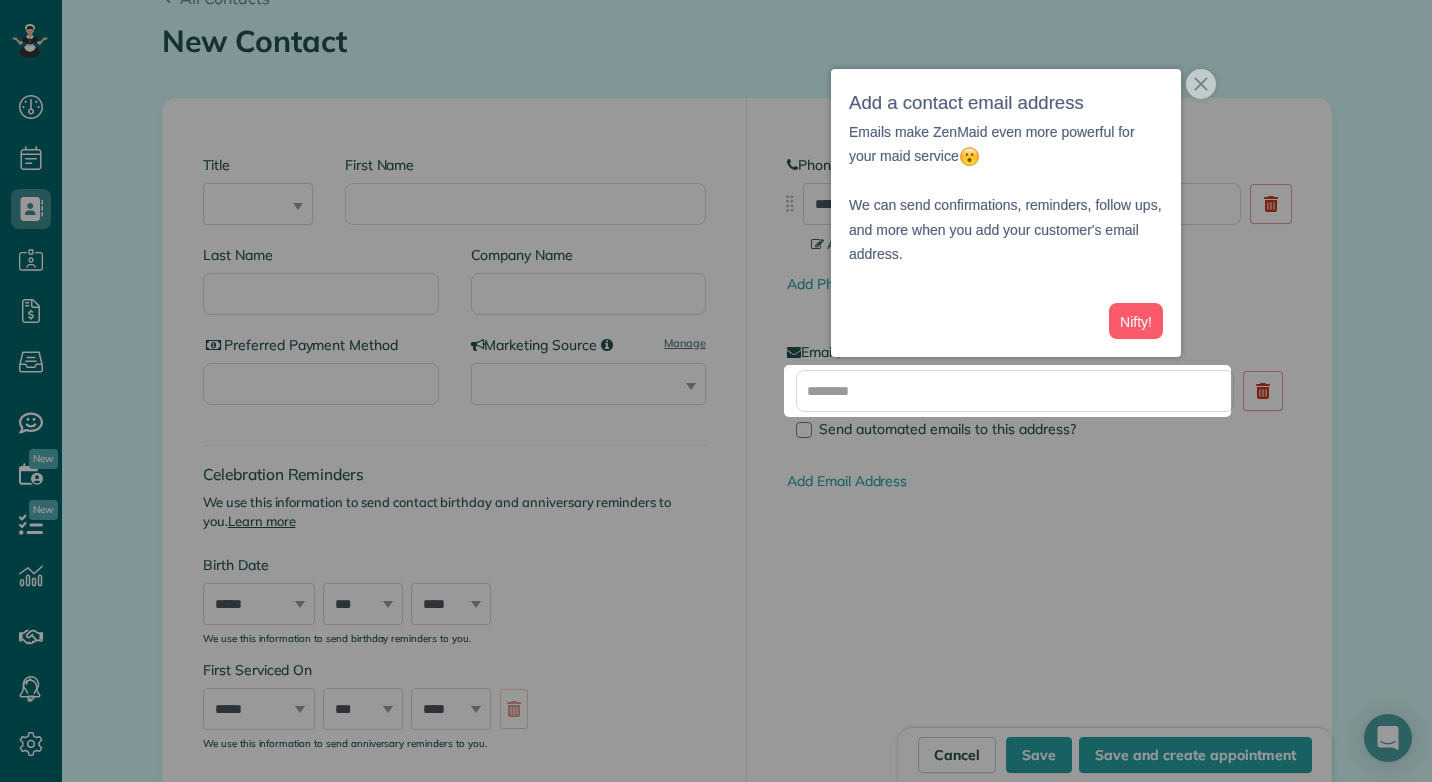 scroll, scrollTop: 166, scrollLeft: 0, axis: vertical 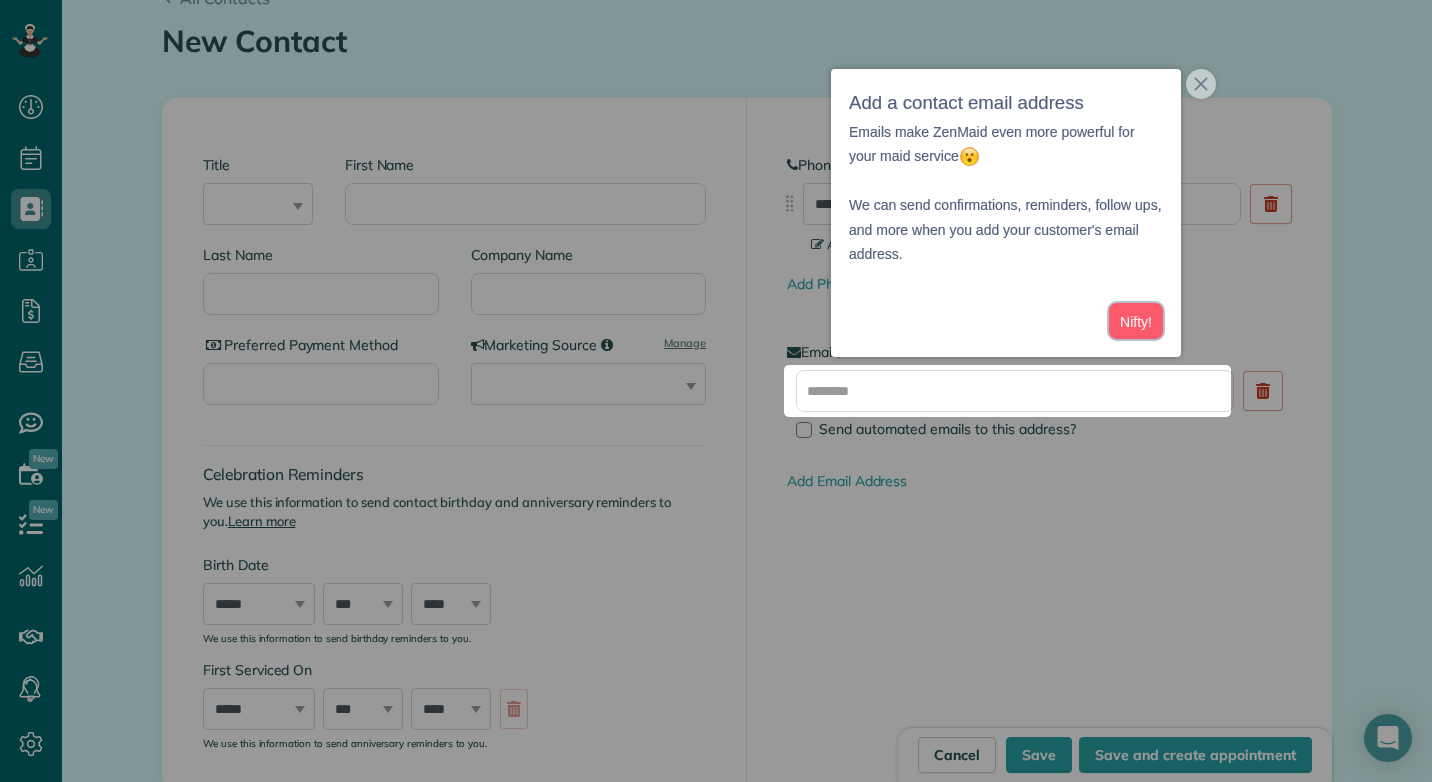 click on "Nifty!" at bounding box center [1136, 321] 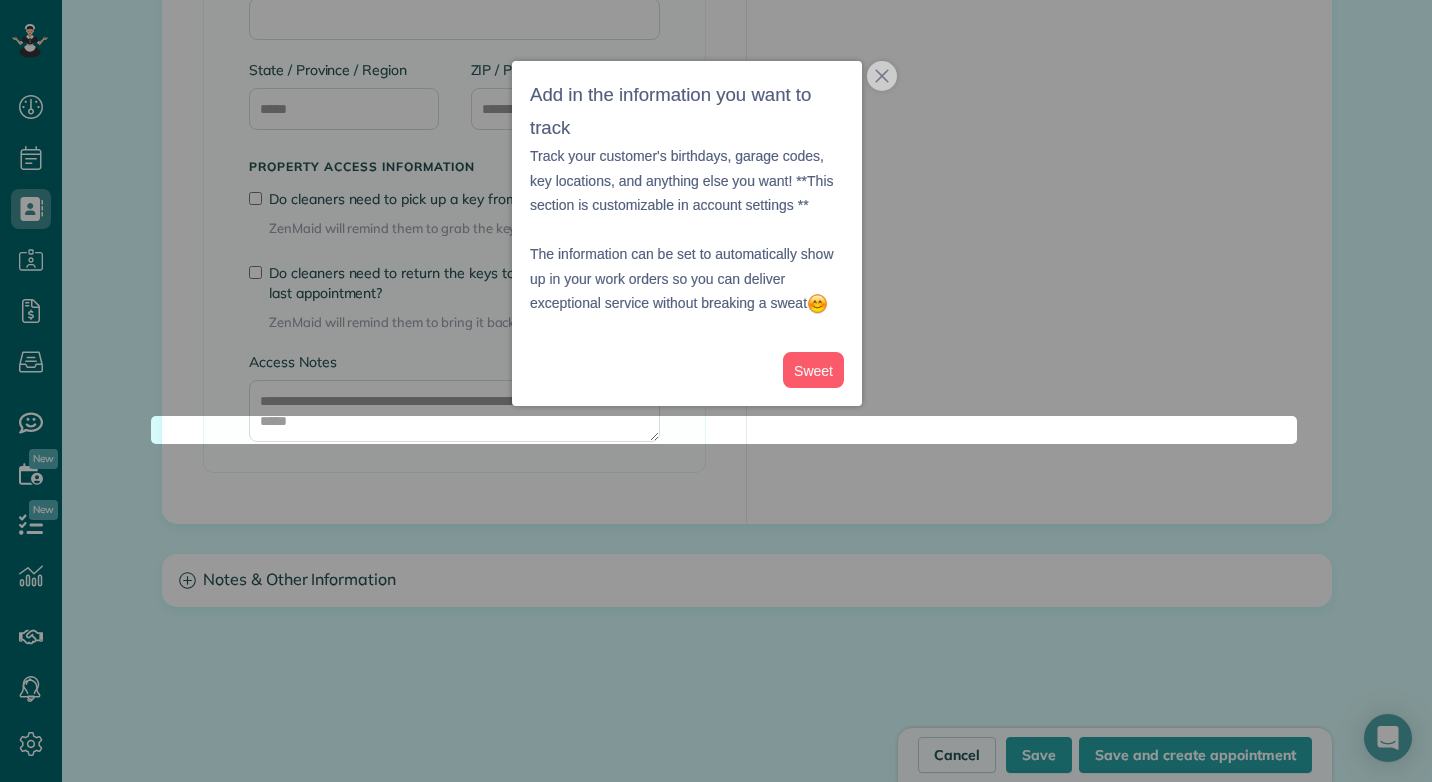scroll, scrollTop: 1679, scrollLeft: 0, axis: vertical 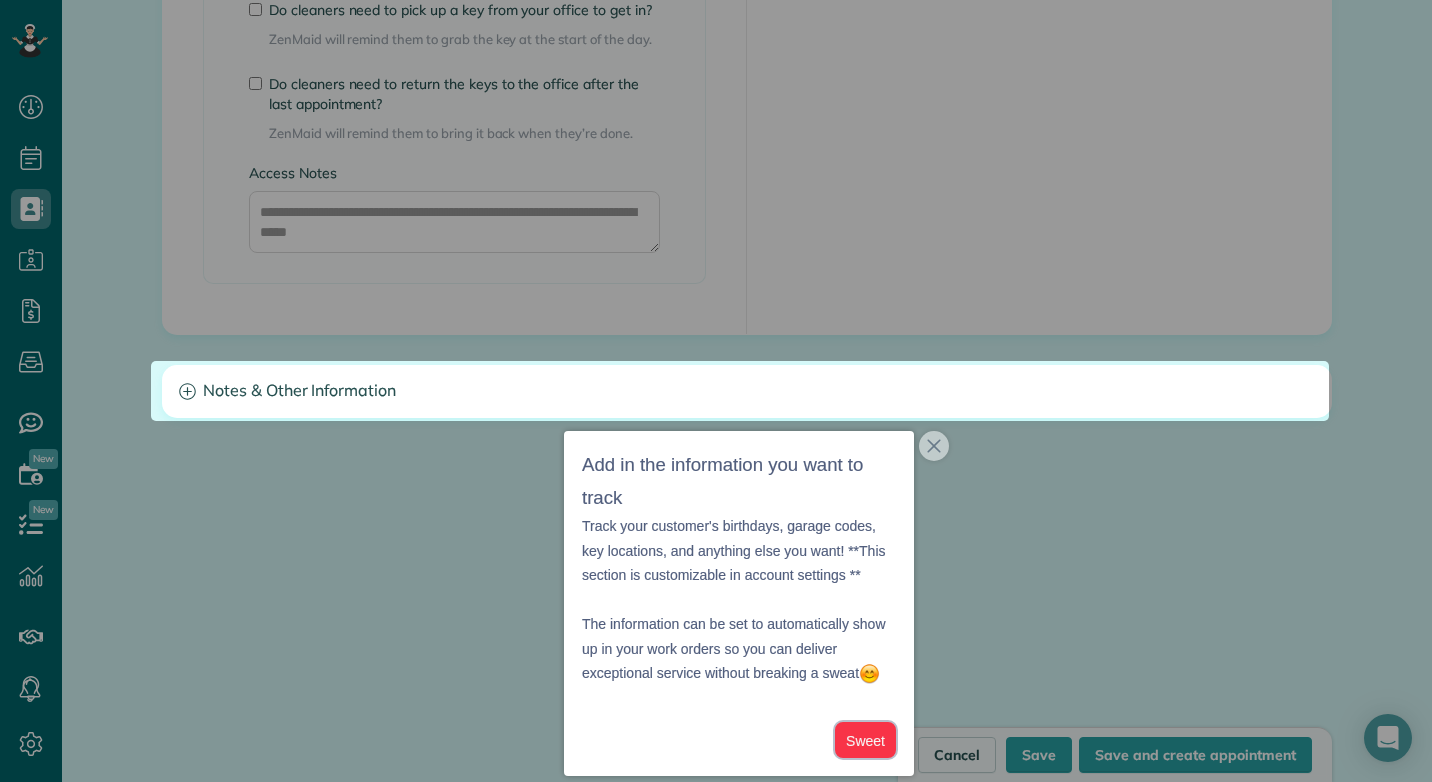 click on "Sweet" at bounding box center [865, 740] 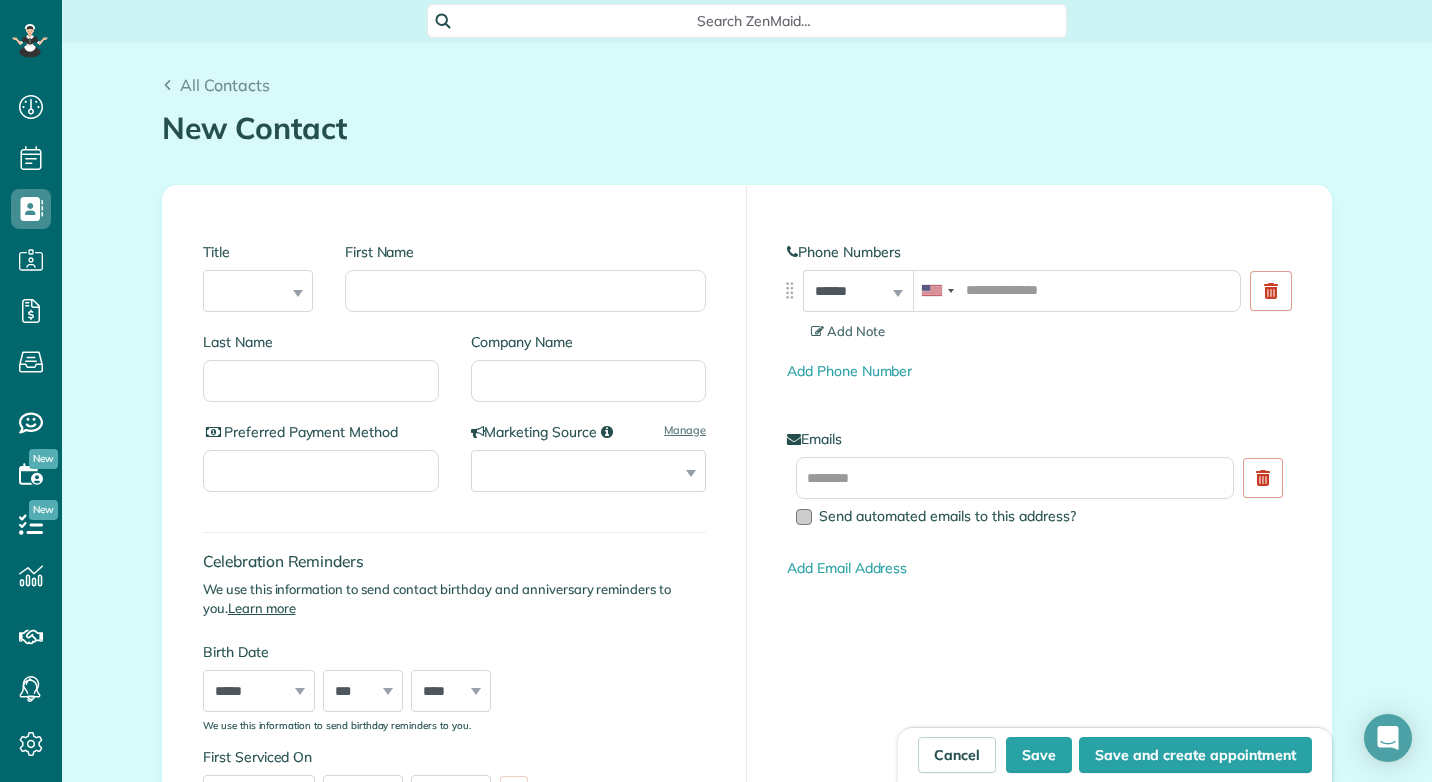 scroll, scrollTop: 0, scrollLeft: 0, axis: both 